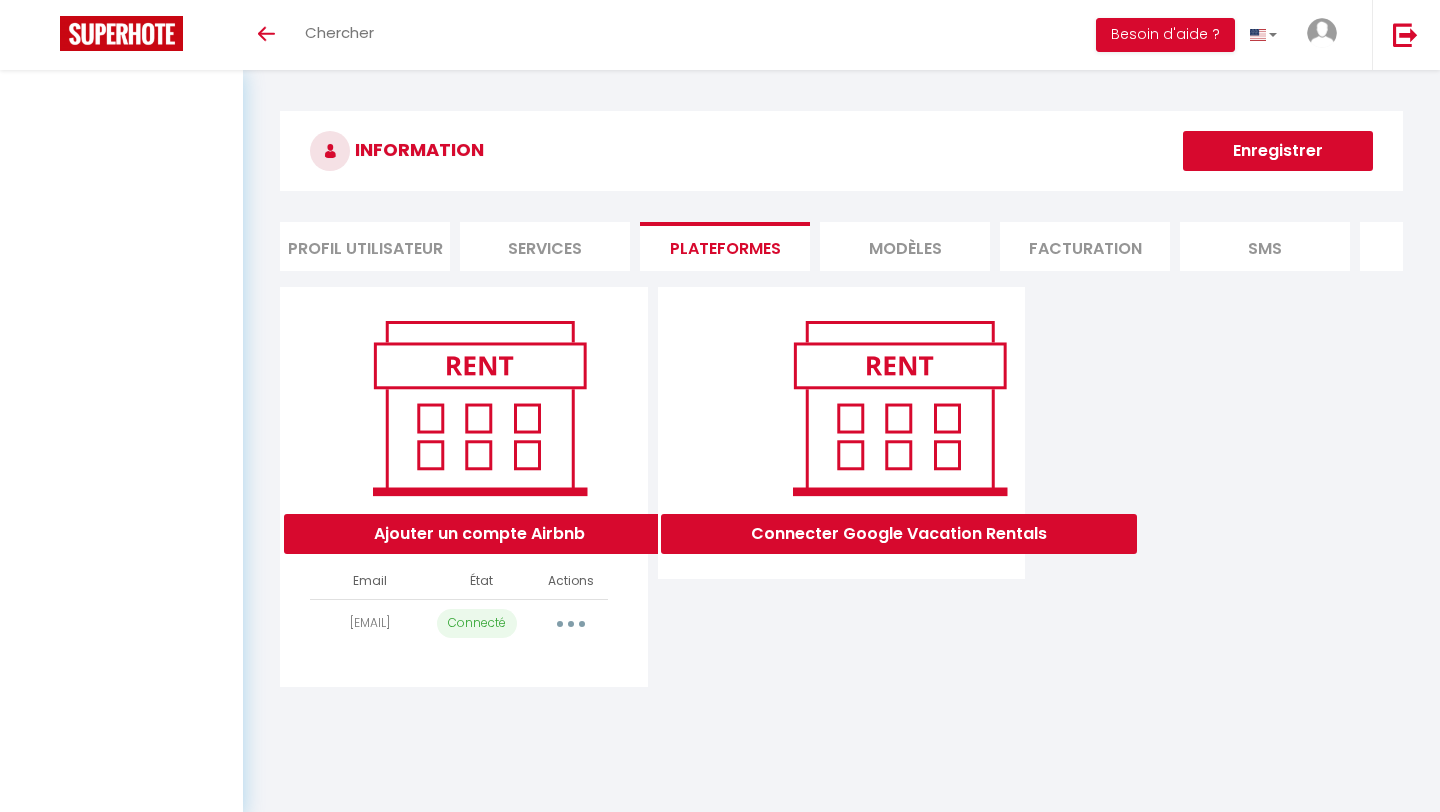 scroll, scrollTop: 0, scrollLeft: 0, axis: both 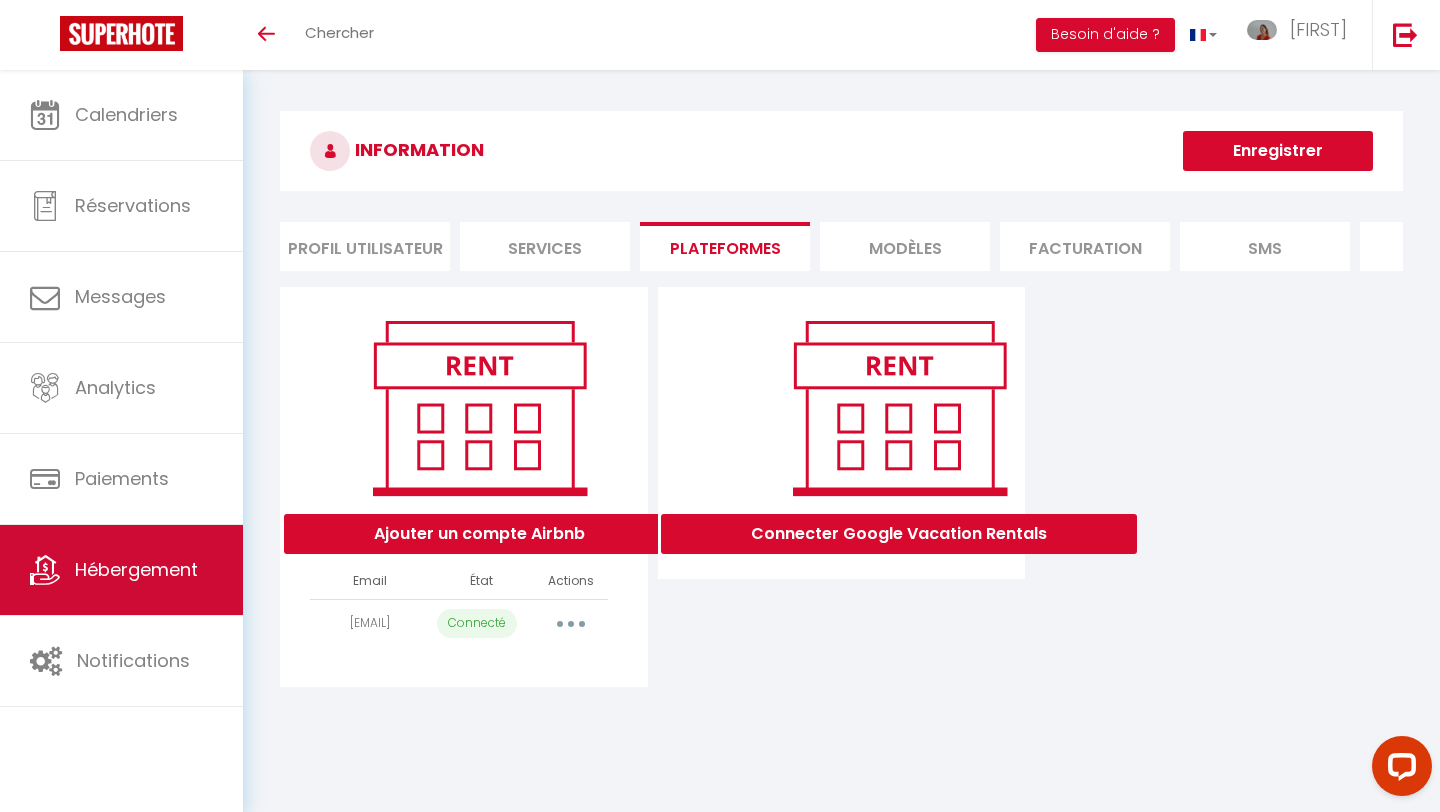 click on "Hébergement" at bounding box center [136, 569] 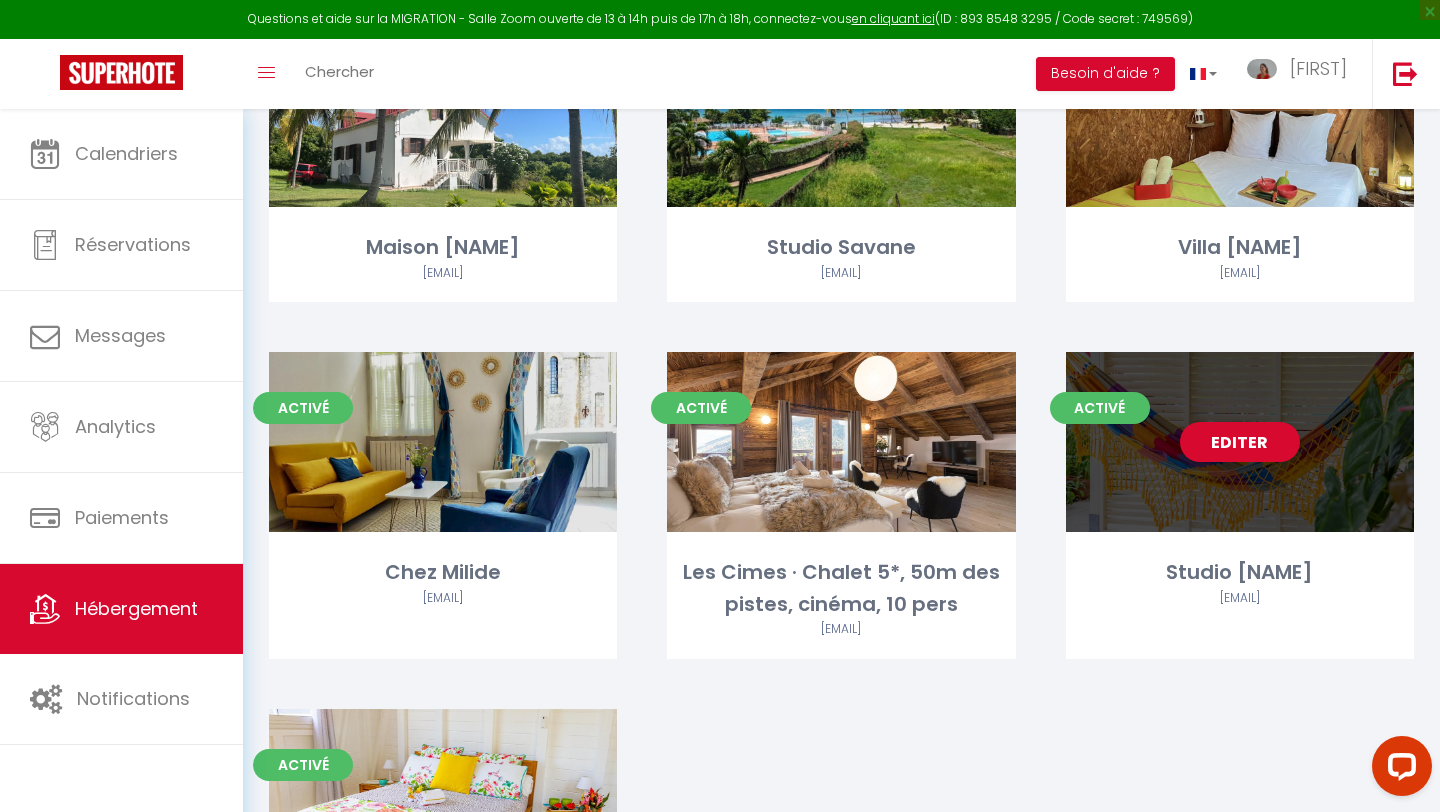 scroll, scrollTop: 944, scrollLeft: 0, axis: vertical 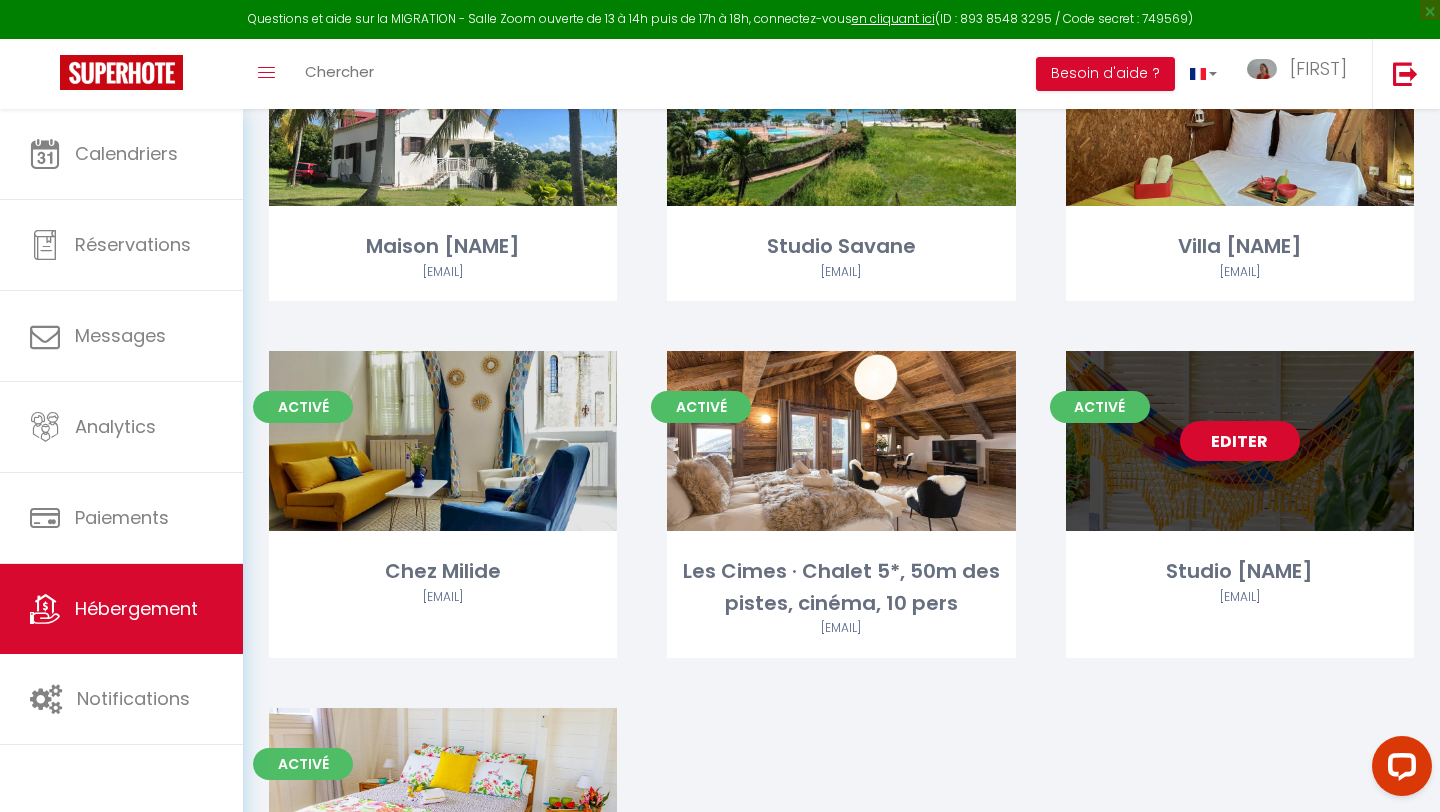 click on "Editer" at bounding box center [1240, 441] 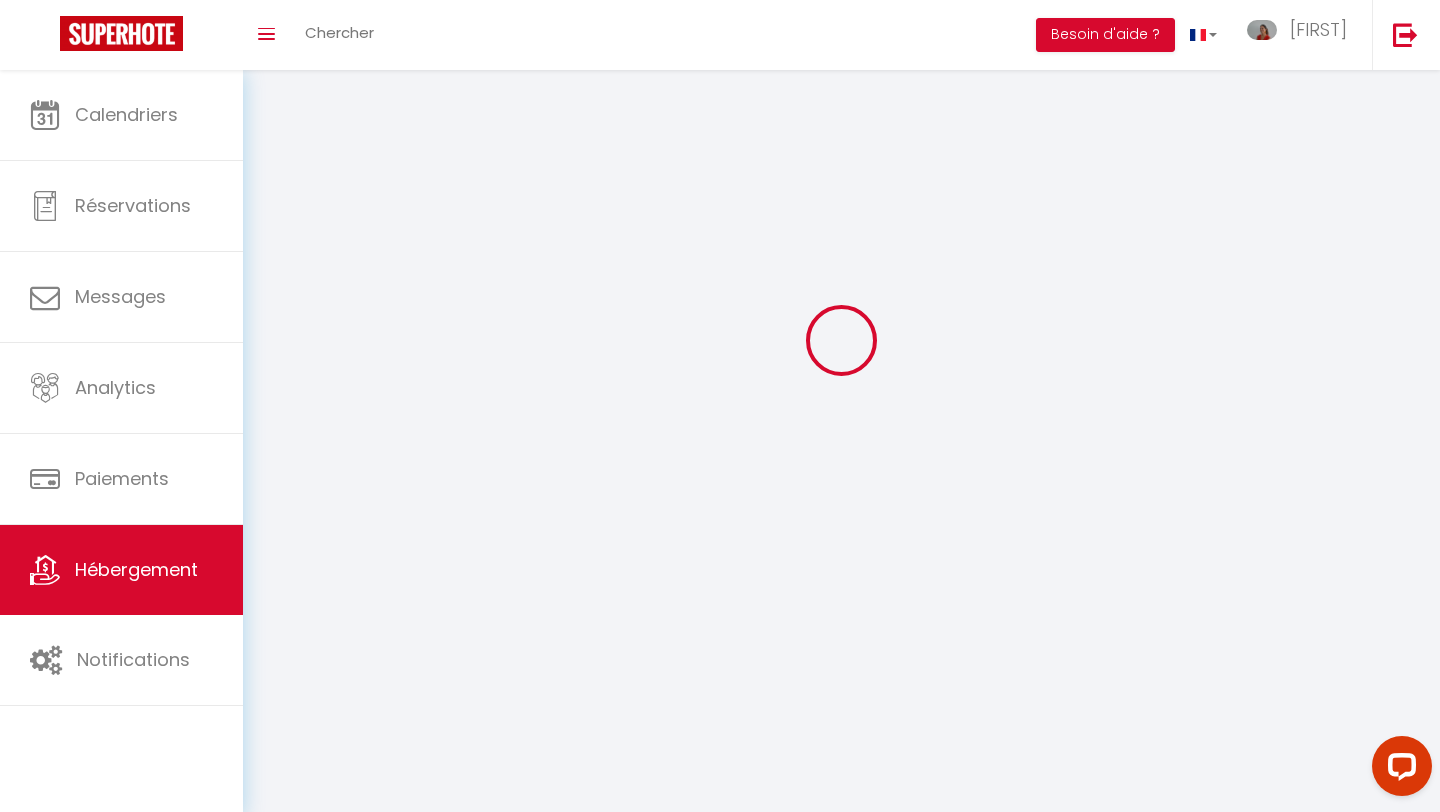select on "1" 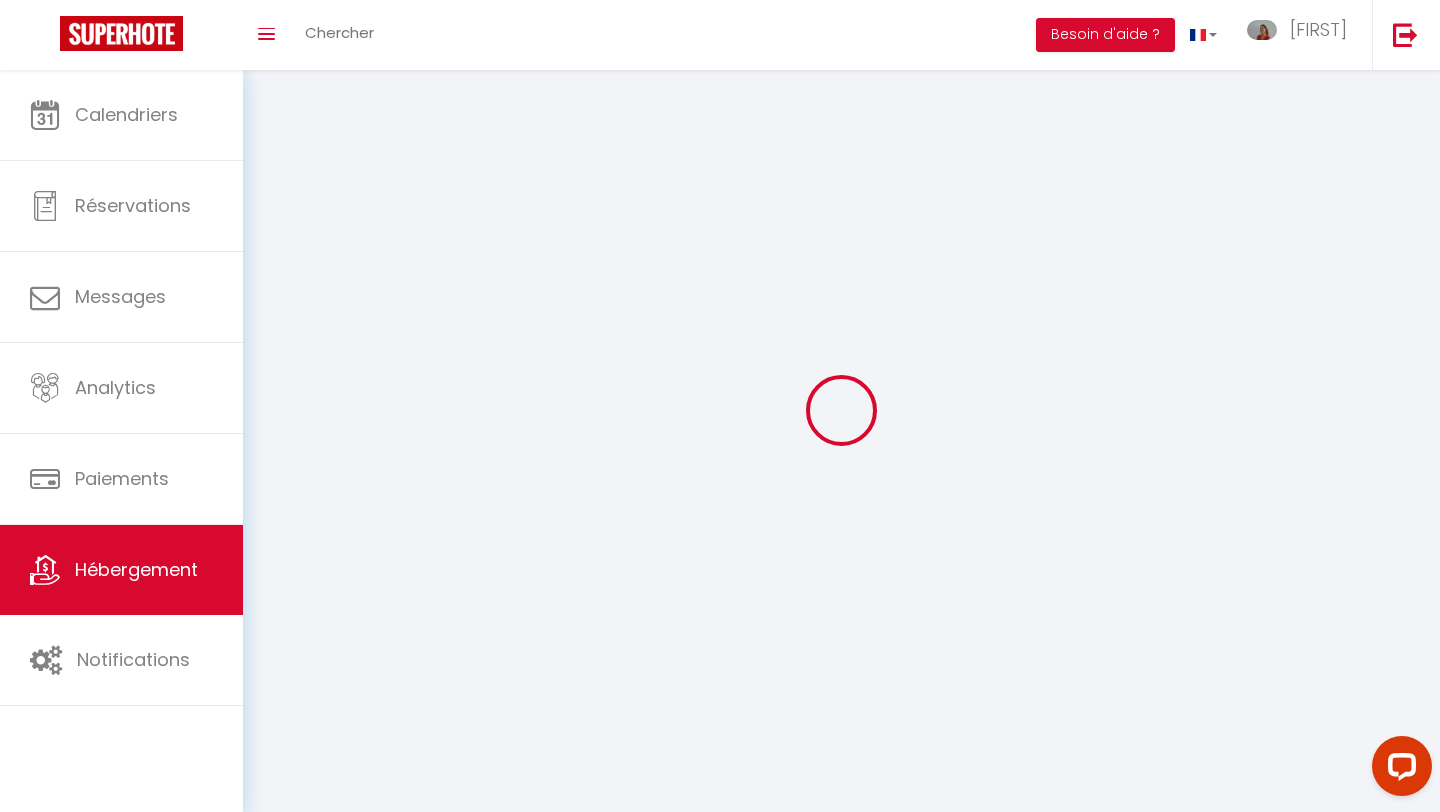 select 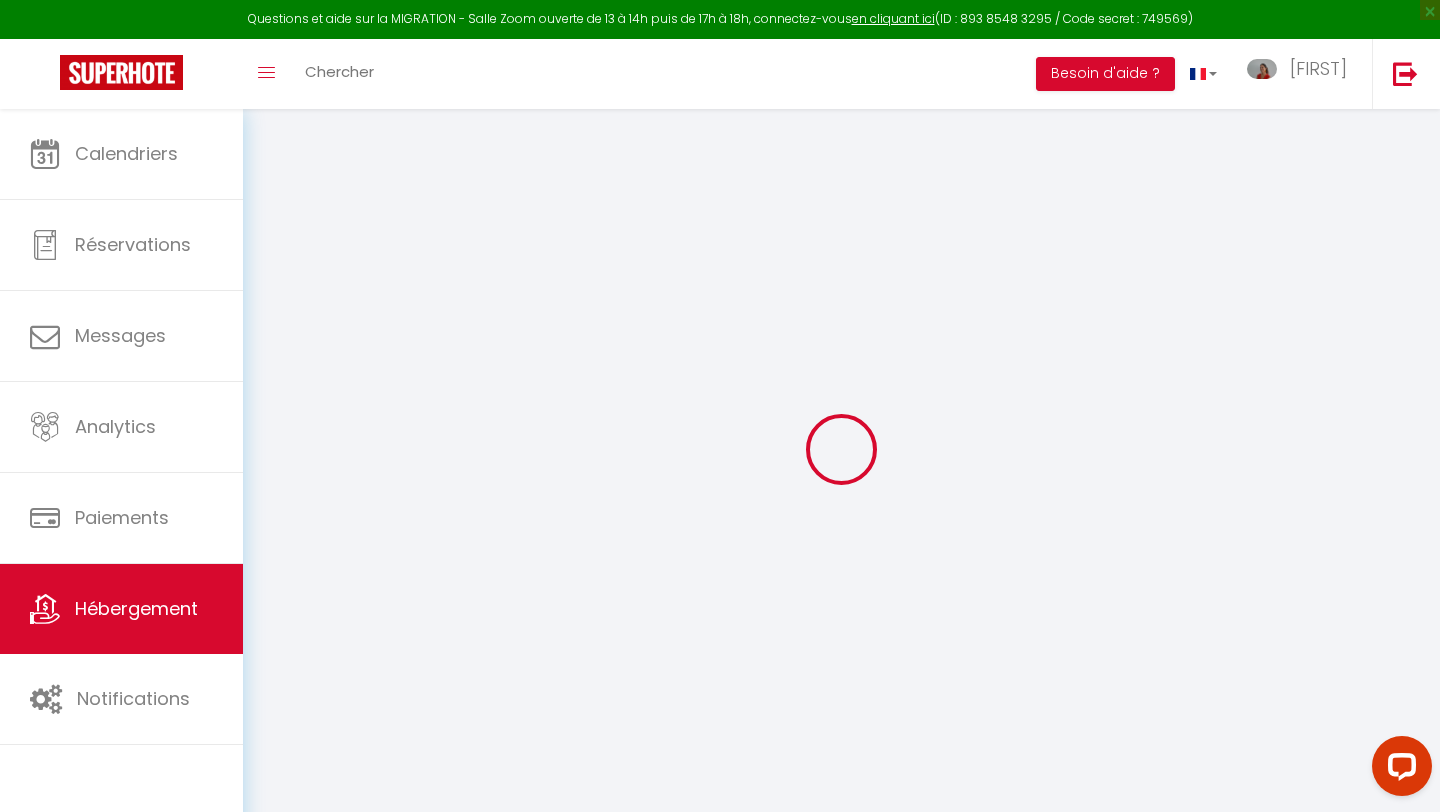 select 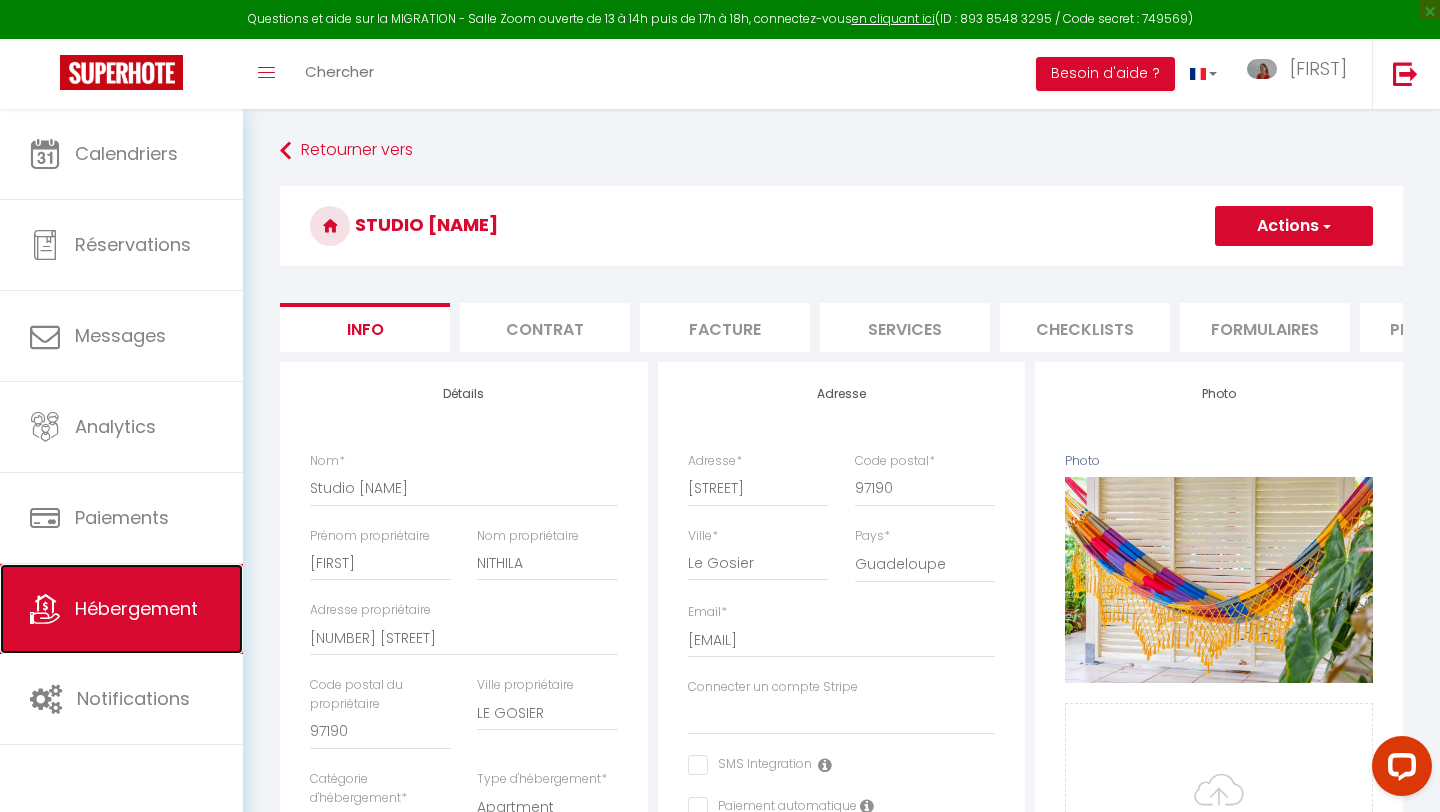 click on "Hébergement" at bounding box center (136, 608) 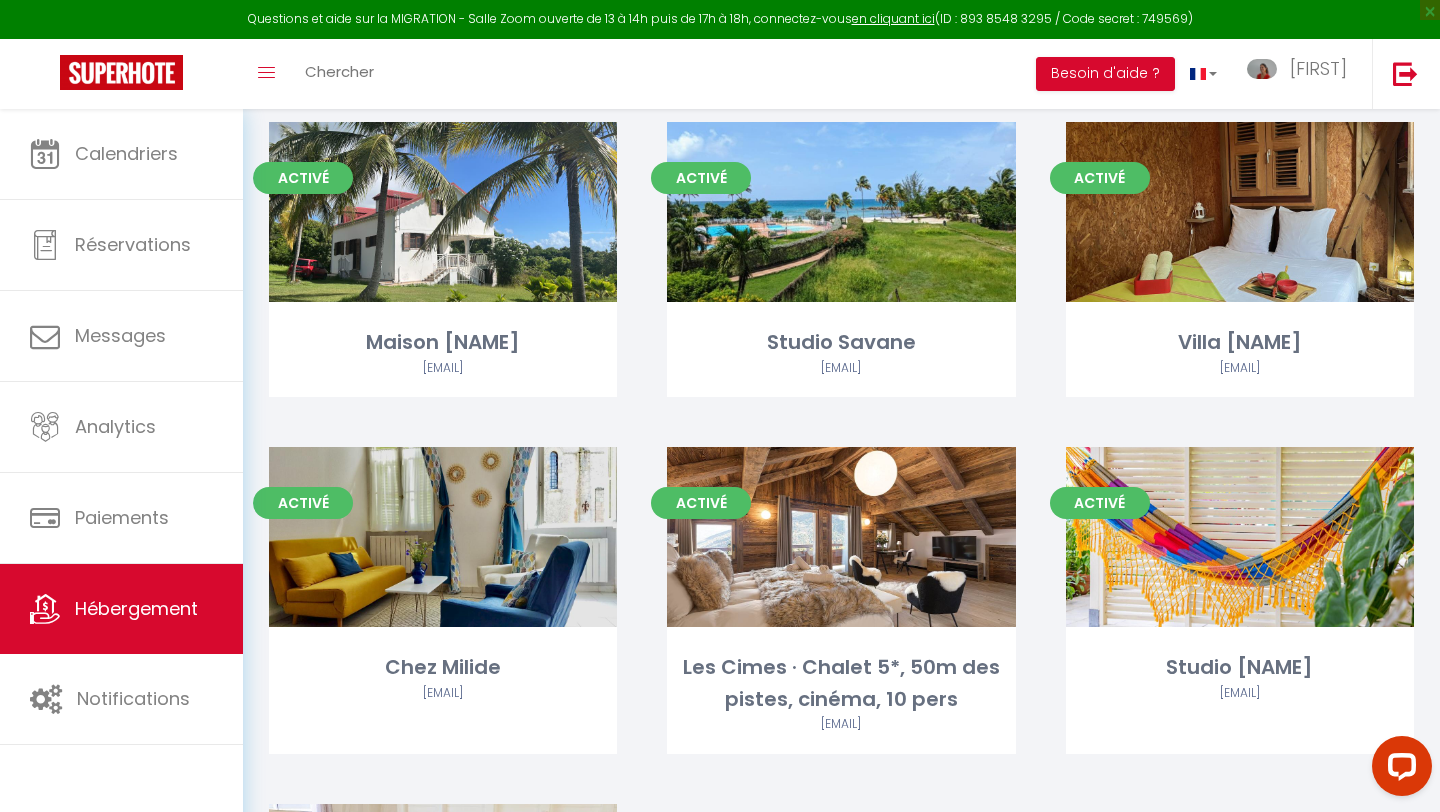 scroll, scrollTop: 892, scrollLeft: 0, axis: vertical 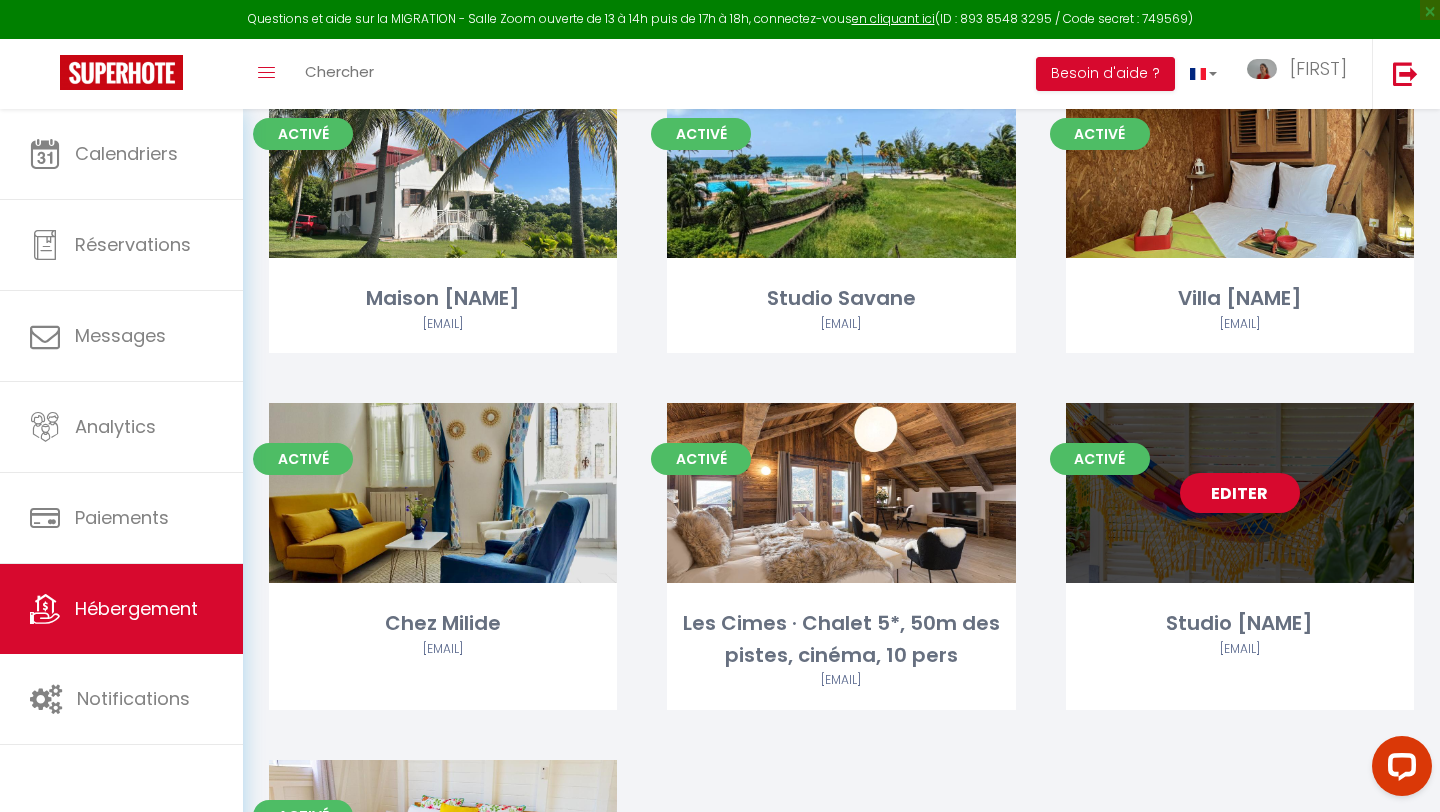 click on "Editer" at bounding box center (1240, 493) 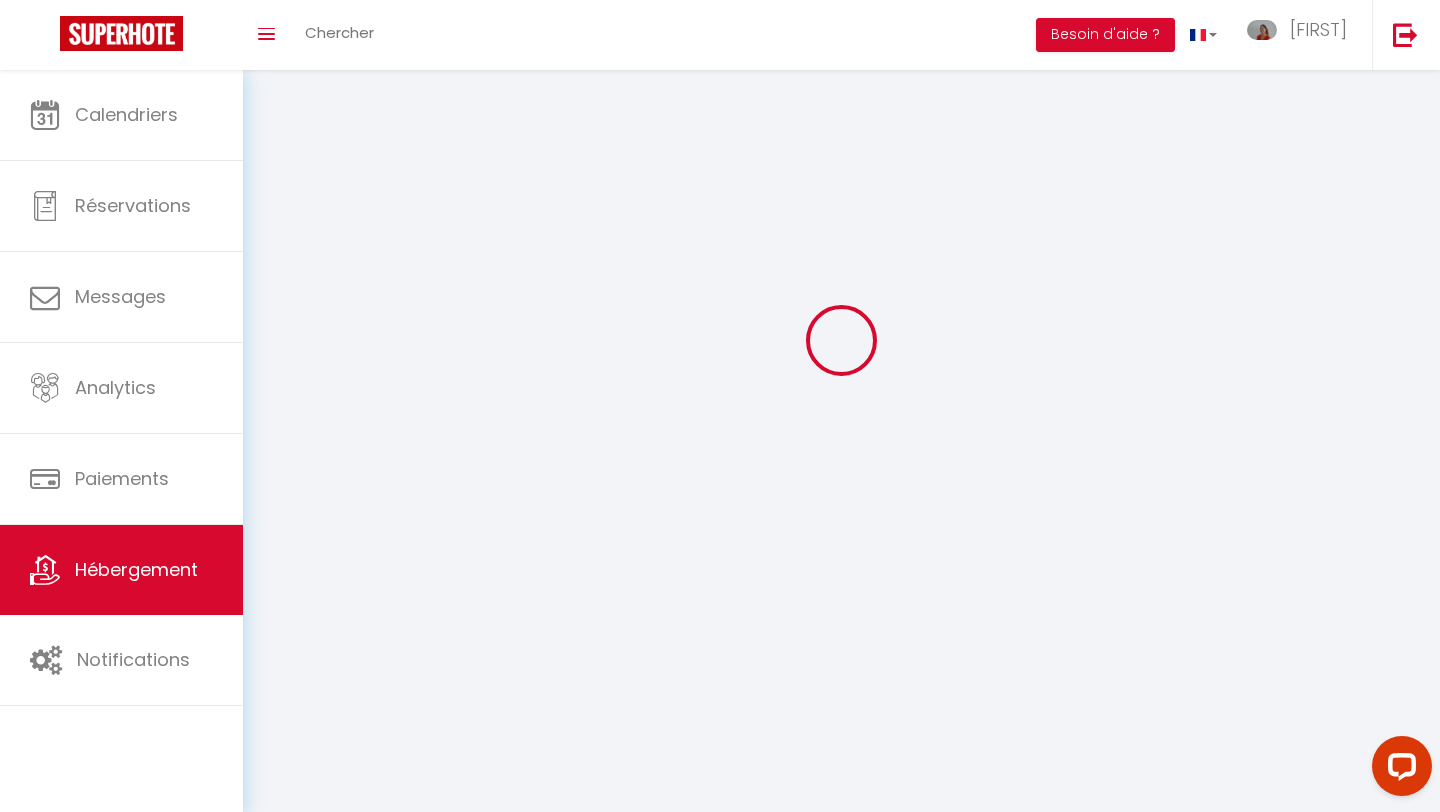 scroll, scrollTop: 0, scrollLeft: 0, axis: both 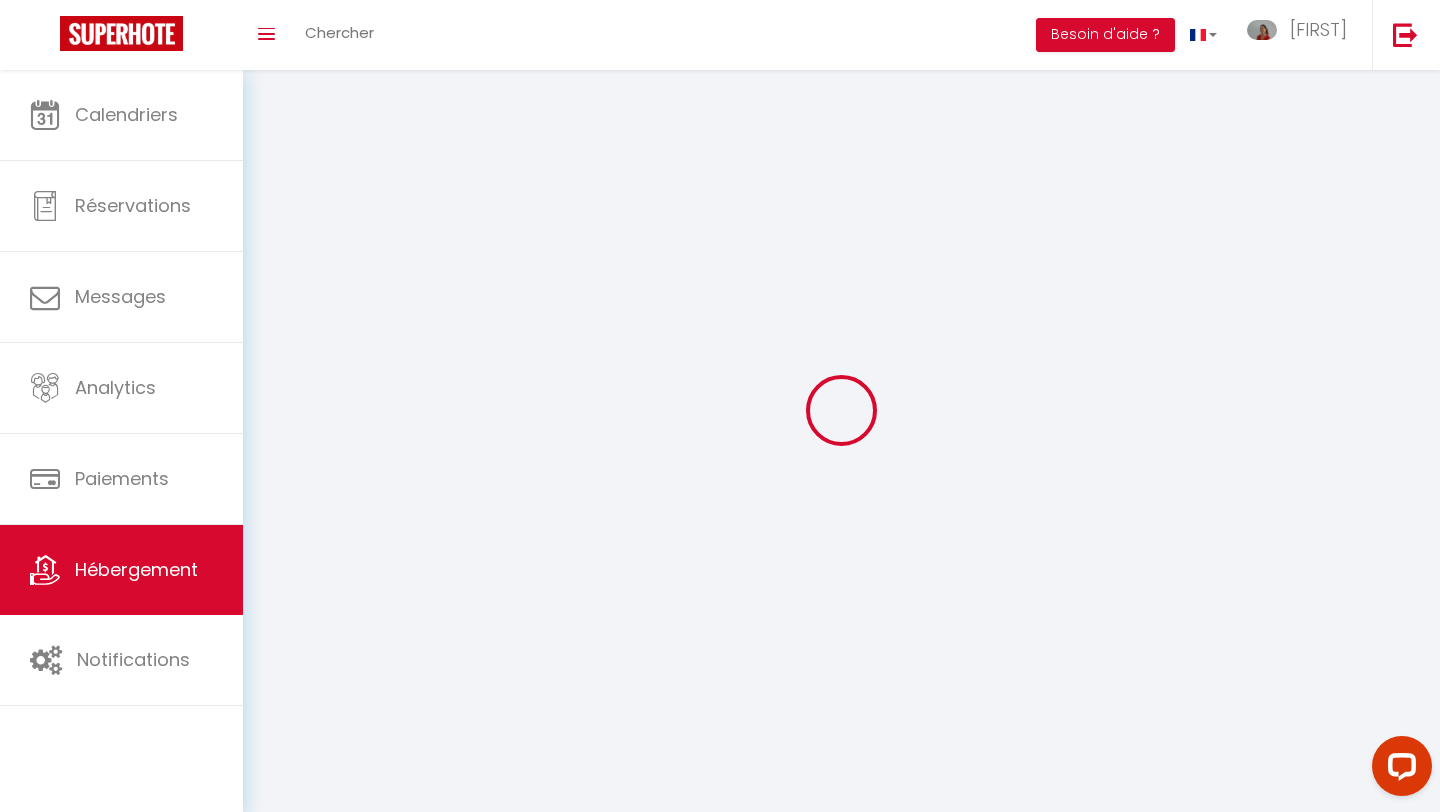 select on "1" 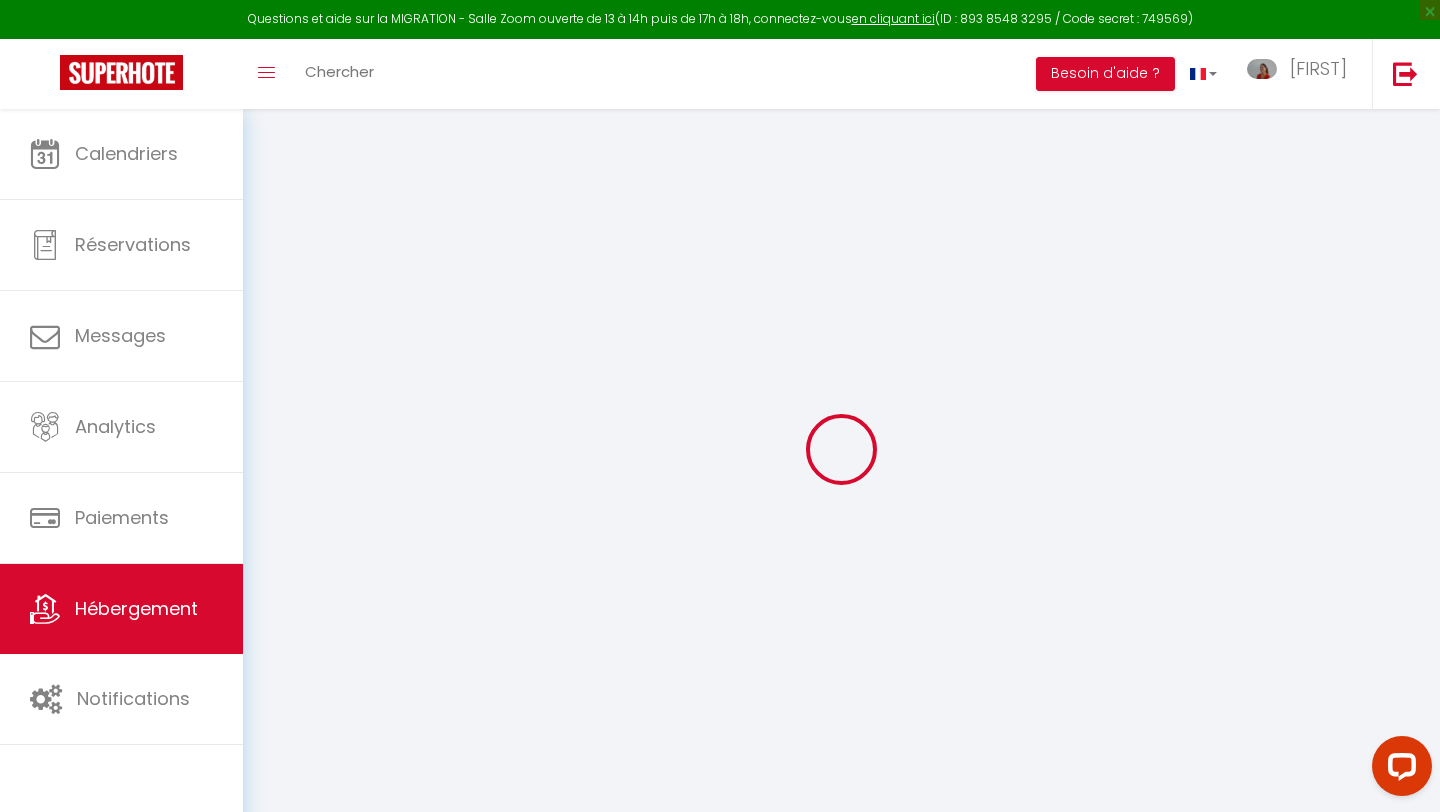 select 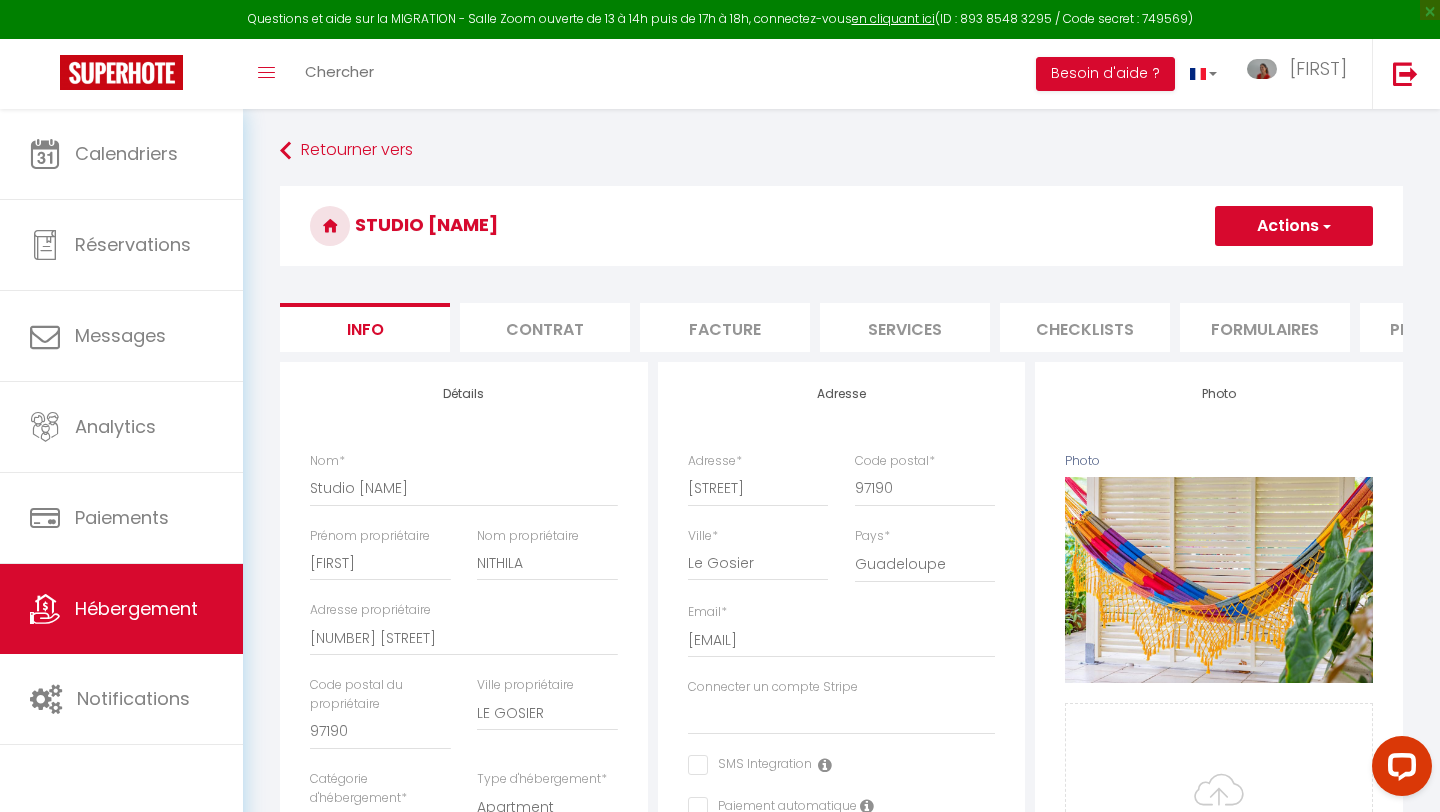 click on "Actions" at bounding box center (1294, 226) 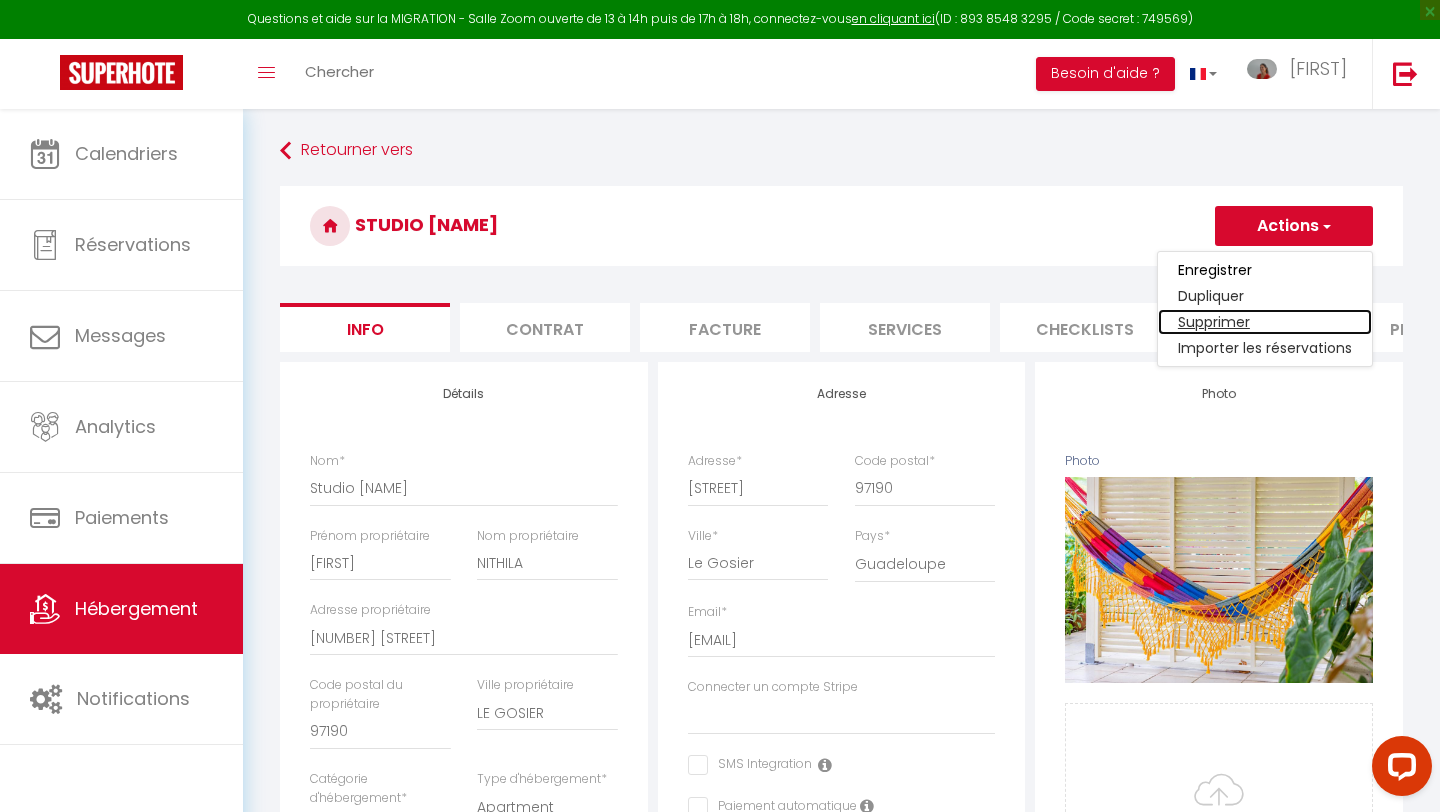 click on "Supprimer" at bounding box center (1265, 322) 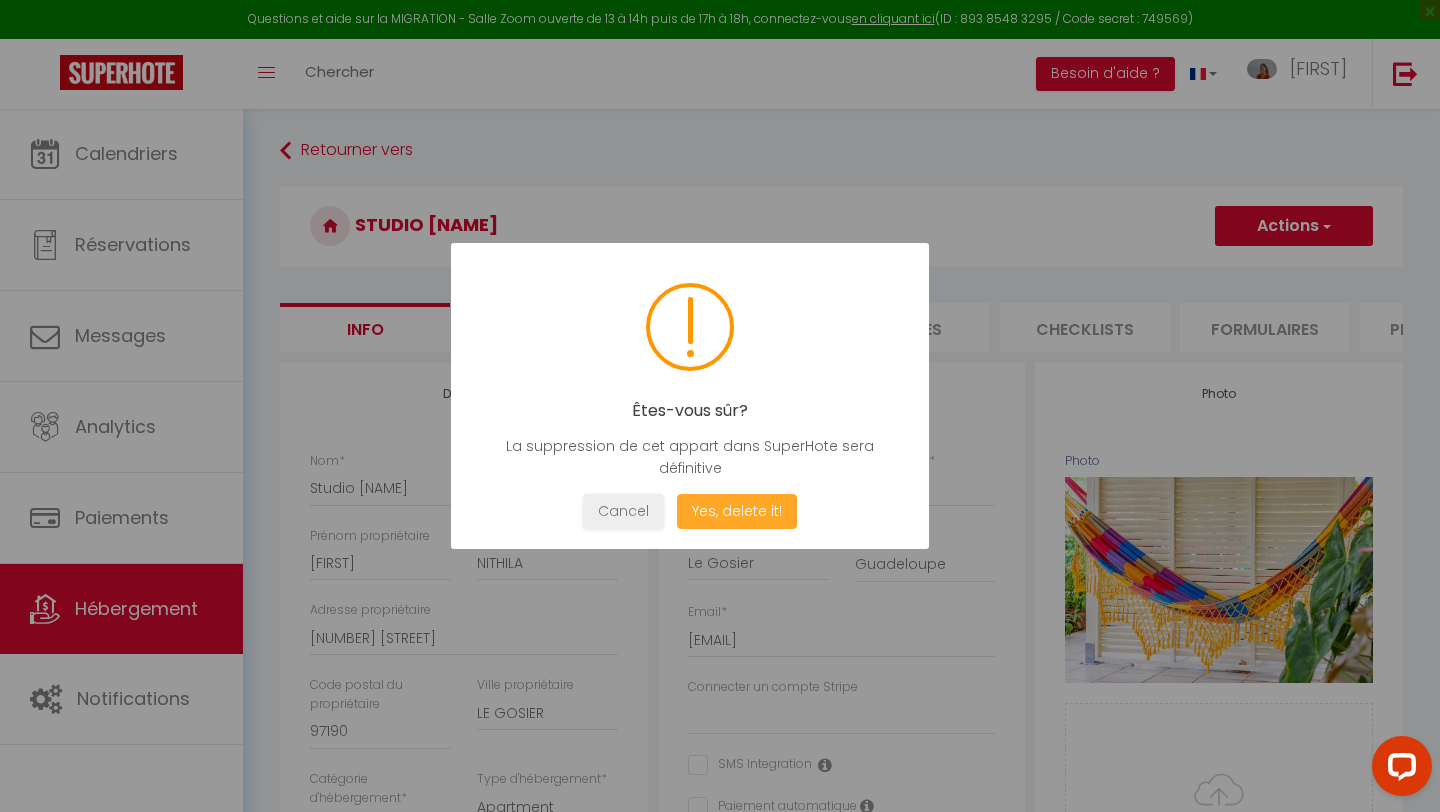 click on "Yes, delete it!" at bounding box center [737, 511] 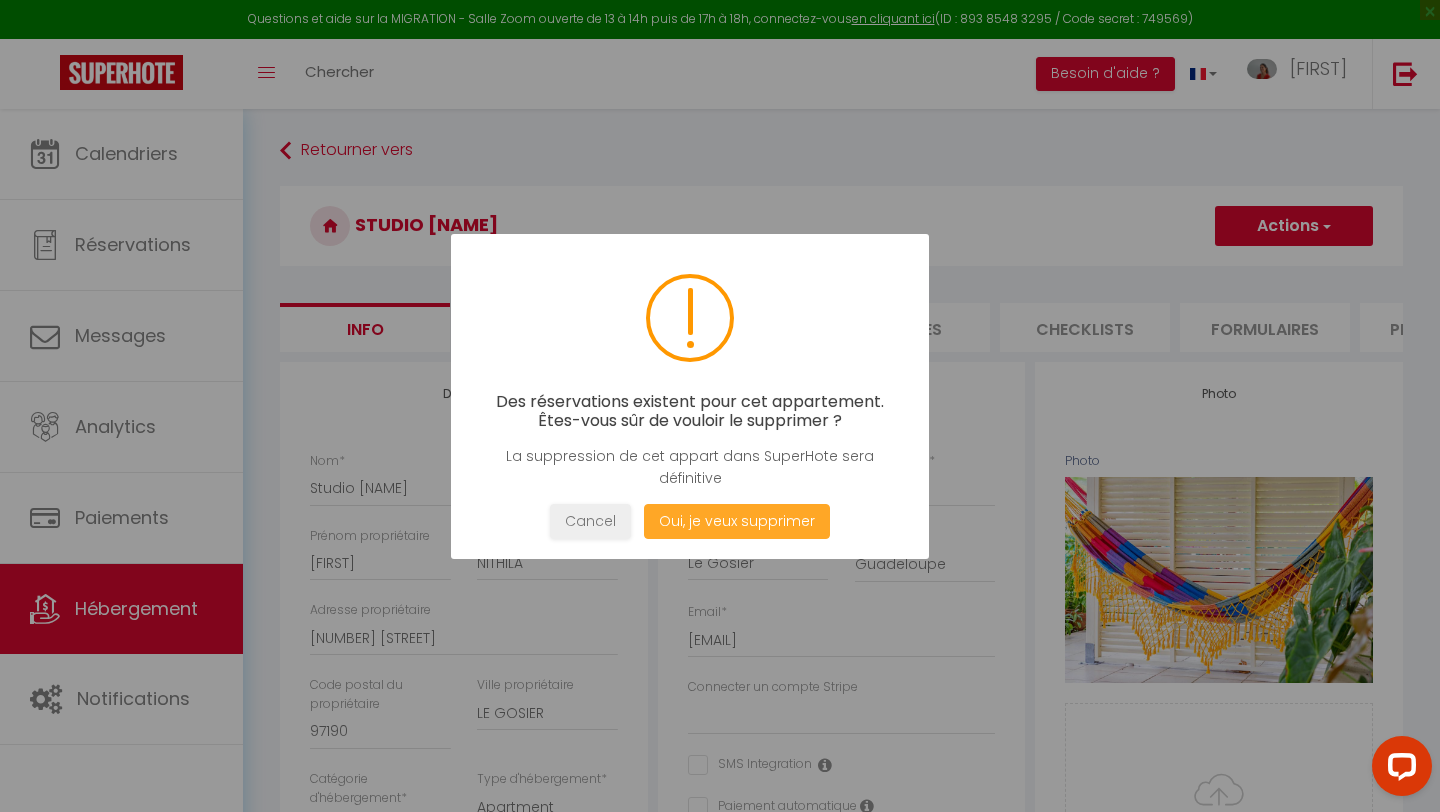 click on "Oui, je veux supprimer" at bounding box center [737, 521] 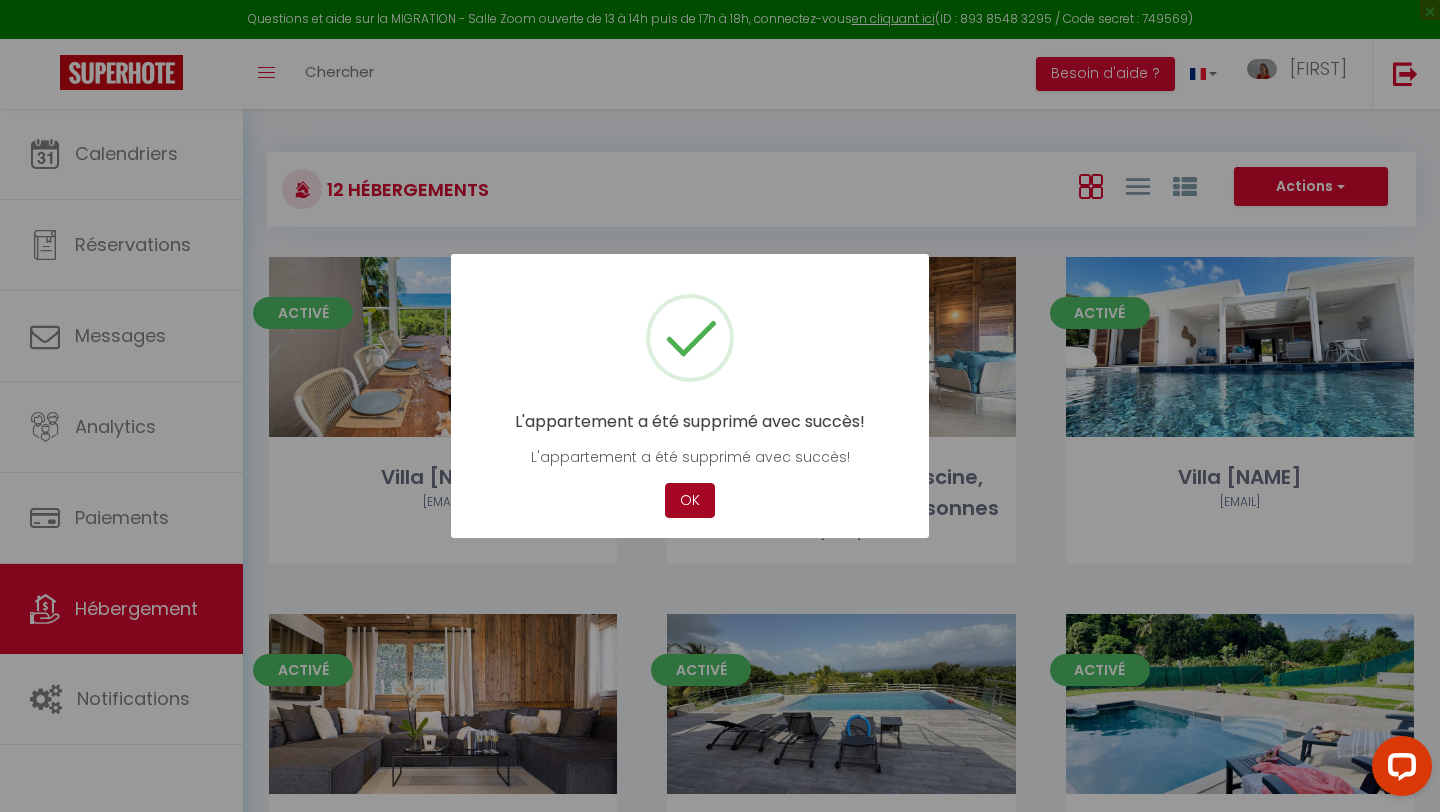 click on "OK" at bounding box center (690, 500) 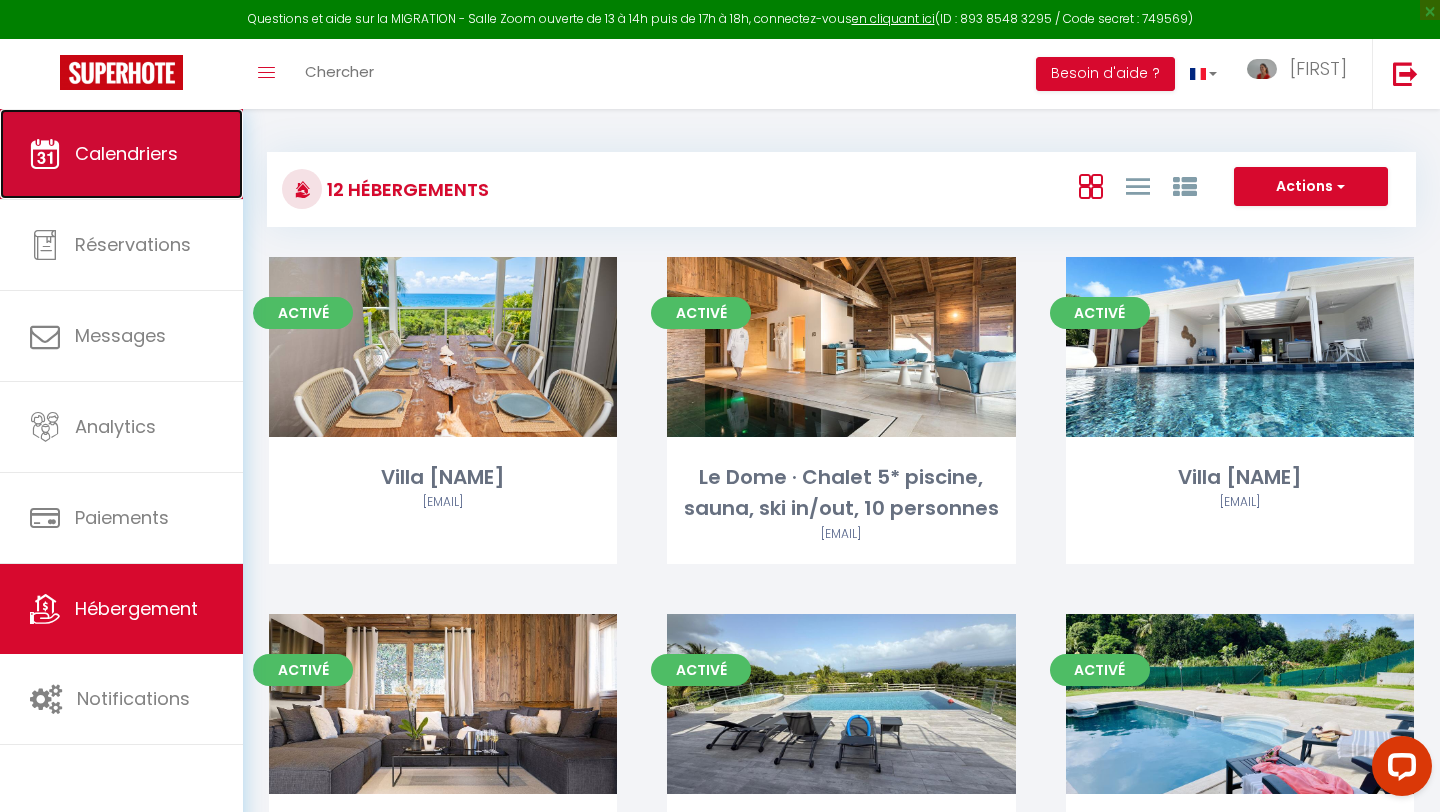 click on "Calendriers" at bounding box center (126, 153) 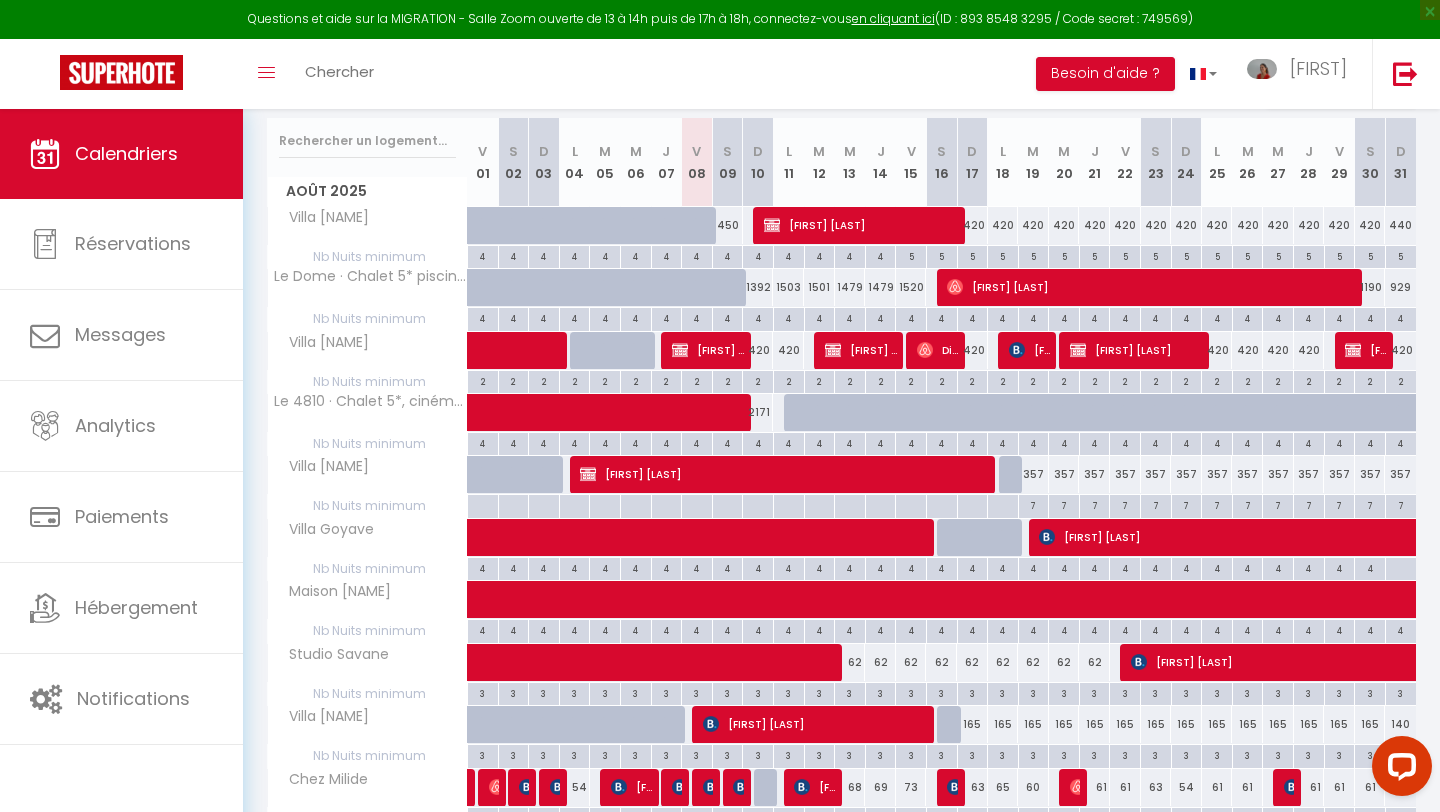 scroll, scrollTop: 250, scrollLeft: 0, axis: vertical 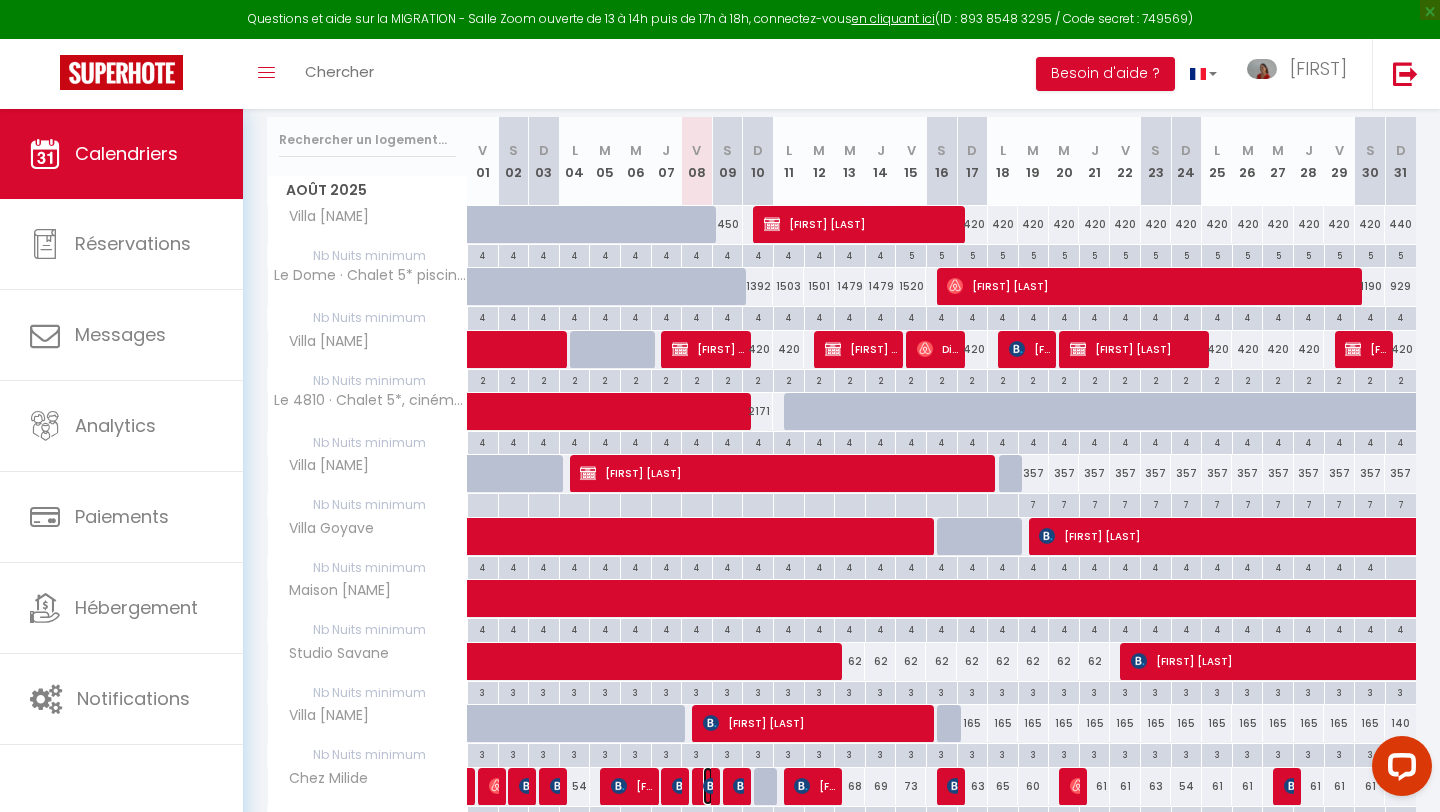 click at bounding box center (711, 786) 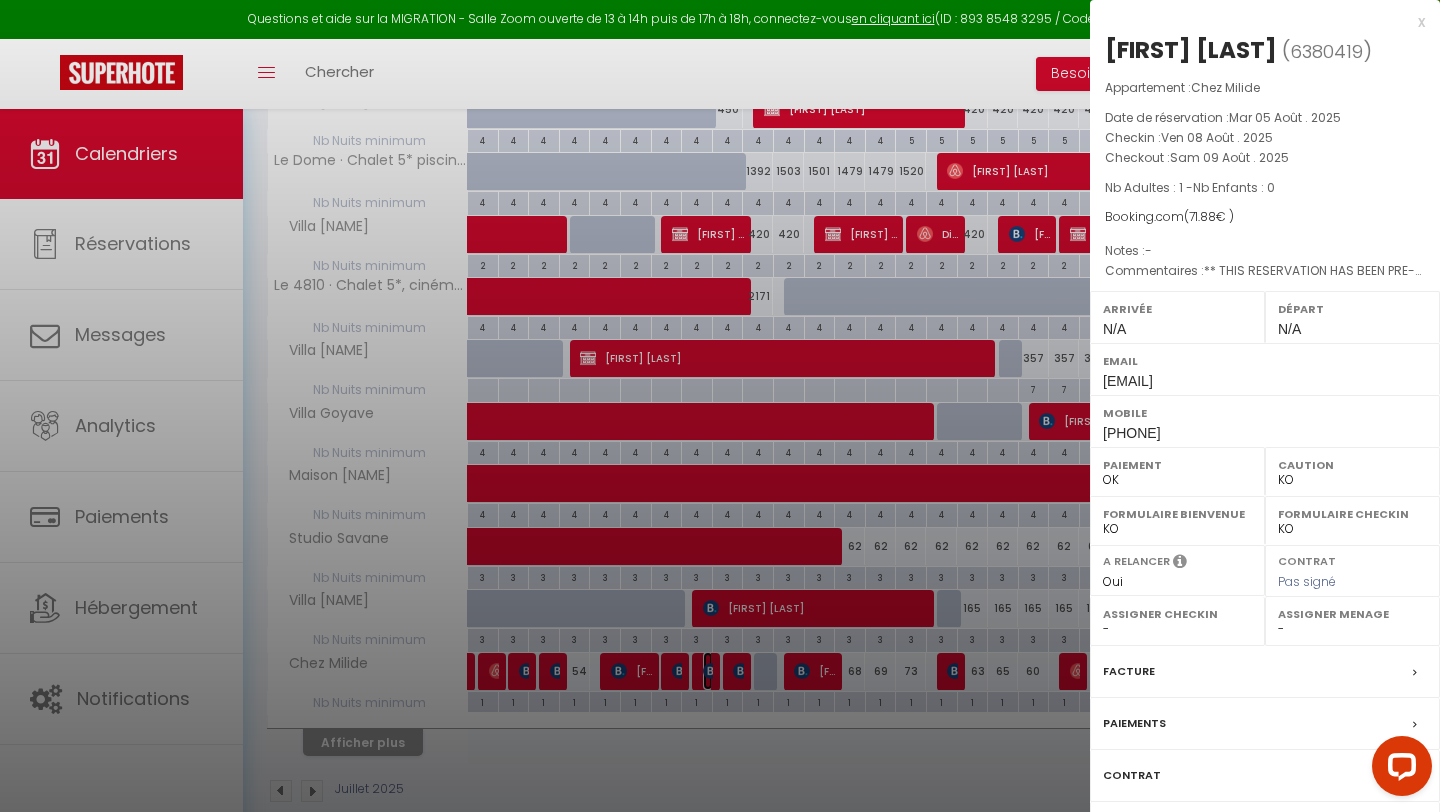scroll, scrollTop: 399, scrollLeft: 0, axis: vertical 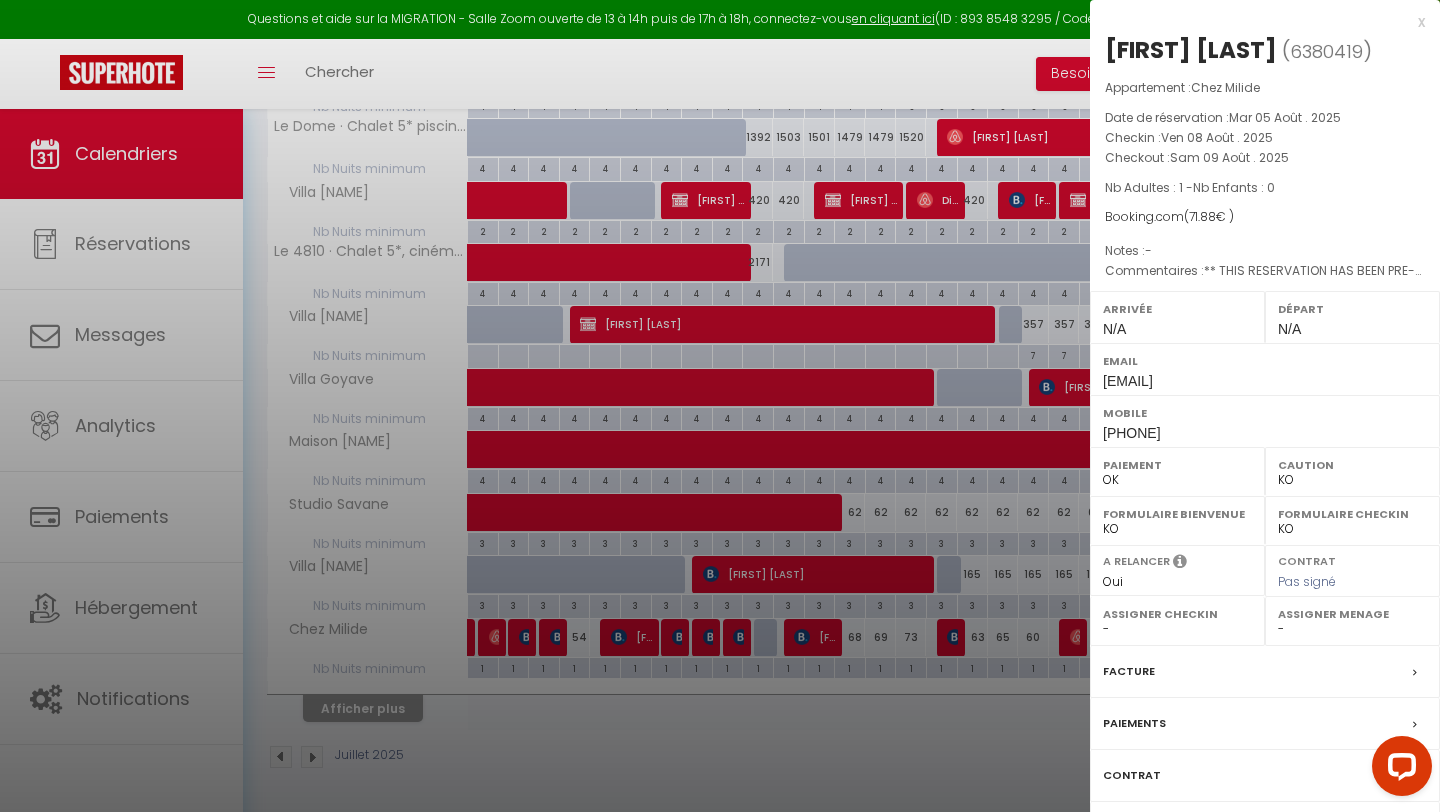 click on "Facture" at bounding box center [1129, 671] 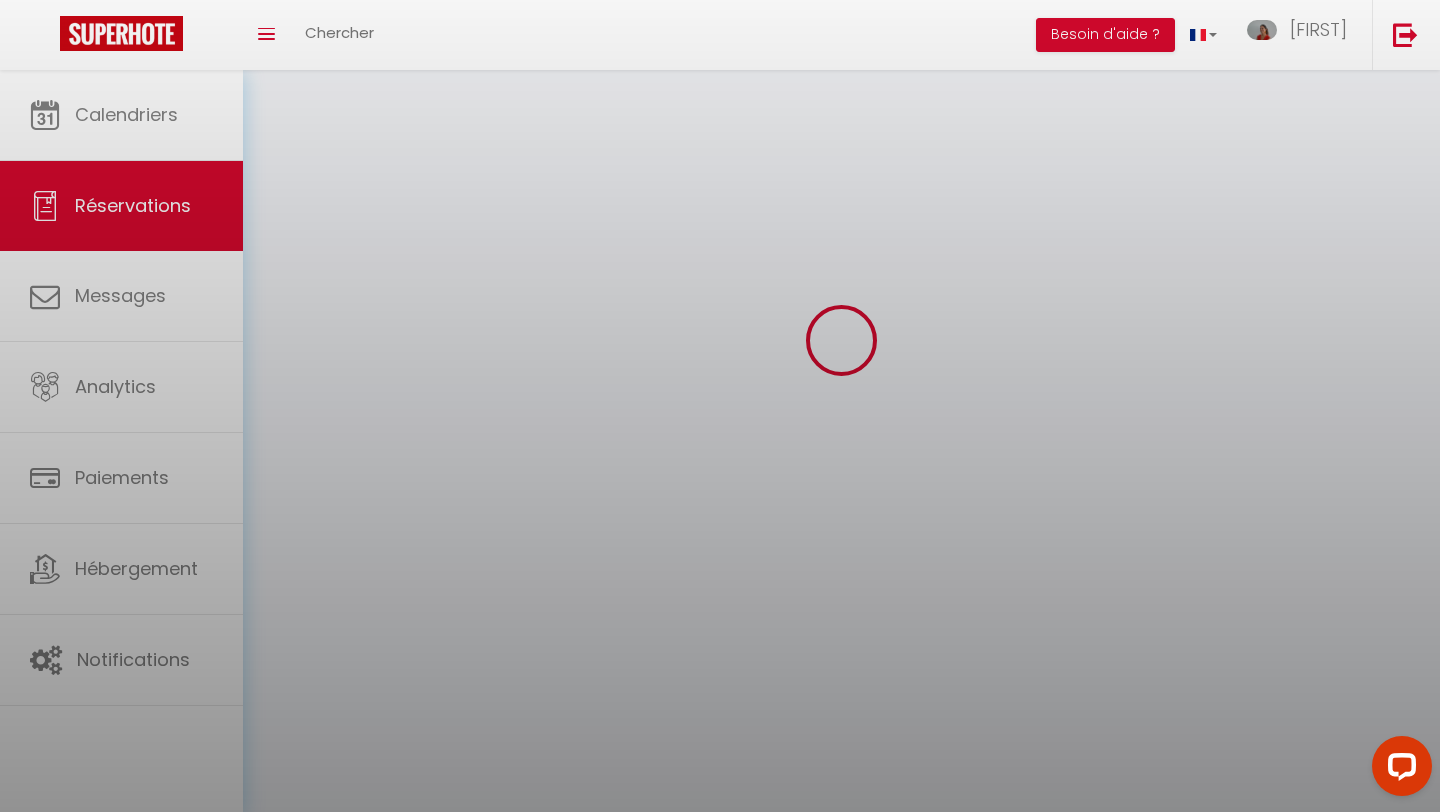 scroll, scrollTop: 0, scrollLeft: 0, axis: both 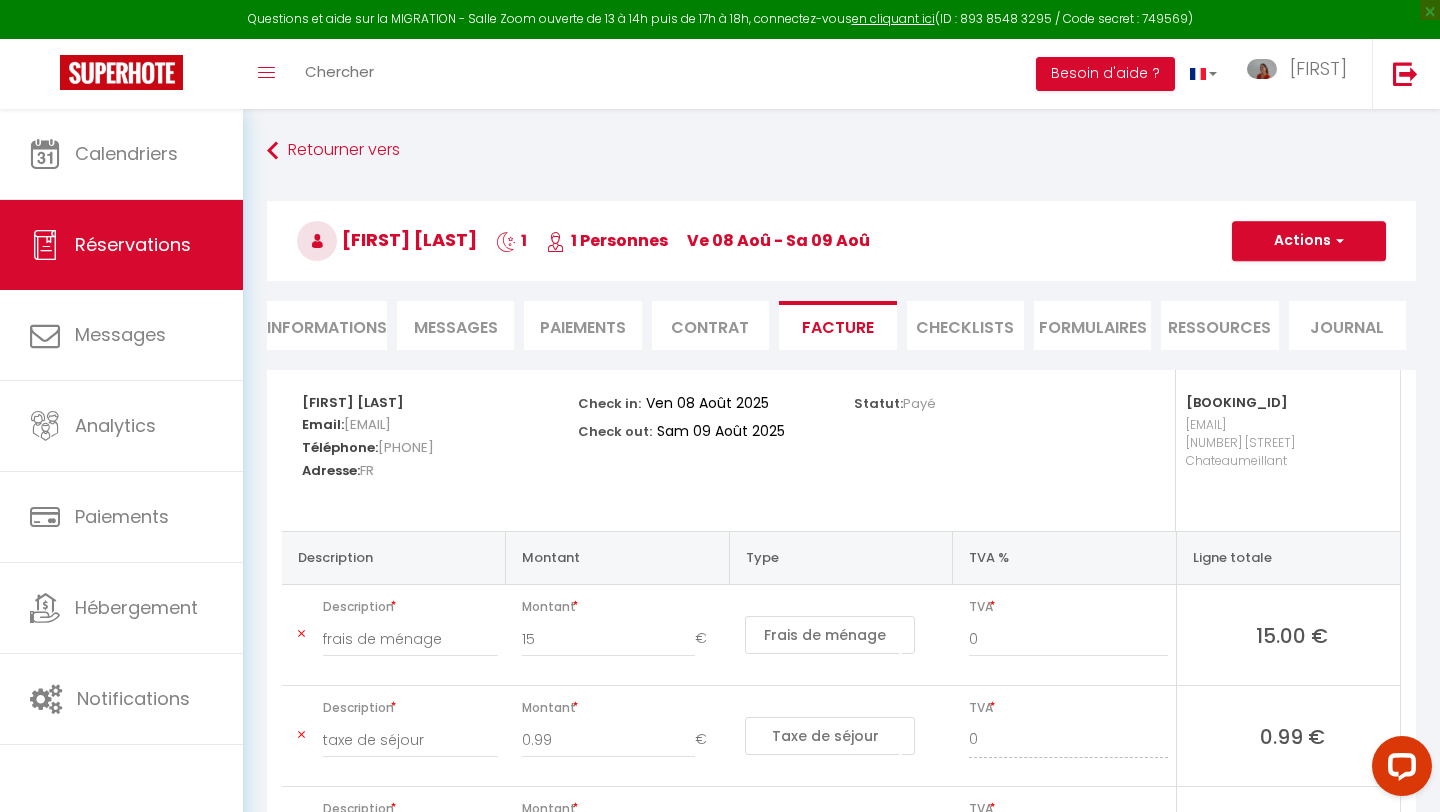 click on "Messages" at bounding box center [456, 327] 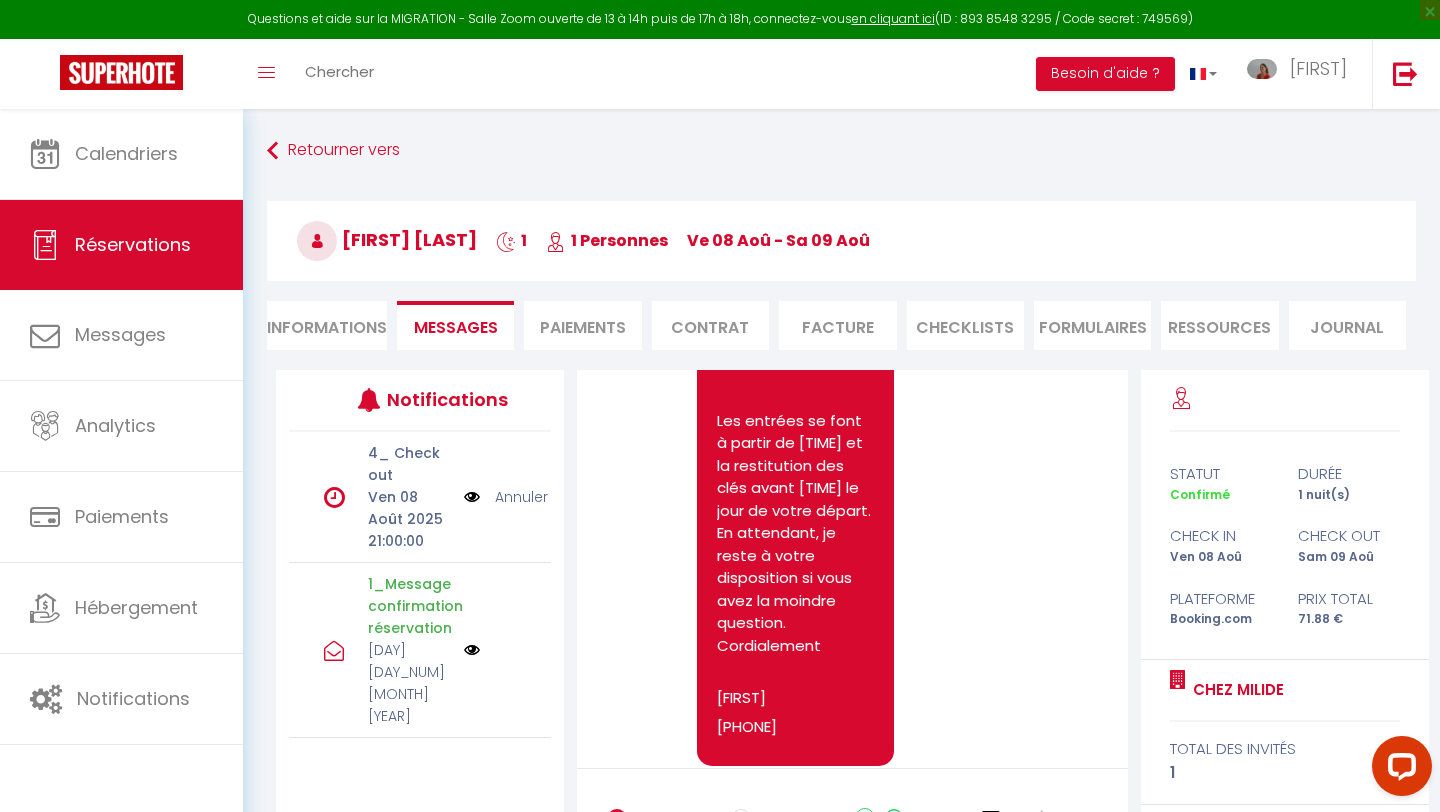 scroll, scrollTop: 1098, scrollLeft: 0, axis: vertical 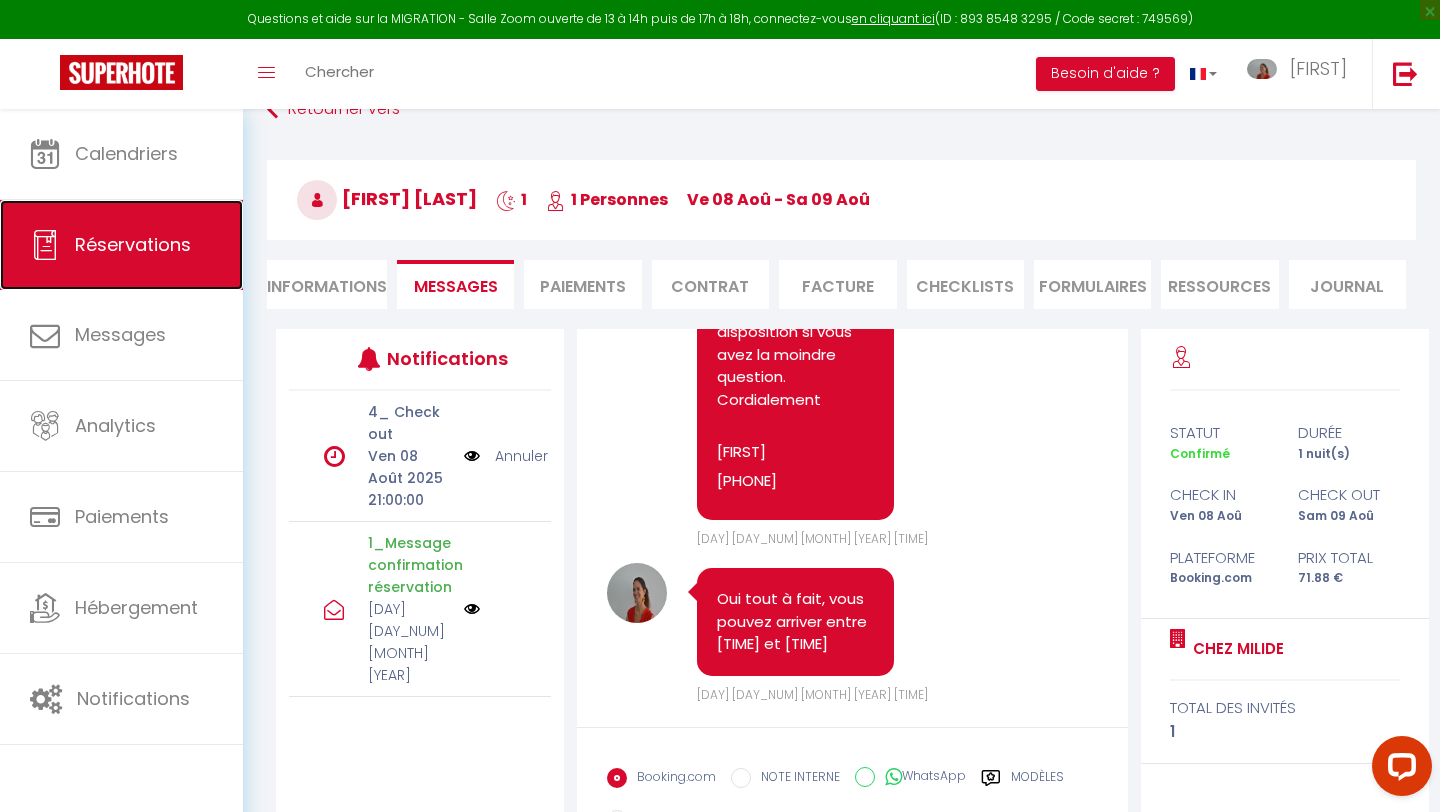 click on "Réservations" at bounding box center [133, 244] 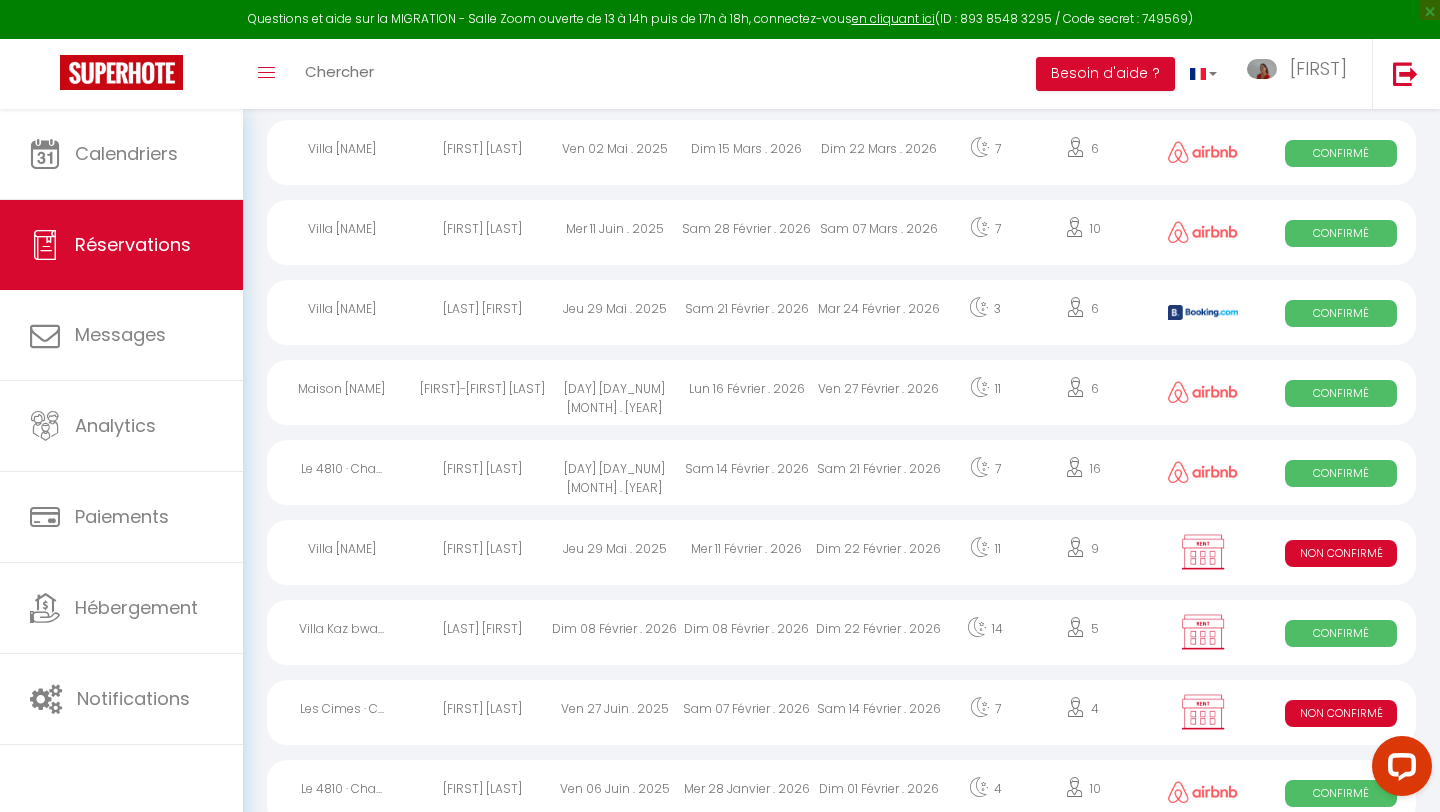 scroll, scrollTop: 1280, scrollLeft: 0, axis: vertical 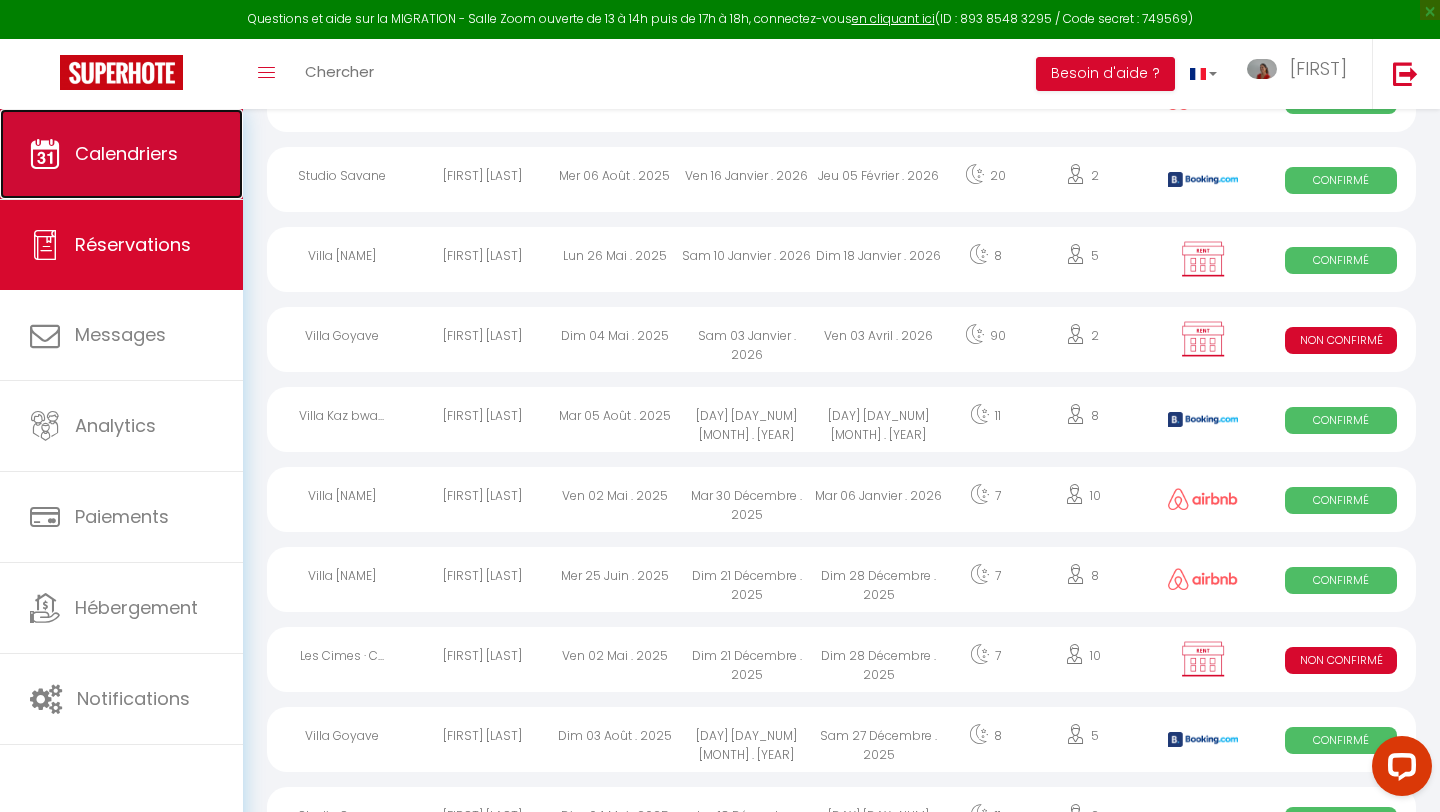 click on "Calendriers" at bounding box center [126, 153] 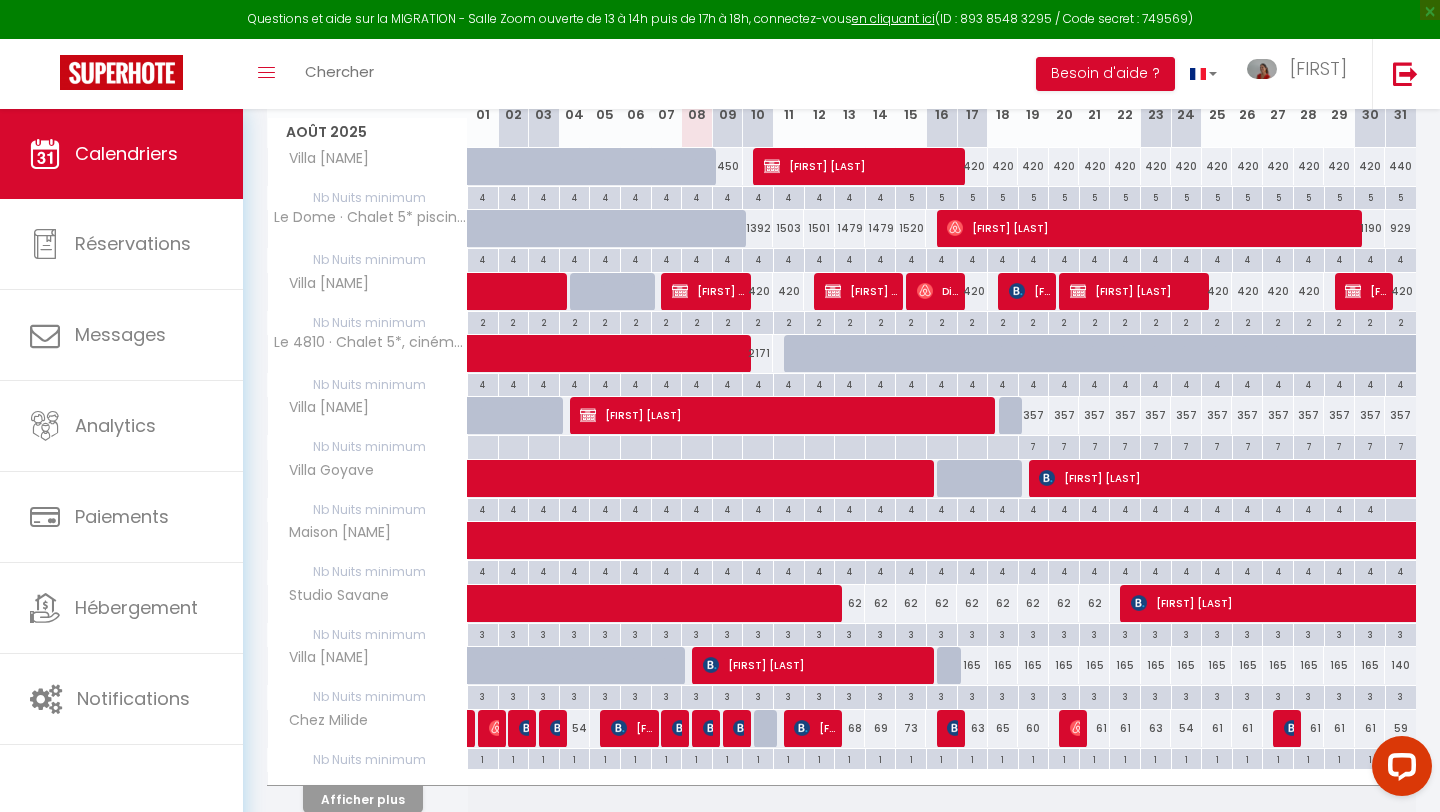 scroll, scrollTop: 310, scrollLeft: 0, axis: vertical 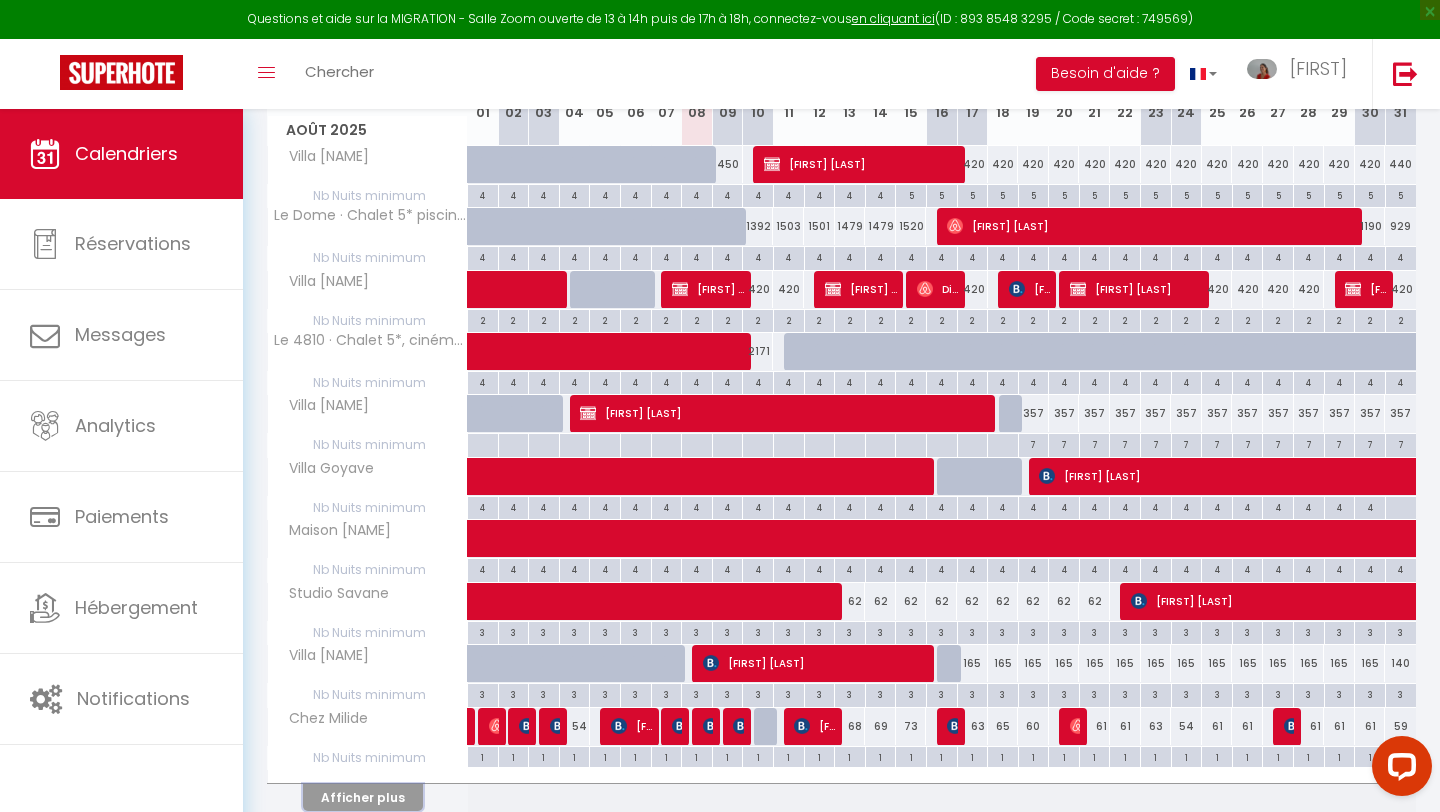 click on "Afficher plus" at bounding box center [363, 797] 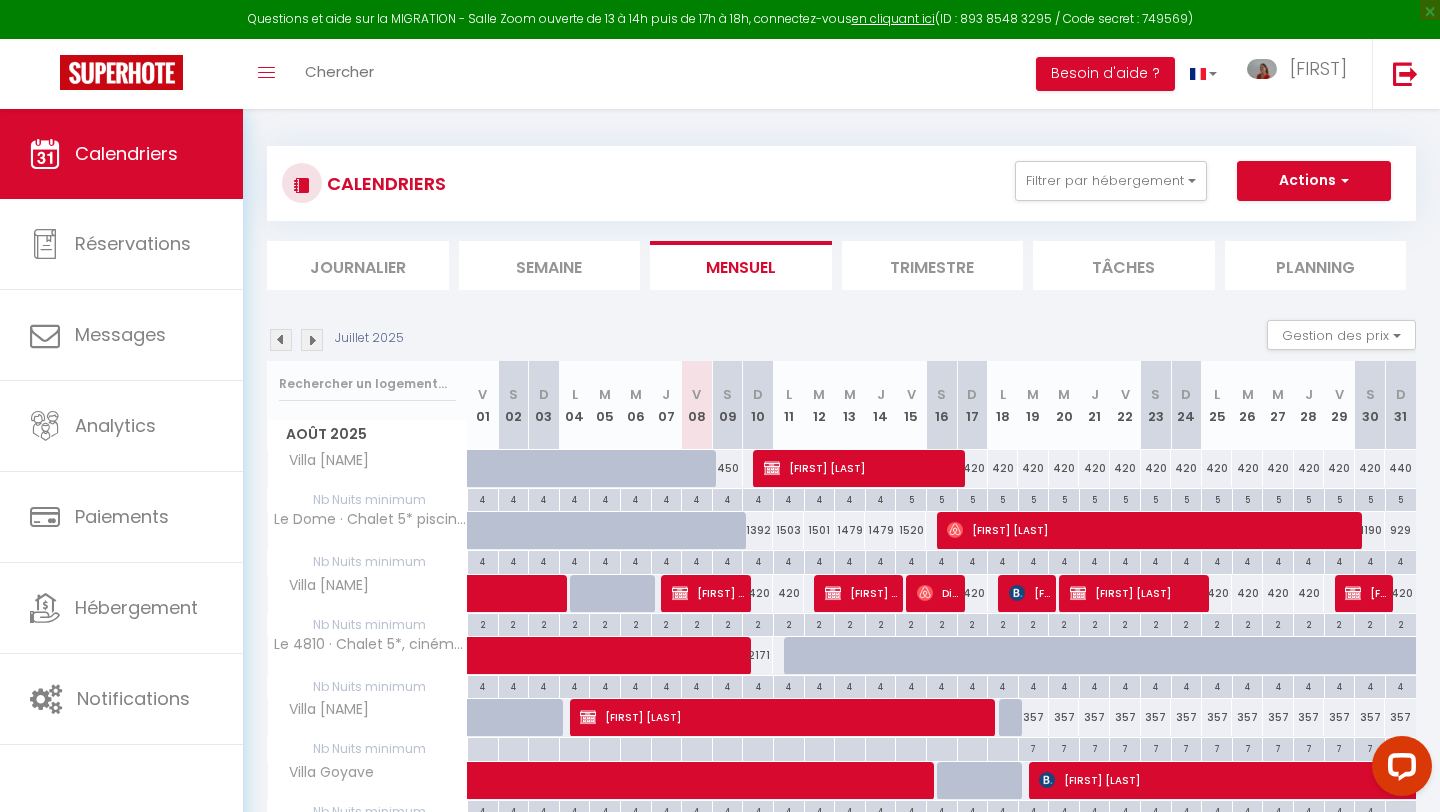 scroll, scrollTop: 0, scrollLeft: 0, axis: both 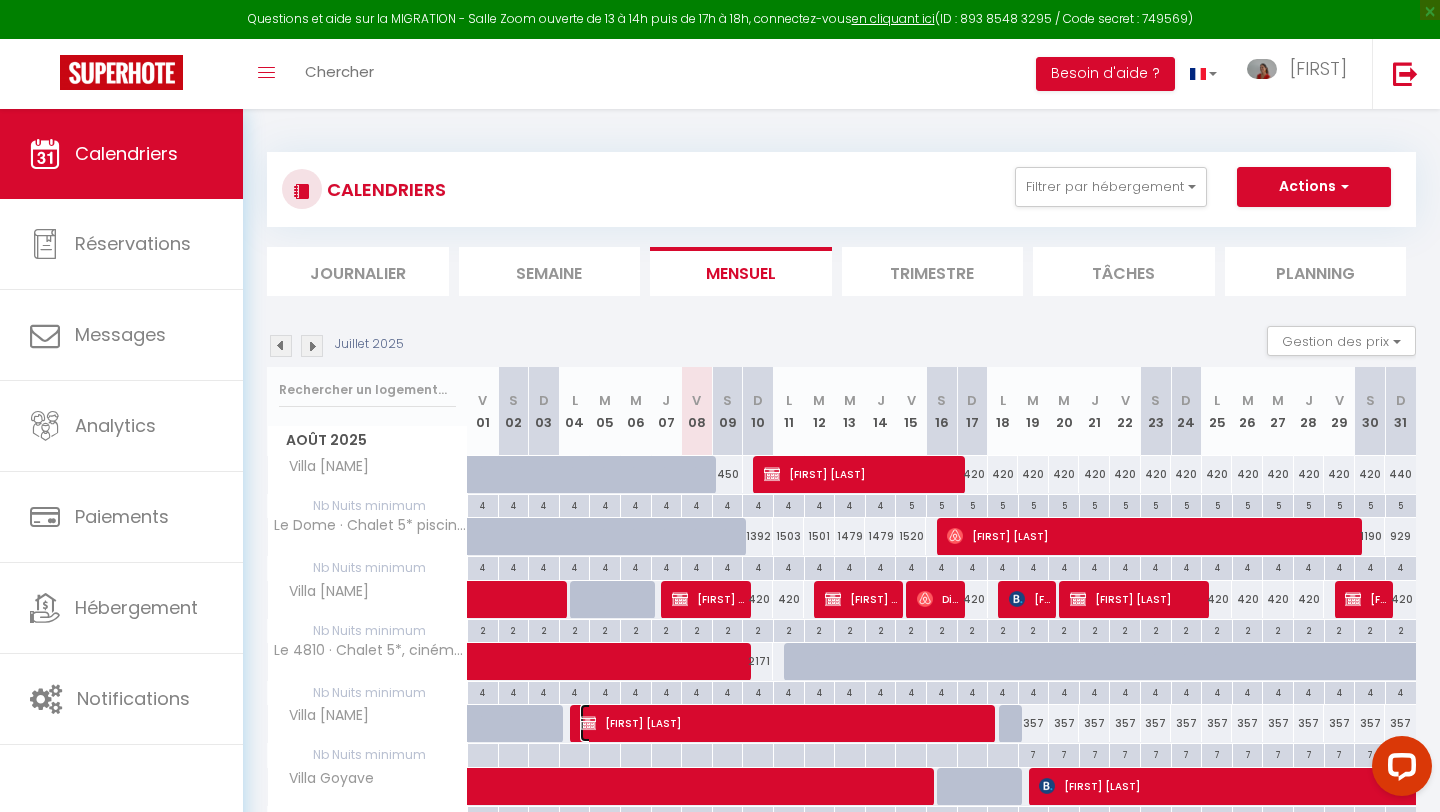 click on "[FIRST] [LAST]" at bounding box center [786, 723] 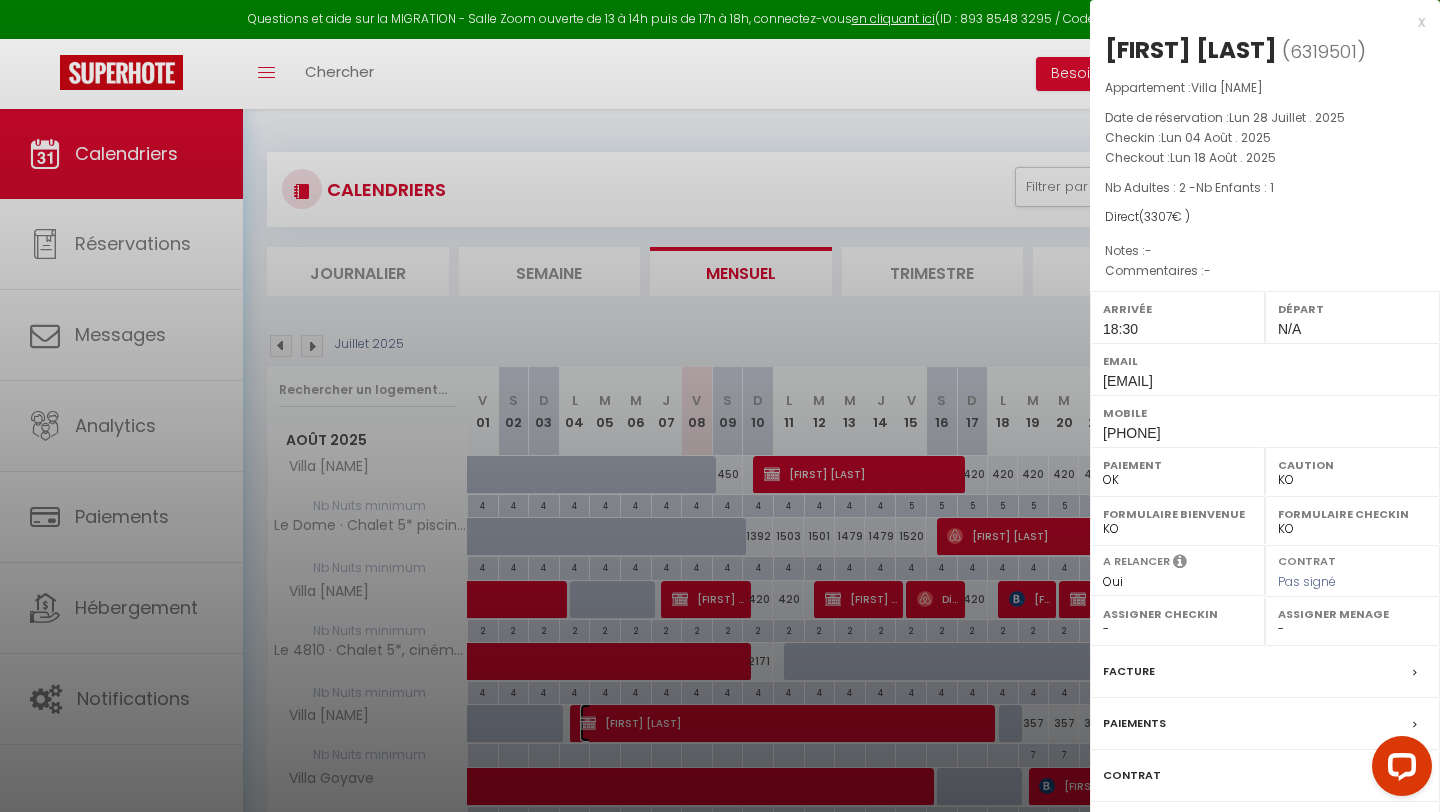 scroll, scrollTop: 26, scrollLeft: 0, axis: vertical 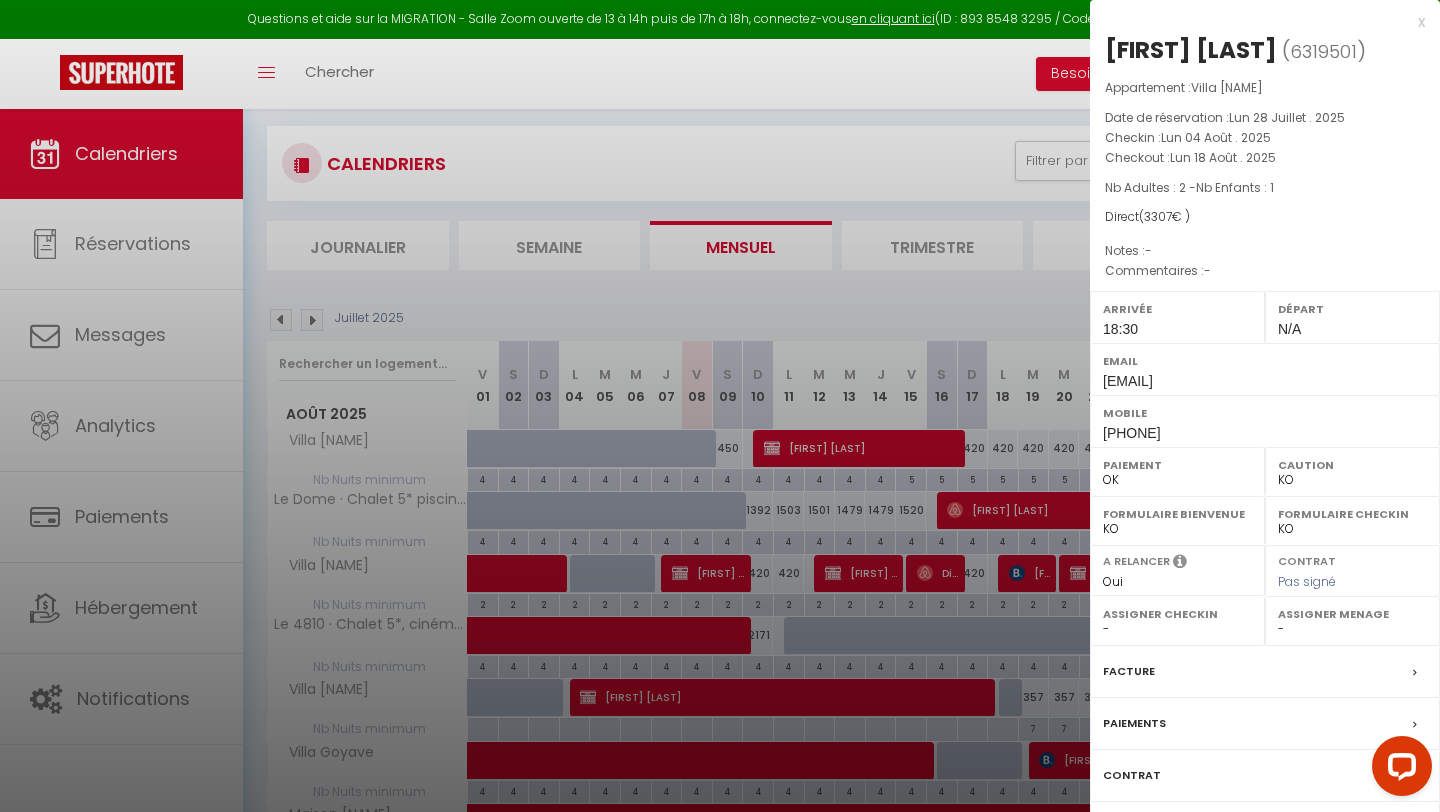 click at bounding box center [720, 406] 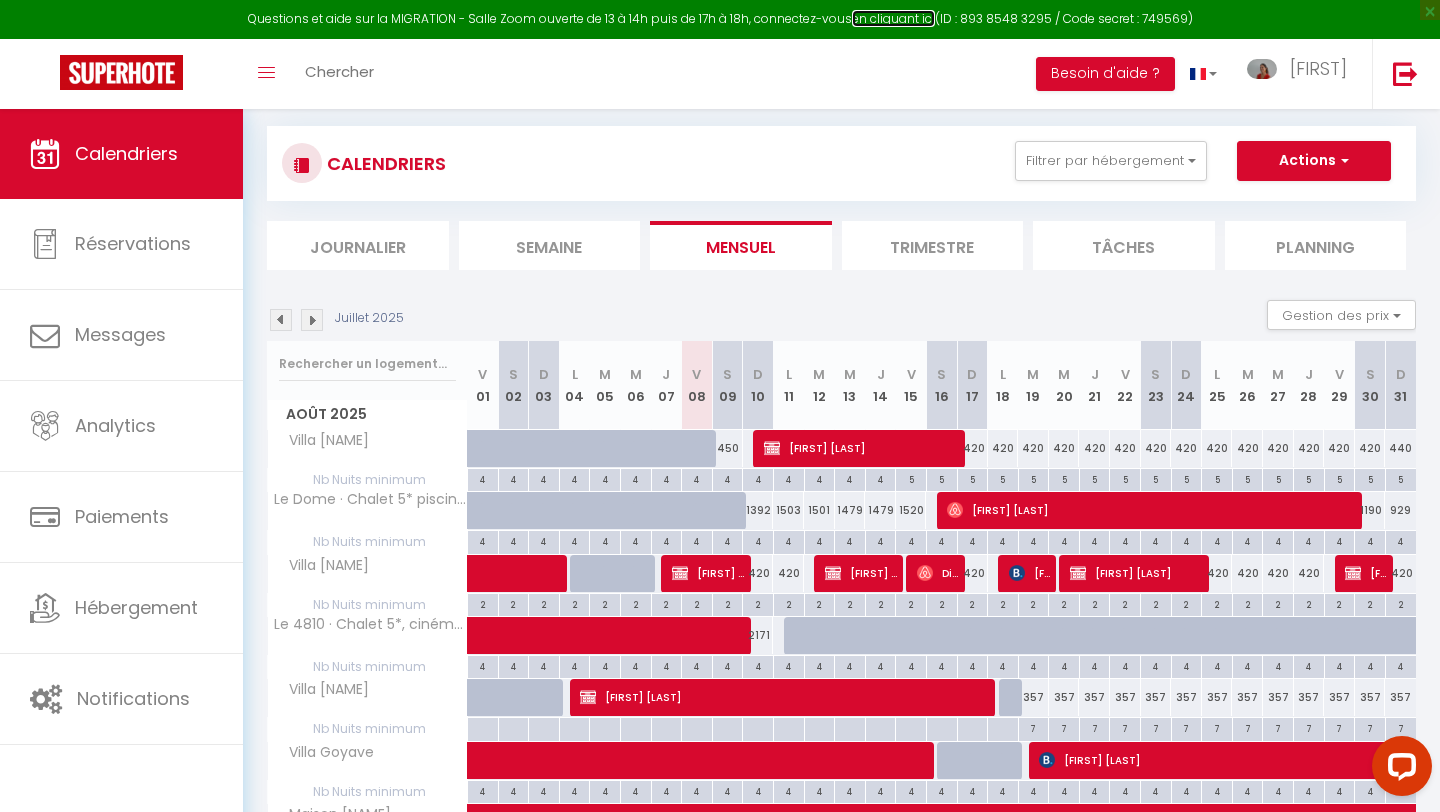 click on "en cliquant ici" at bounding box center [893, 18] 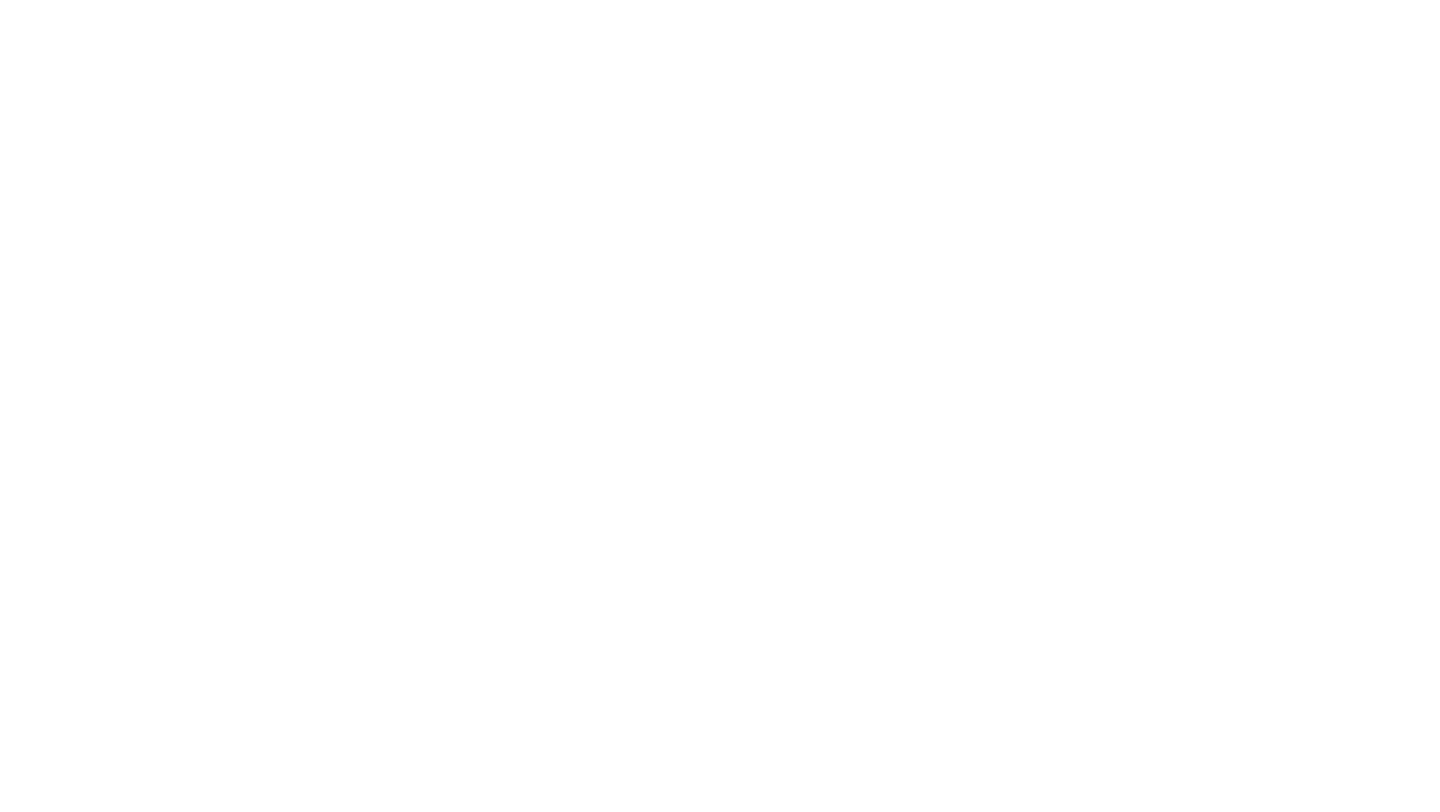 scroll, scrollTop: 0, scrollLeft: 0, axis: both 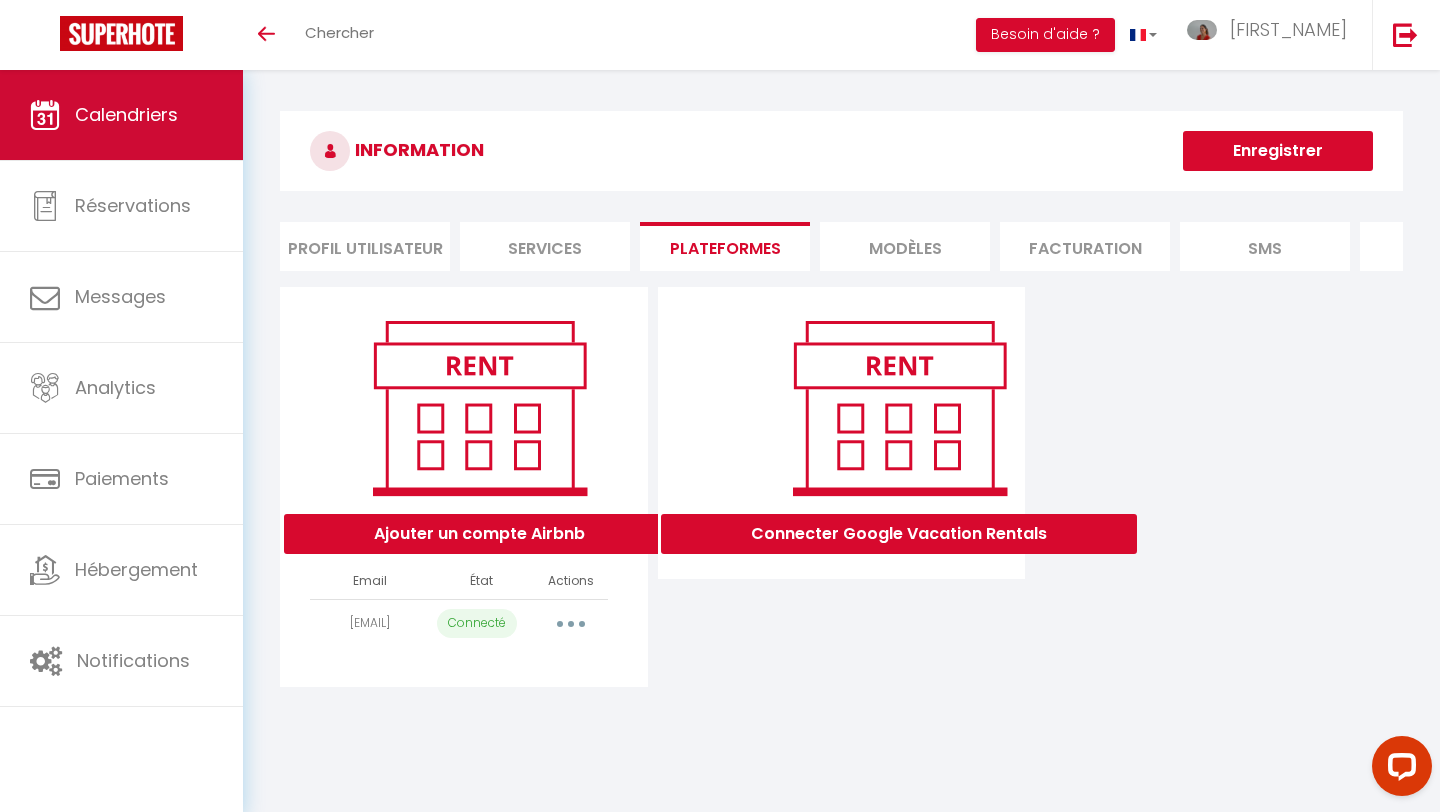 click on "Calendriers" at bounding box center (126, 114) 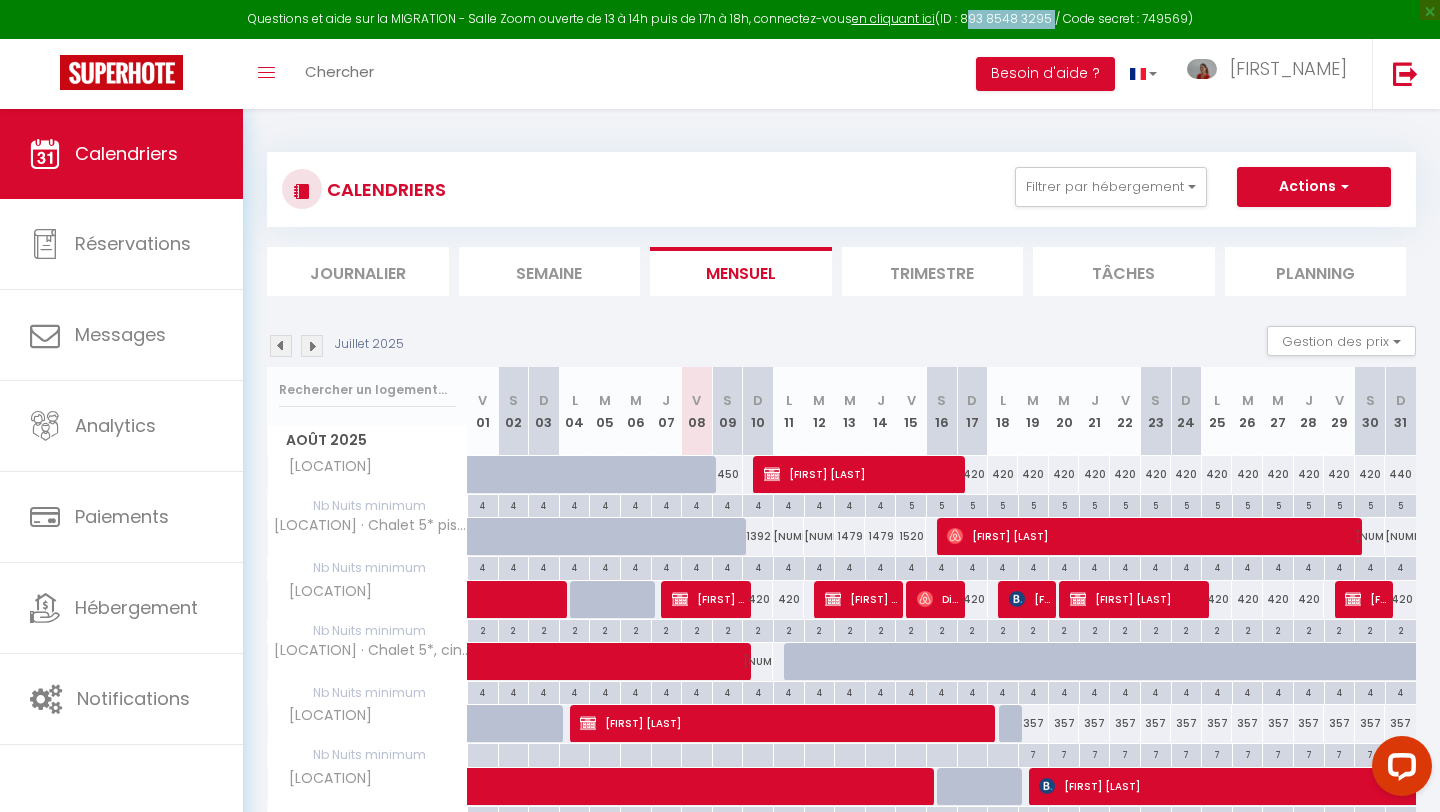 drag, startPoint x: 964, startPoint y: 20, endPoint x: 1050, endPoint y: 22, distance: 86.023254 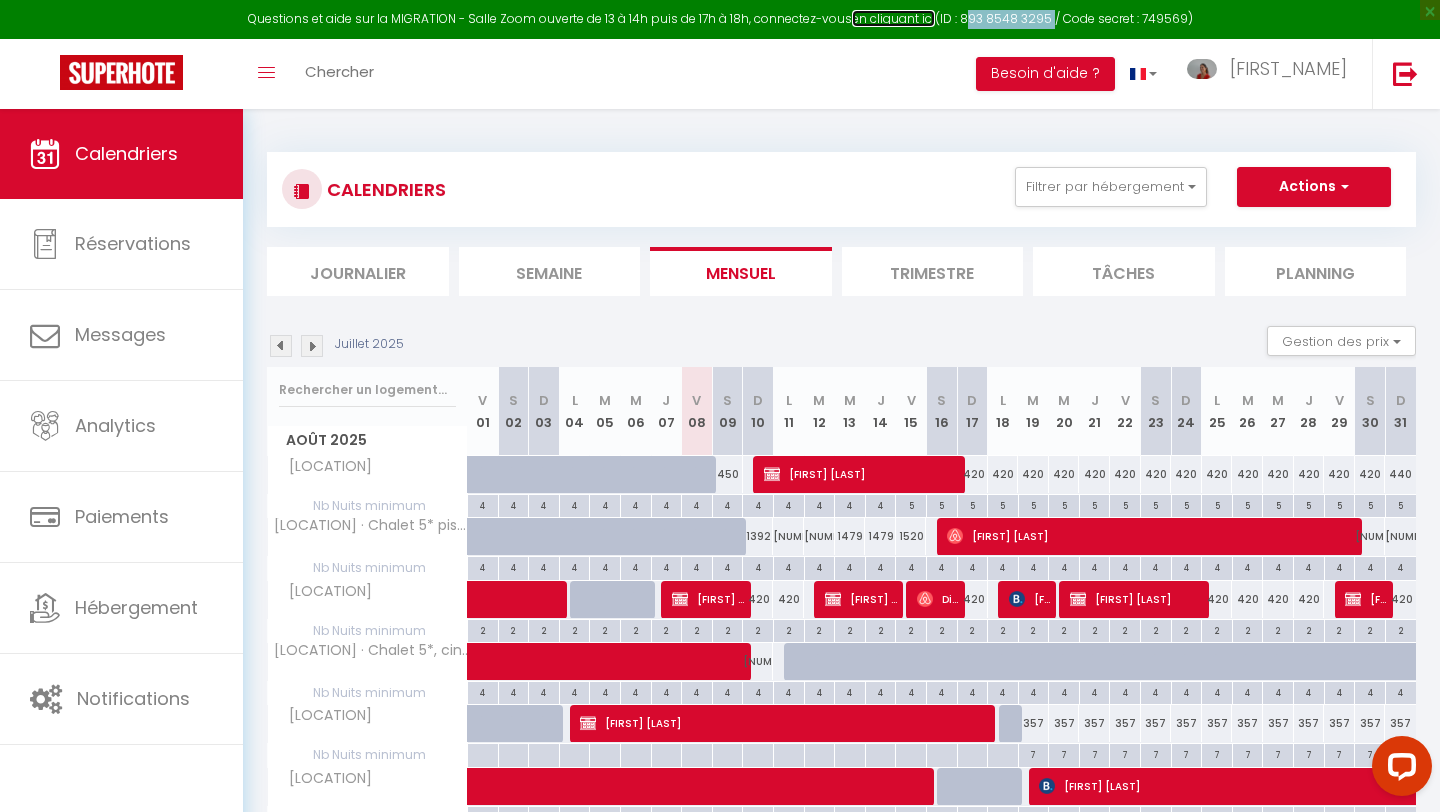 click on "en cliquant ici" at bounding box center (893, 18) 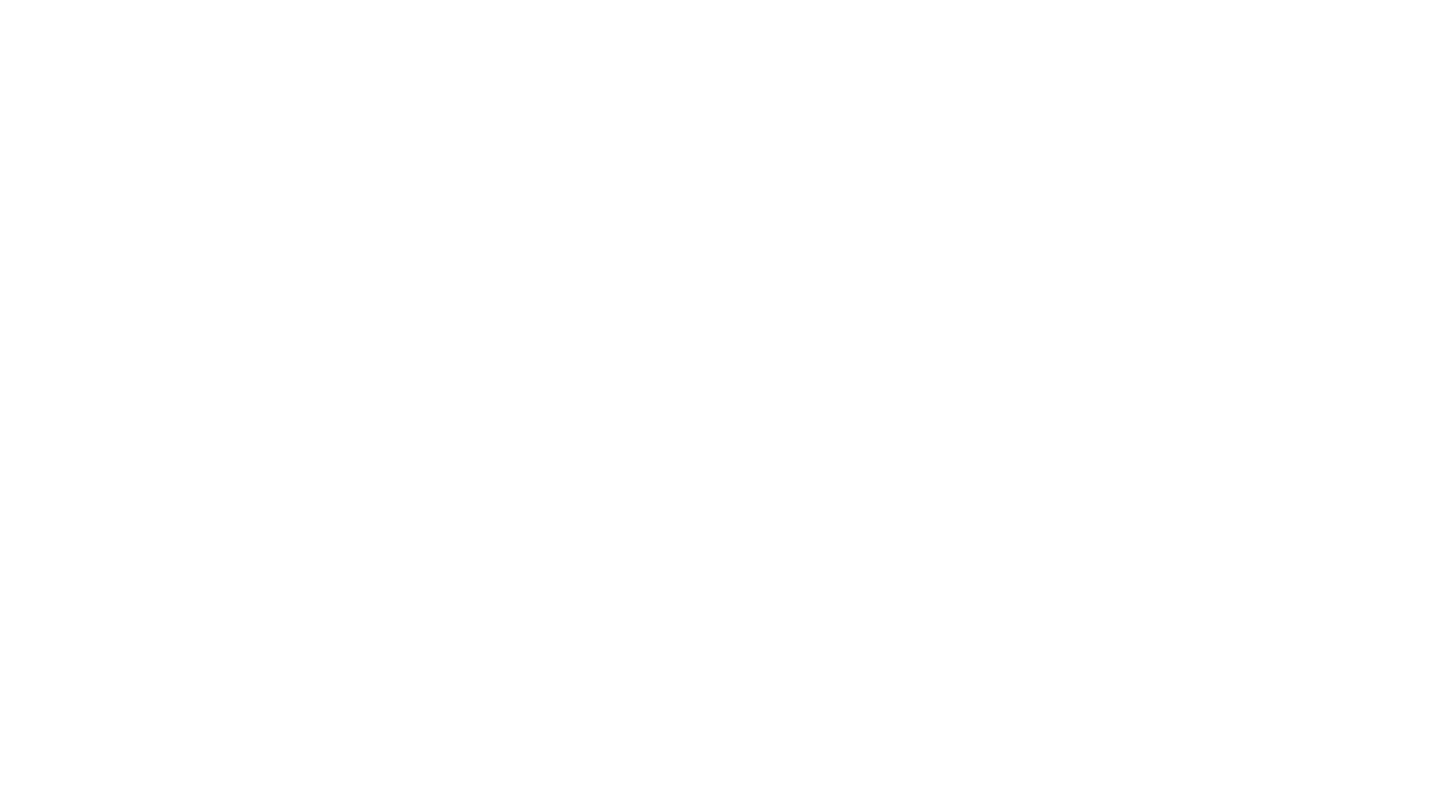 scroll, scrollTop: 0, scrollLeft: 0, axis: both 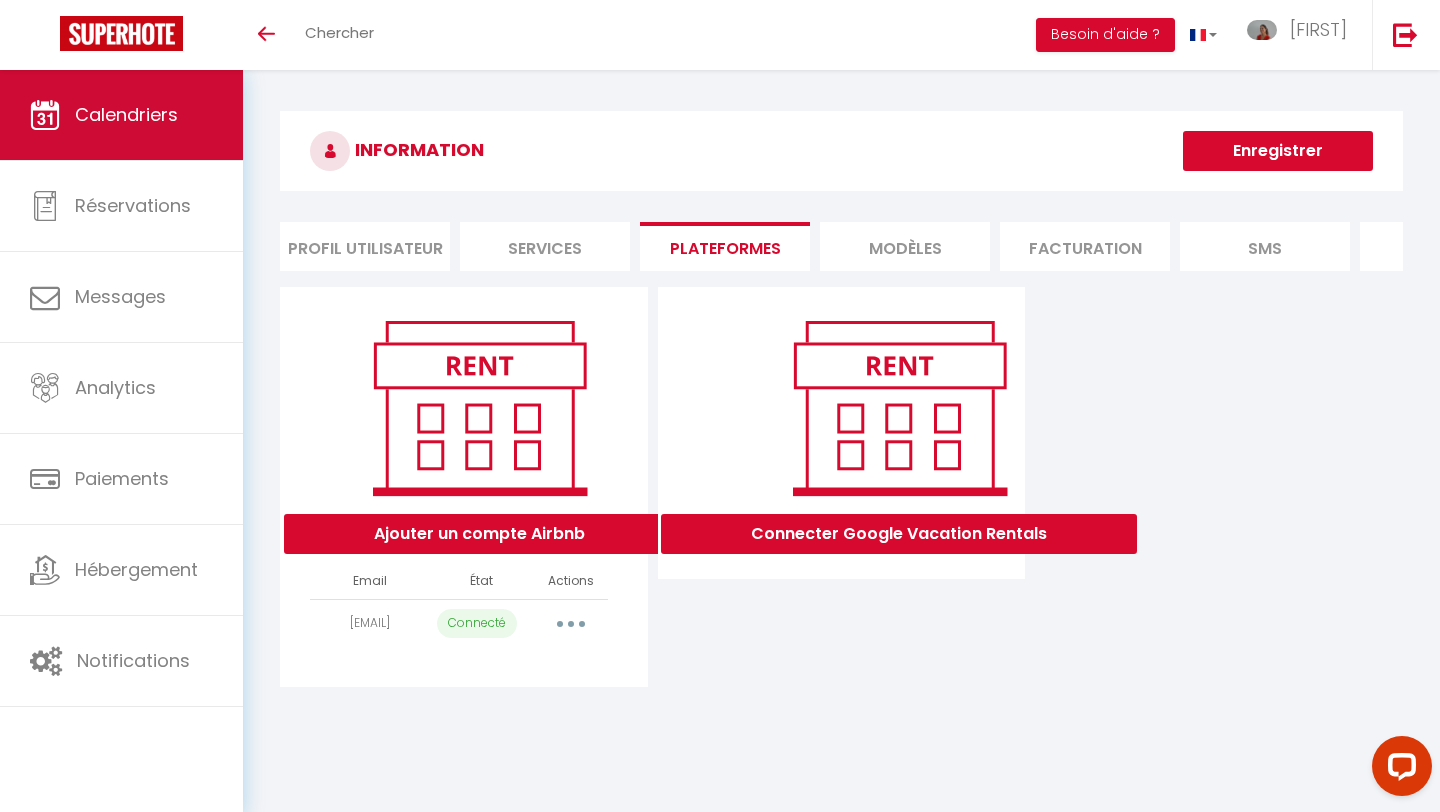 click on "Calendriers" at bounding box center (126, 114) 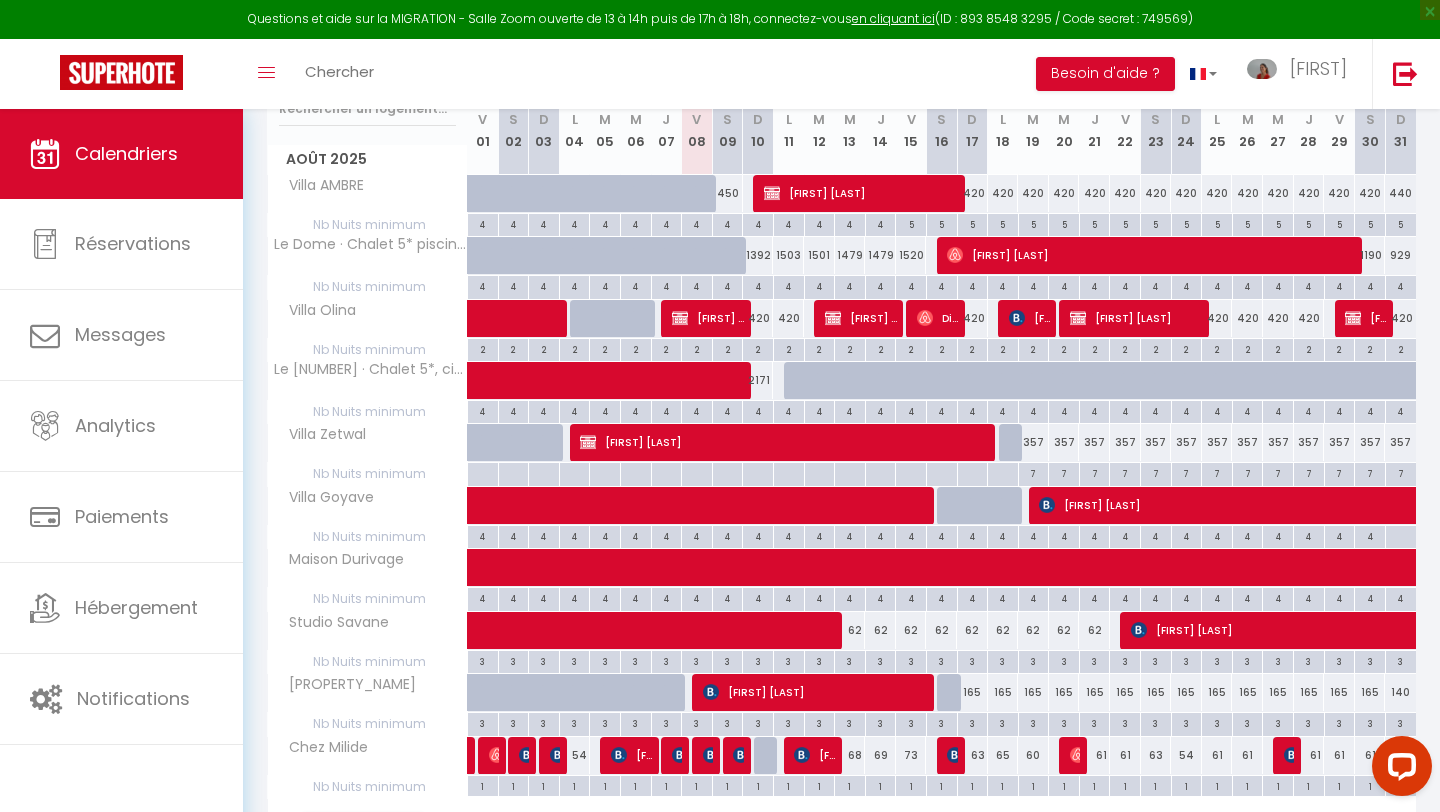 scroll, scrollTop: 284, scrollLeft: 0, axis: vertical 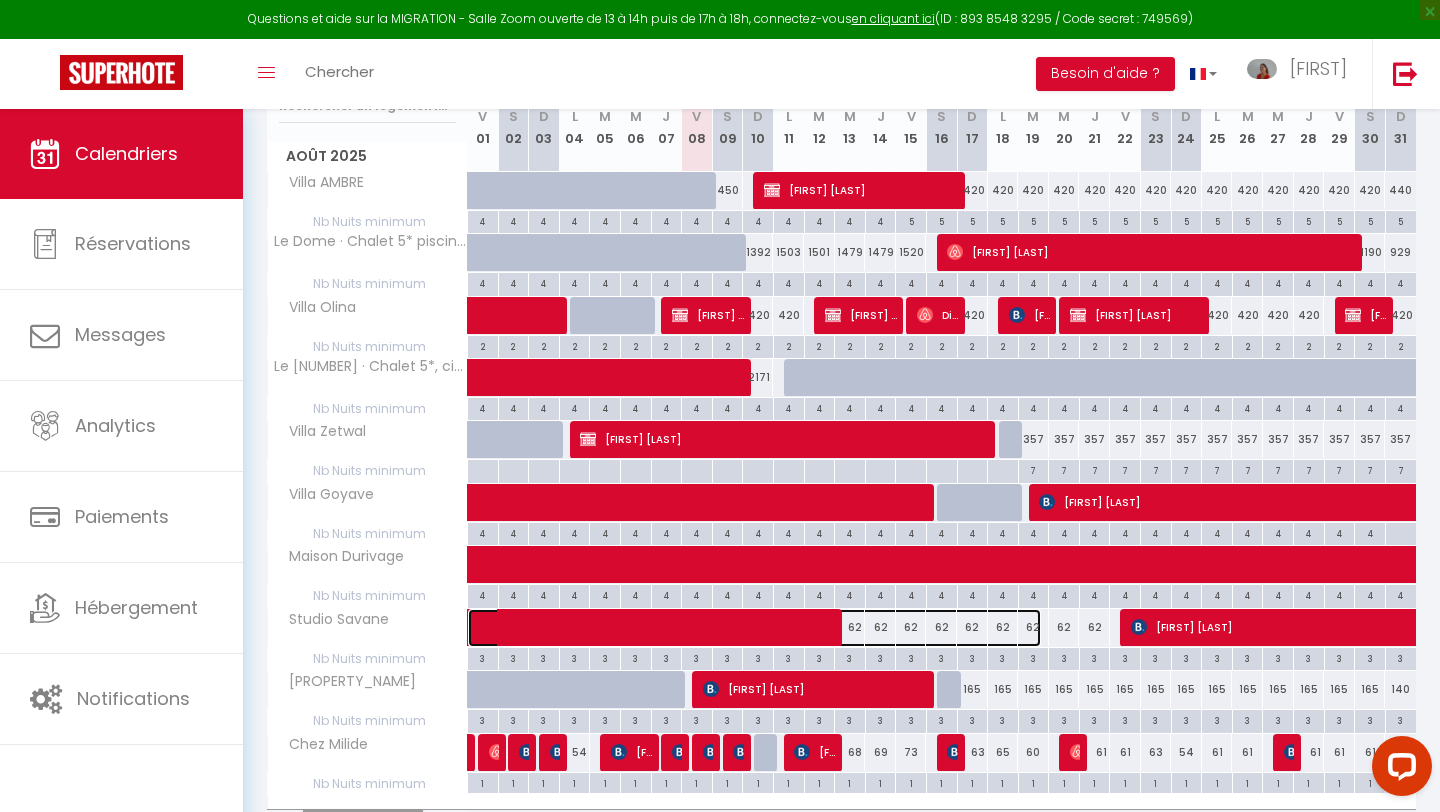 click at bounding box center (765, 628) 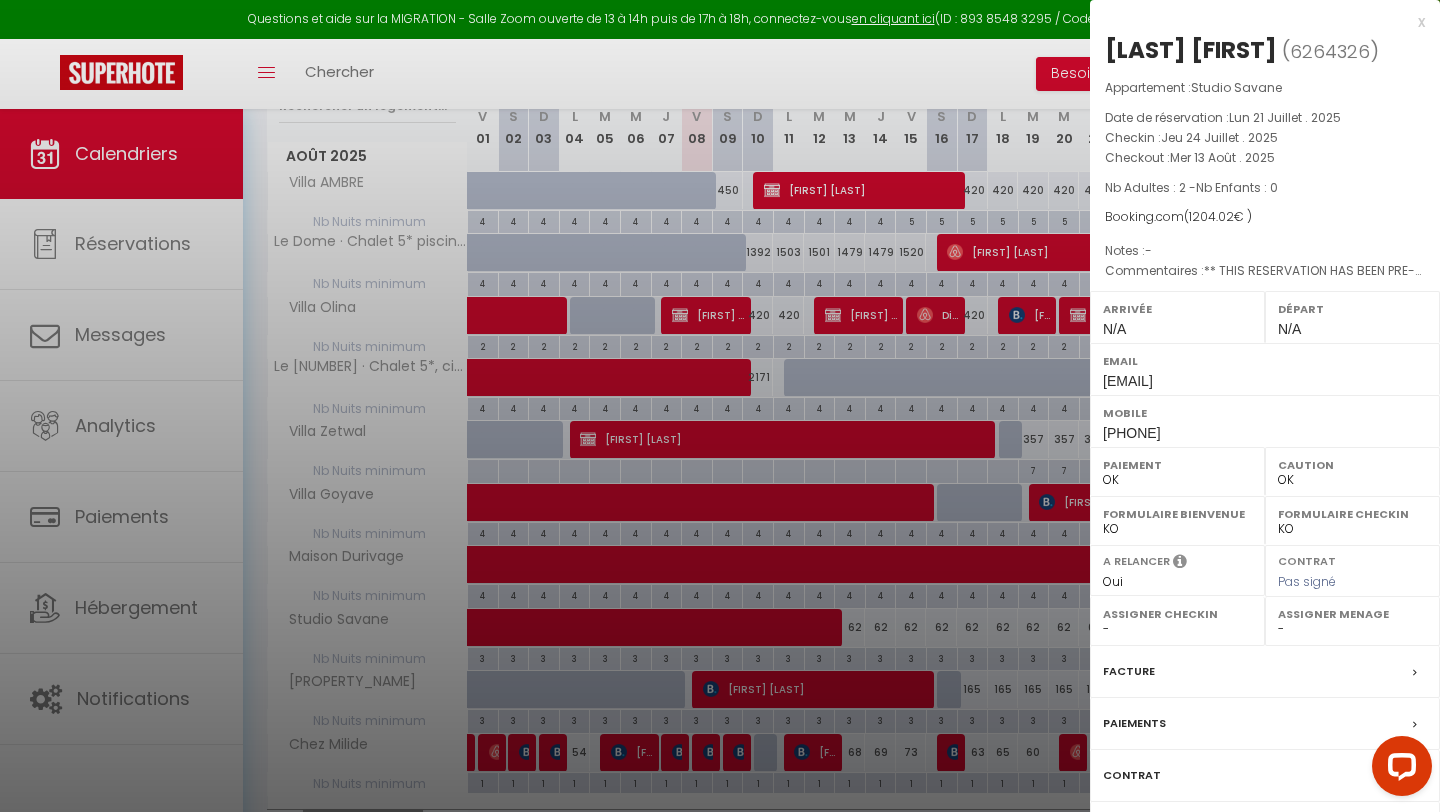 click at bounding box center (720, 406) 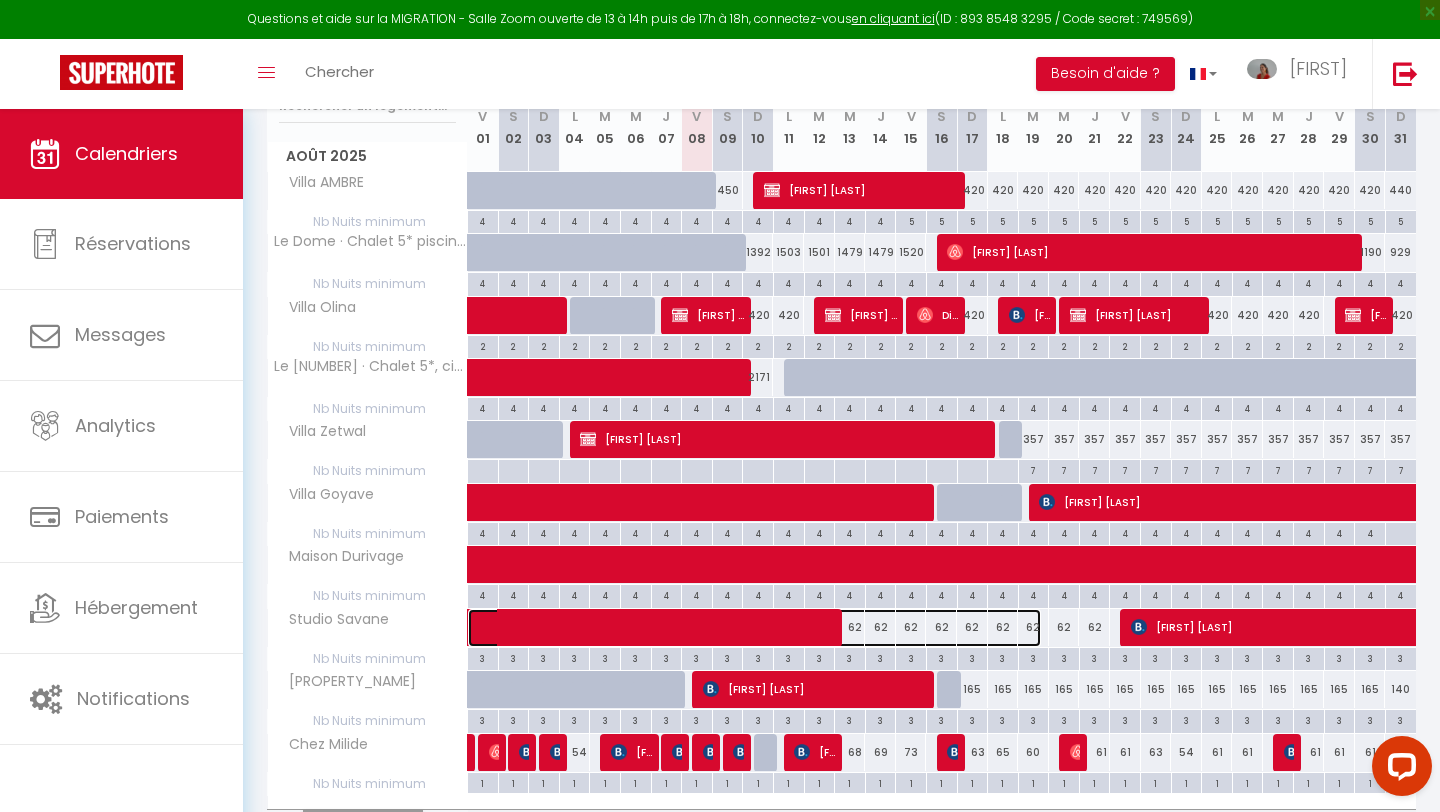click at bounding box center (765, 628) 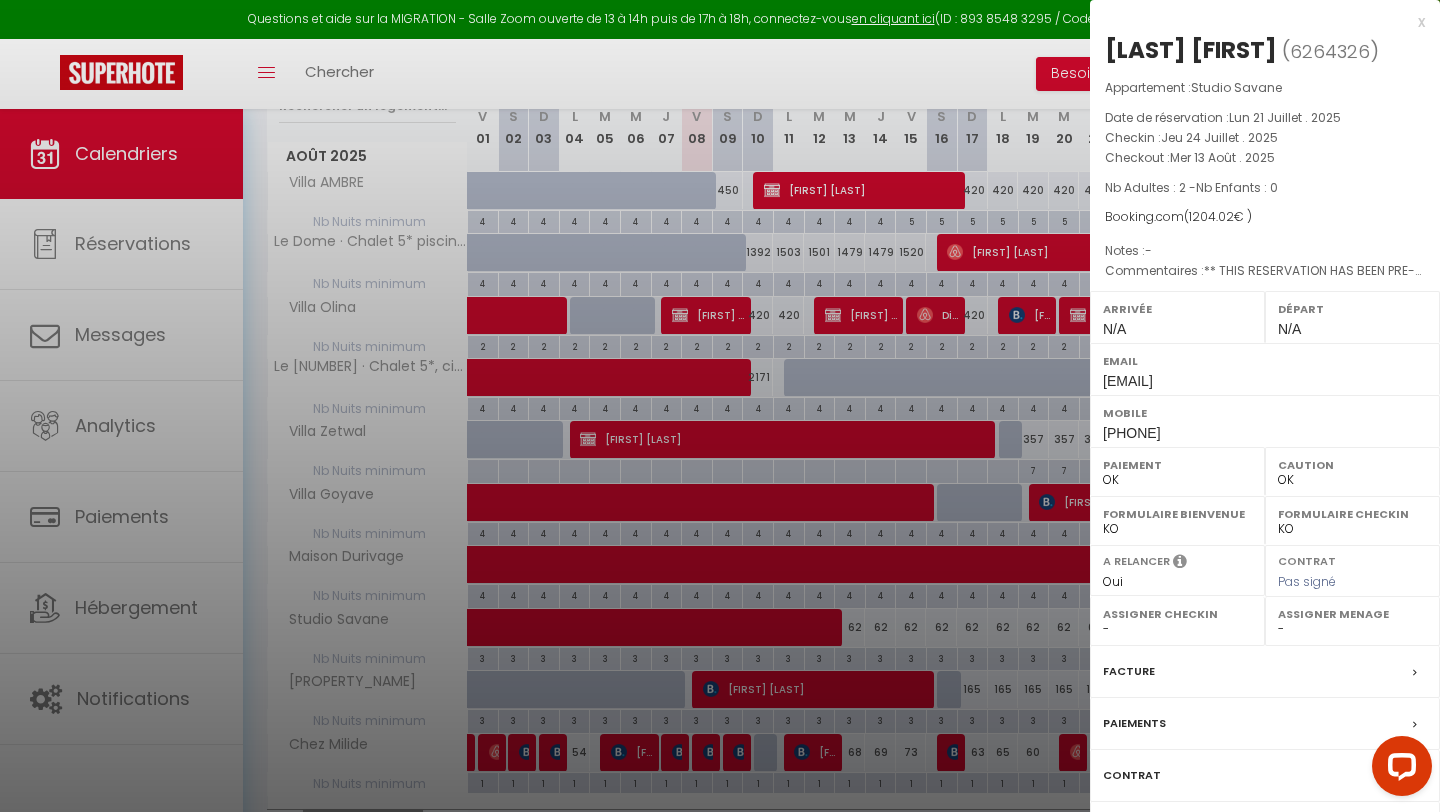 click at bounding box center [720, 406] 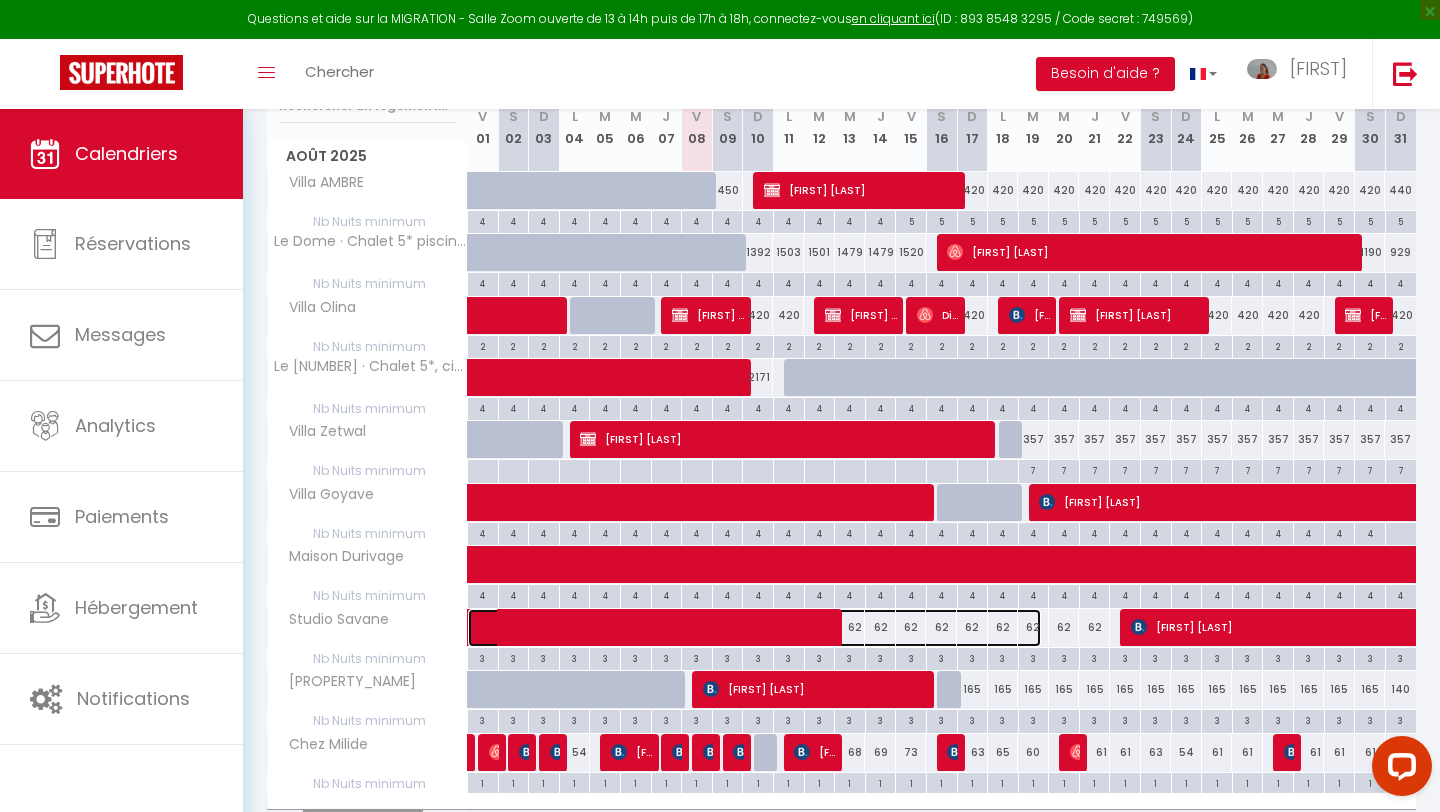 click at bounding box center (765, 628) 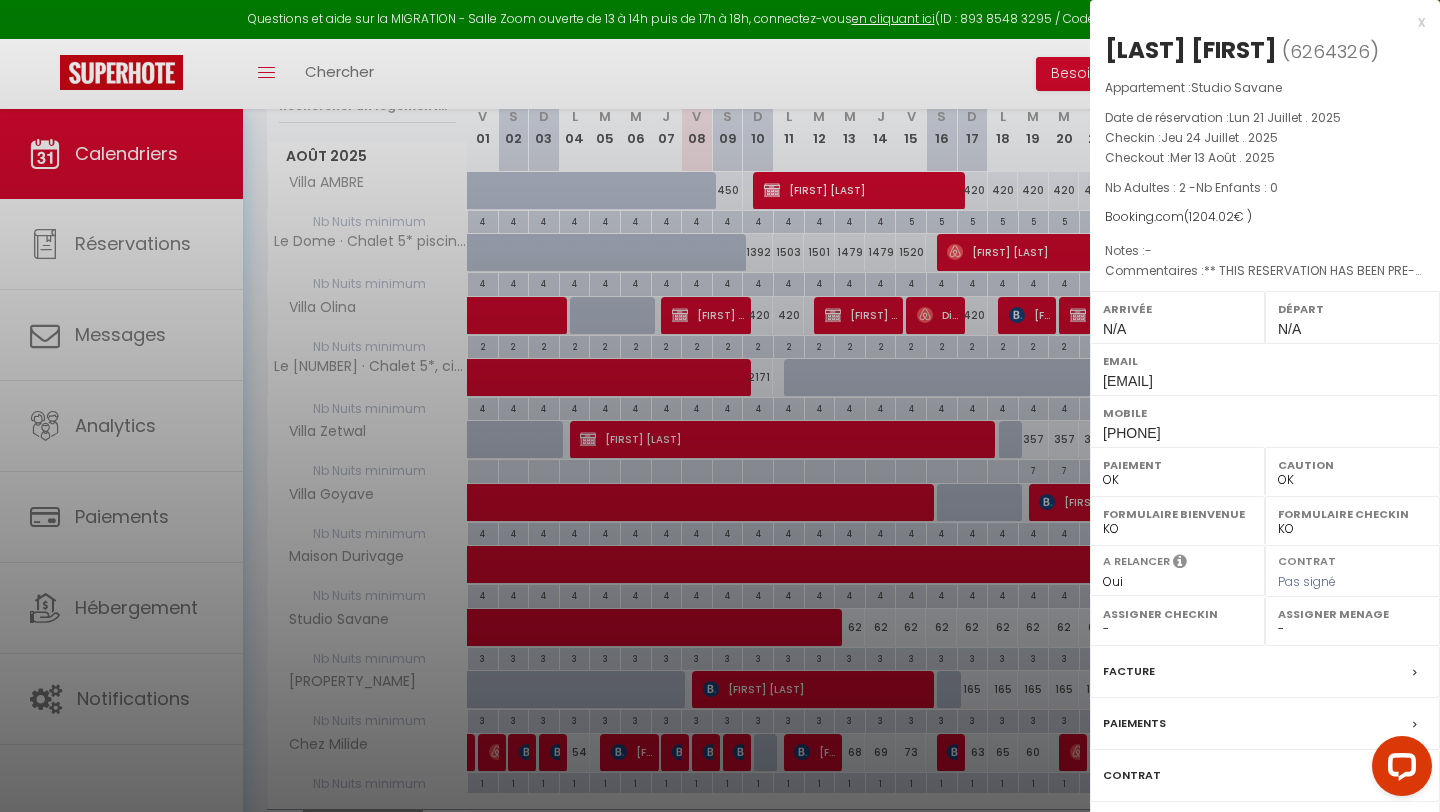 click at bounding box center [720, 406] 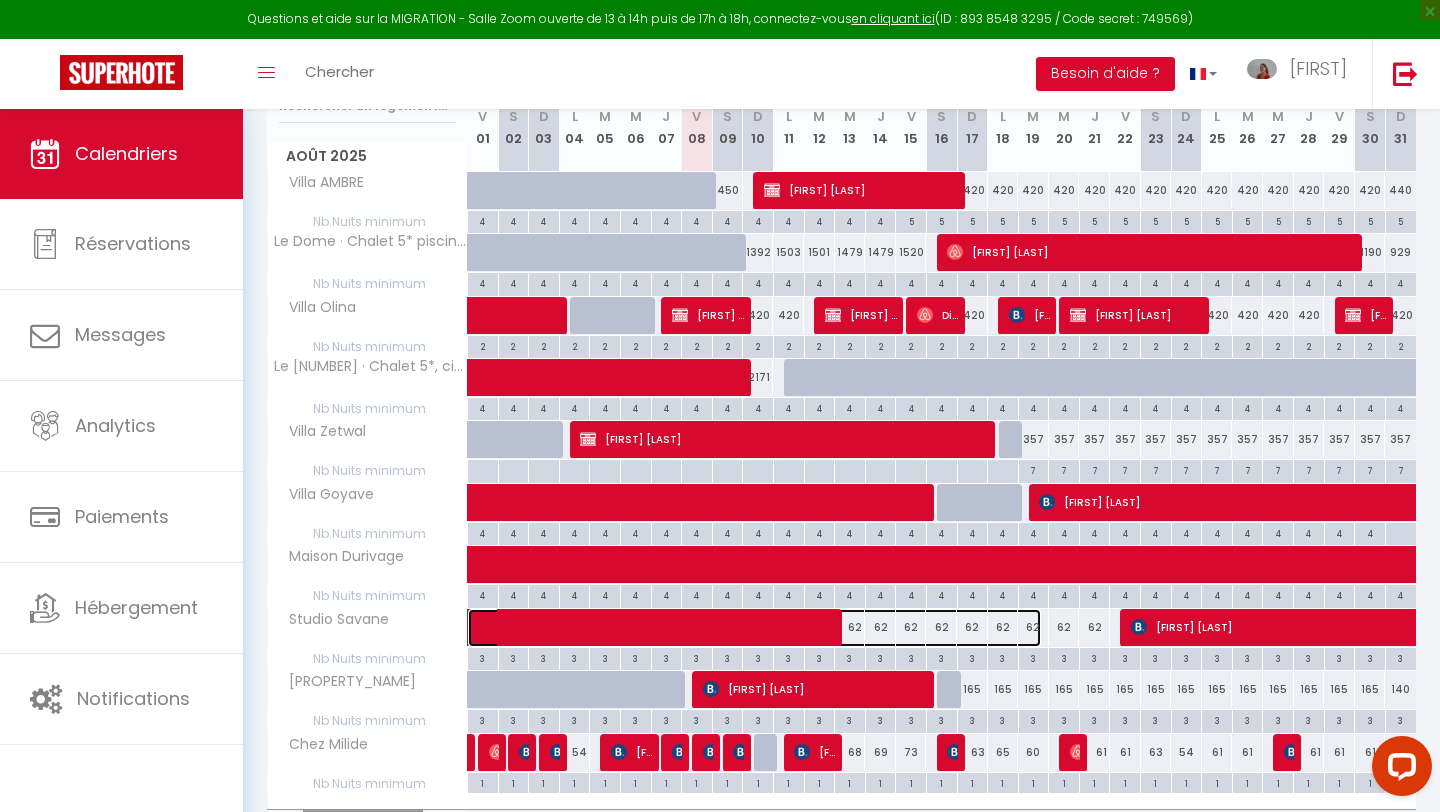 click at bounding box center (765, 628) 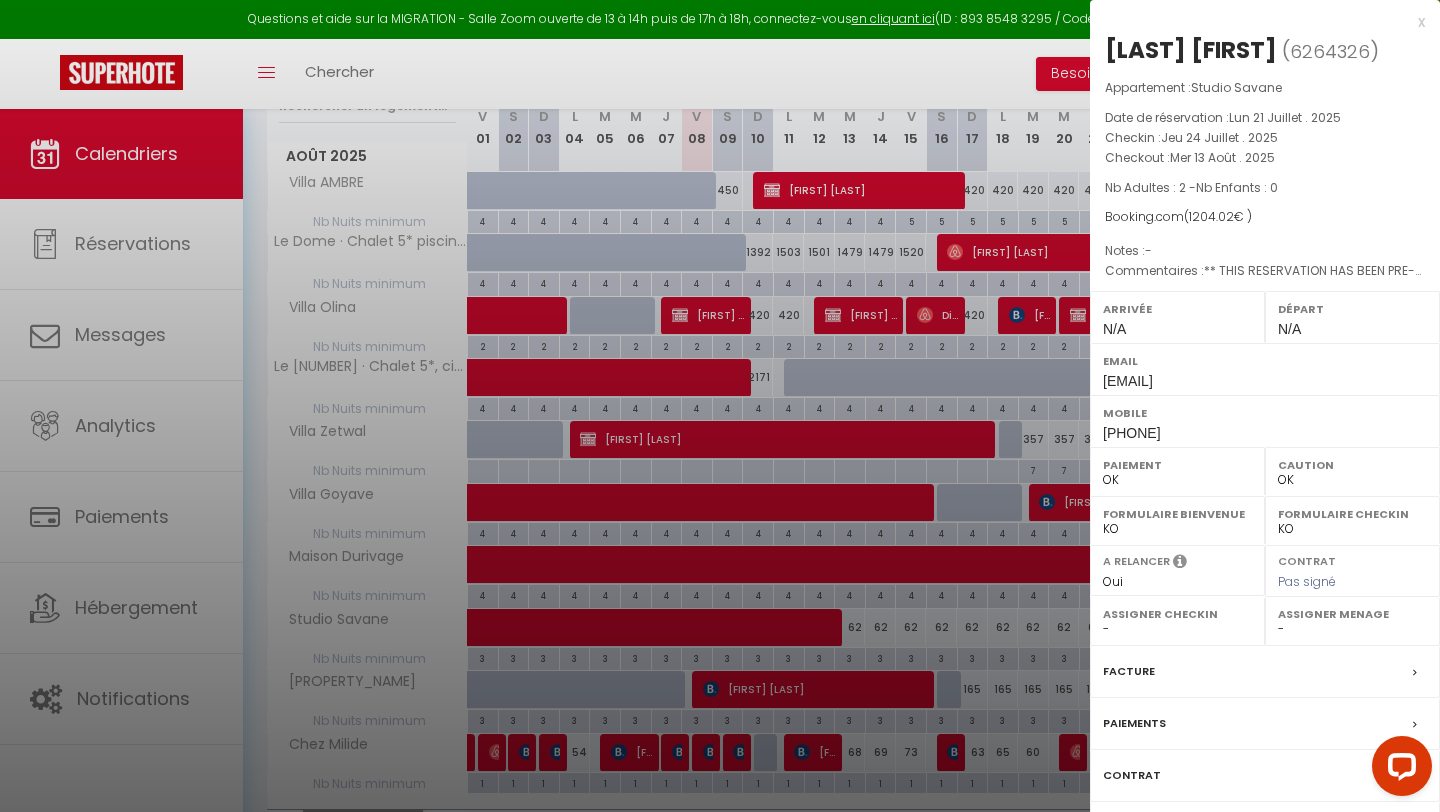 click at bounding box center (720, 406) 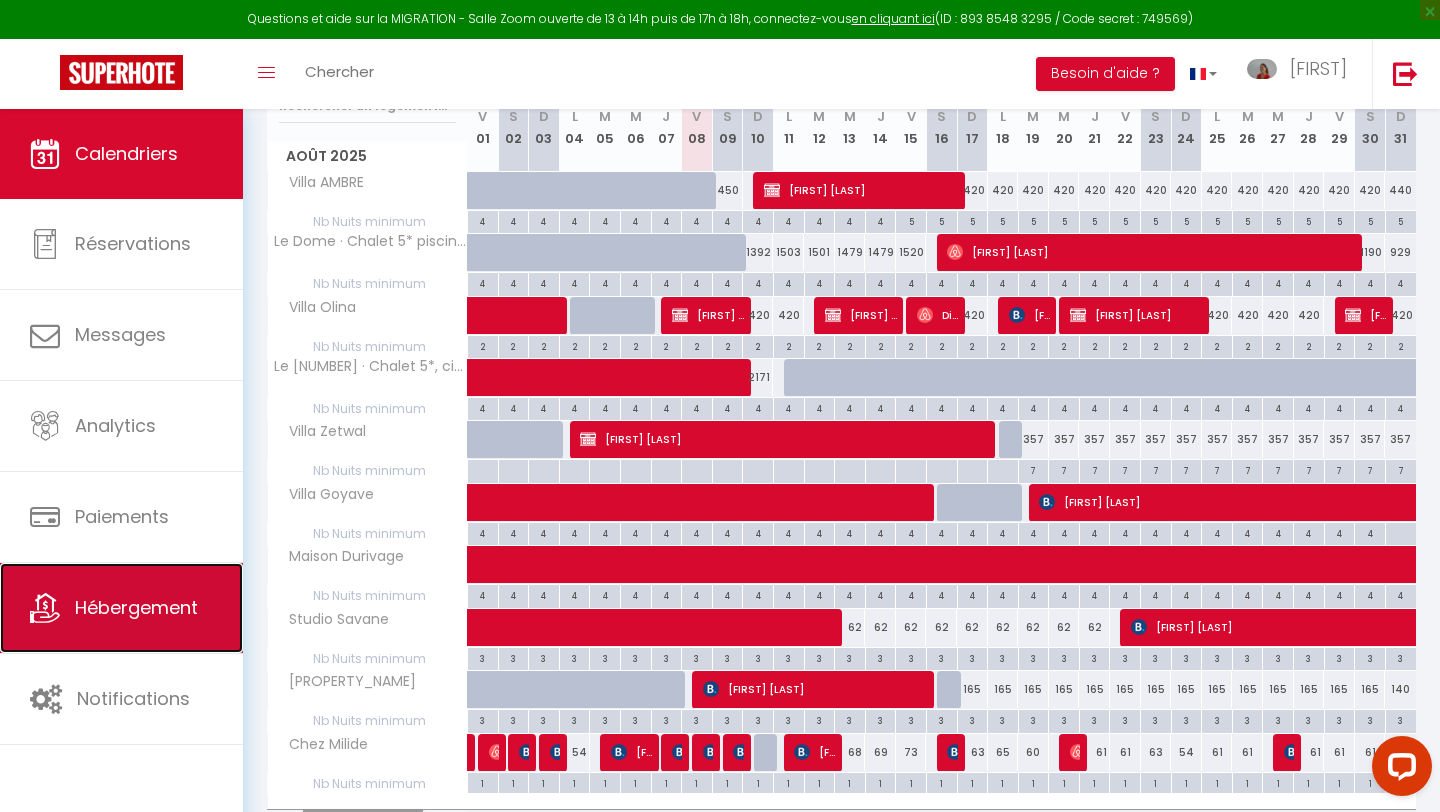click on "Hébergement" at bounding box center [136, 607] 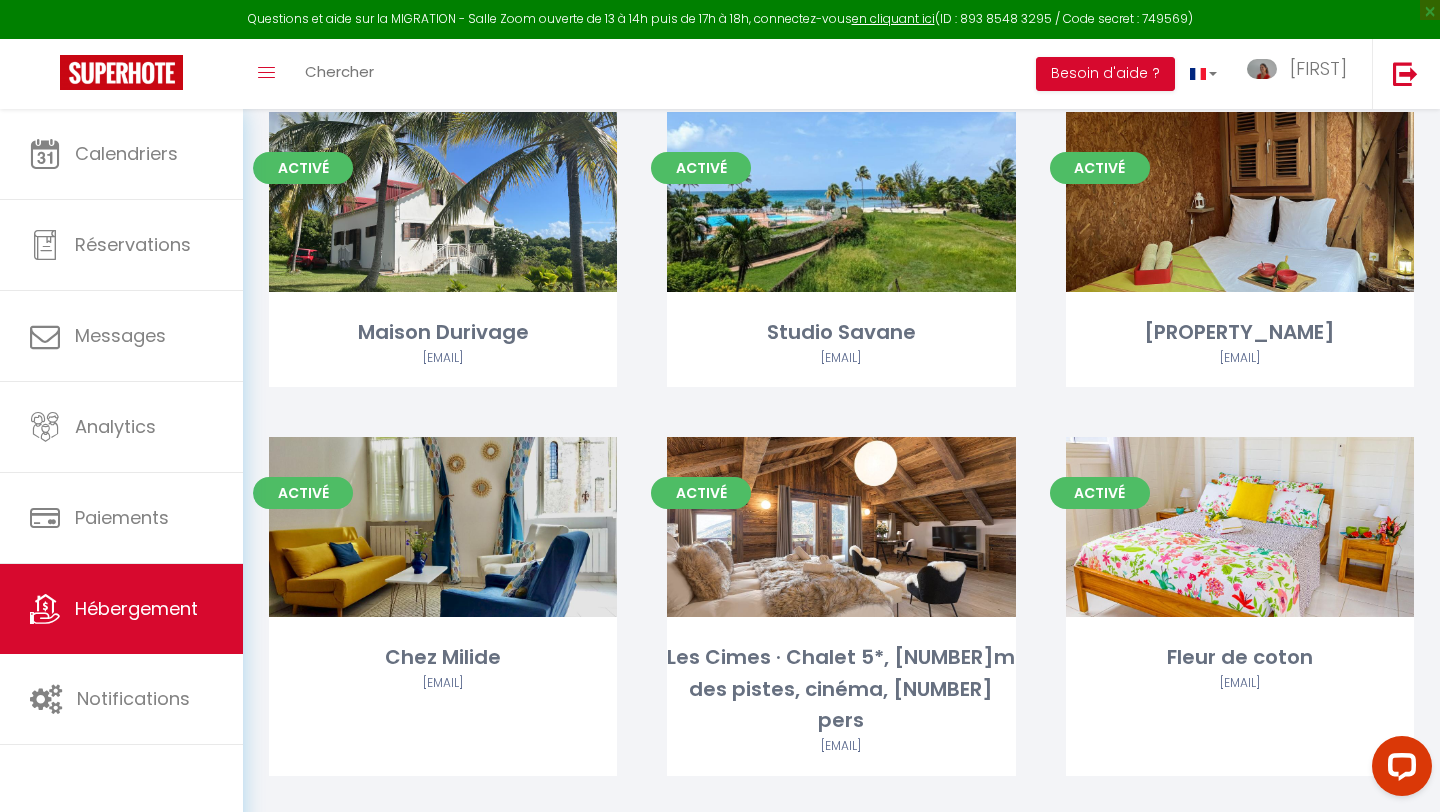 scroll, scrollTop: 864, scrollLeft: 0, axis: vertical 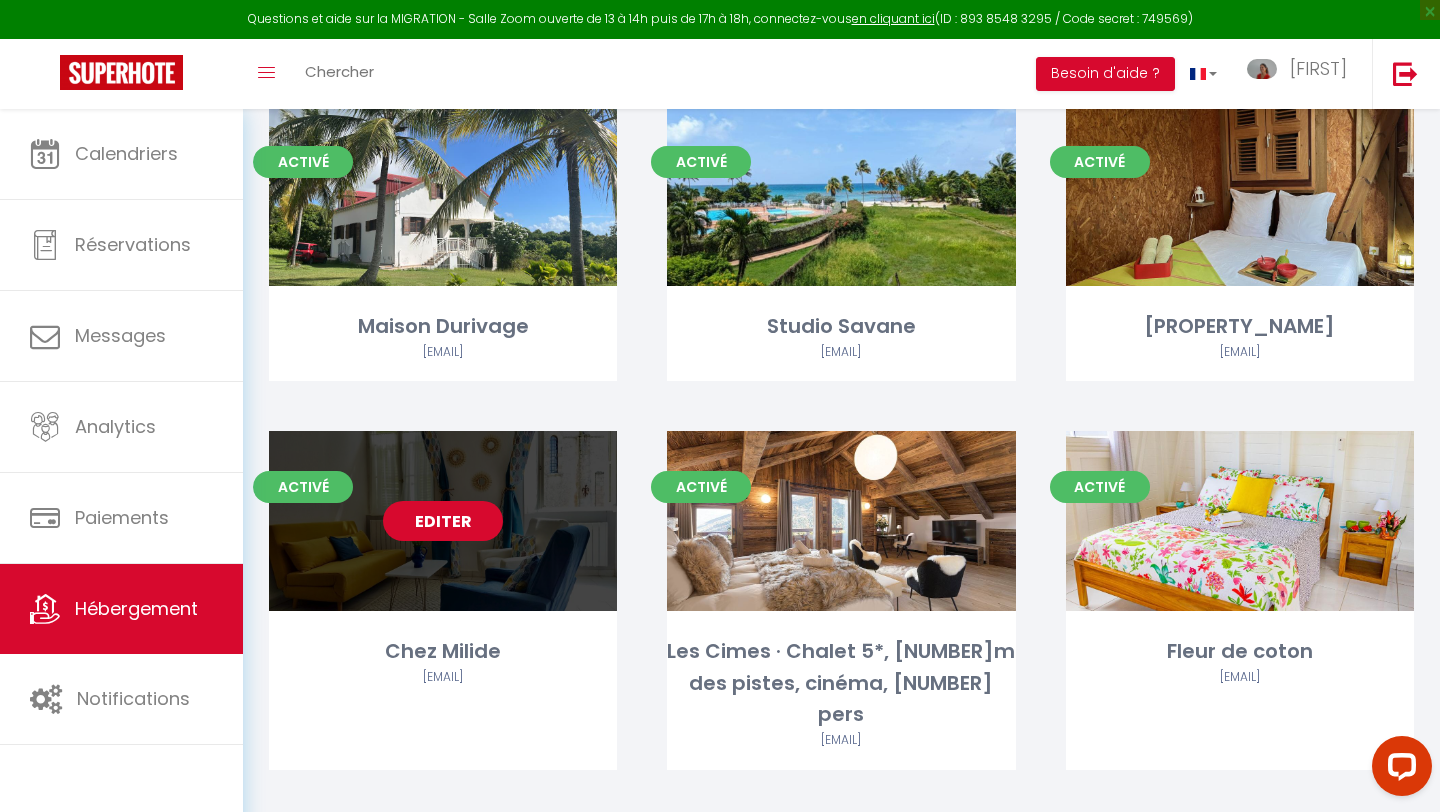 click on "Editer" at bounding box center [443, 521] 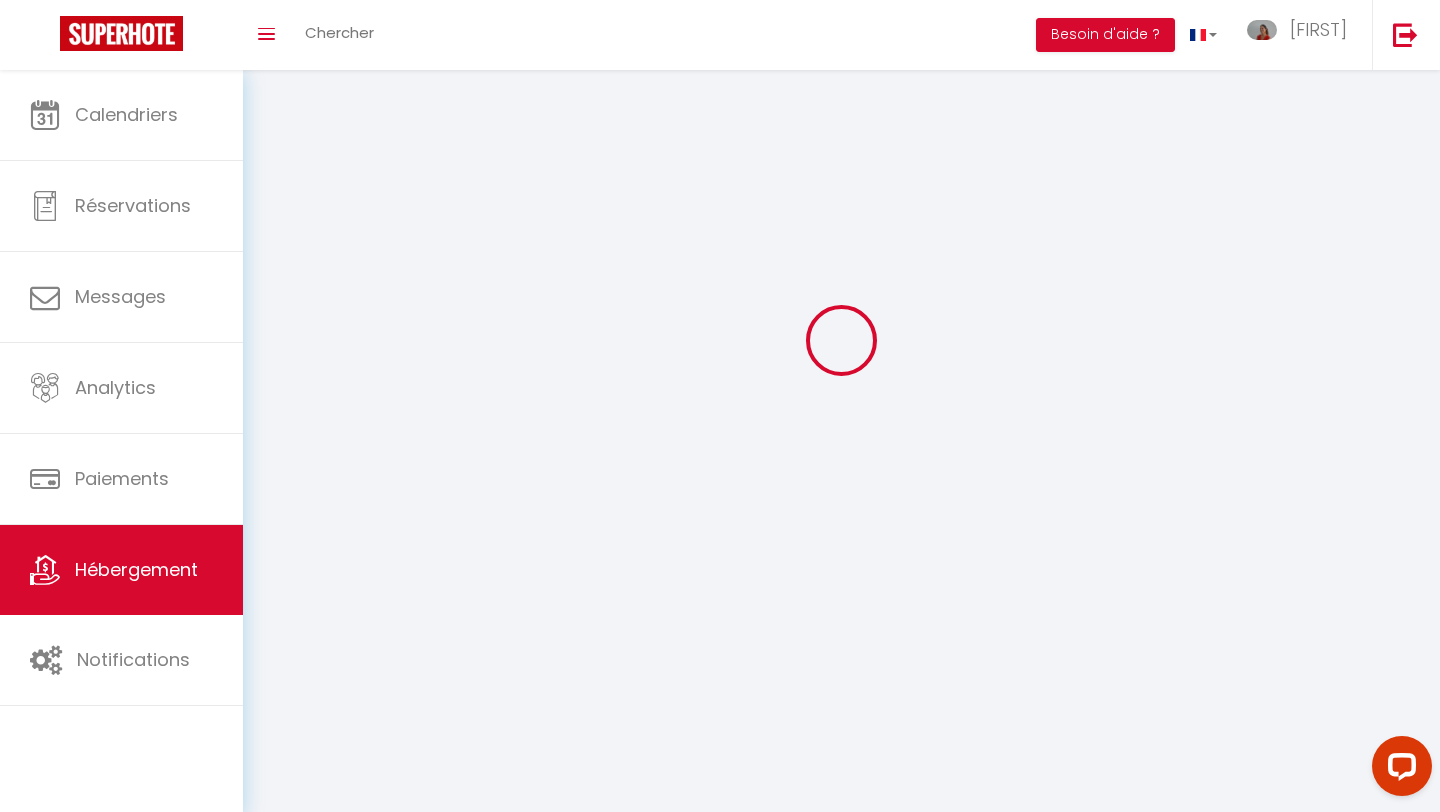 scroll, scrollTop: 0, scrollLeft: 0, axis: both 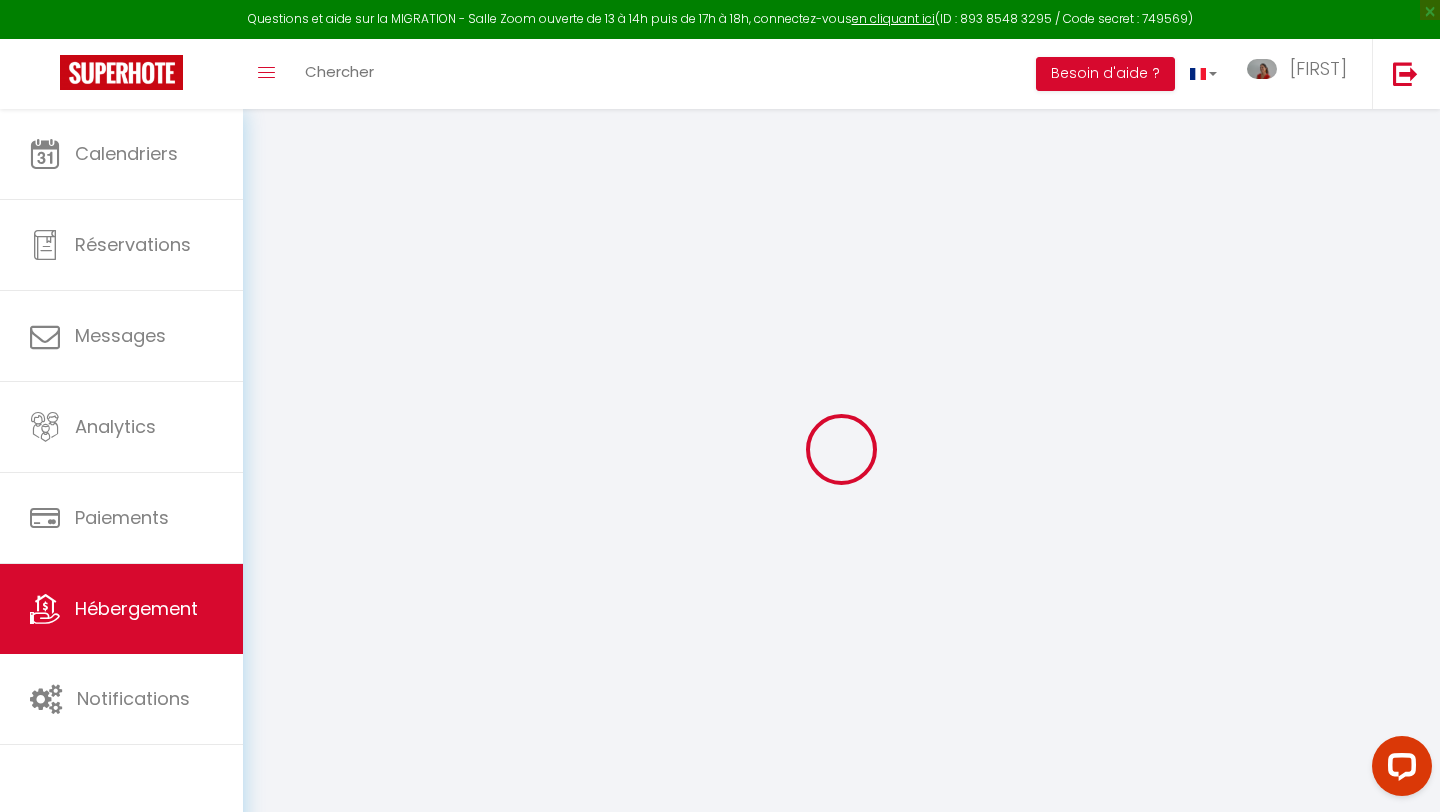 select on "+ 4 %" 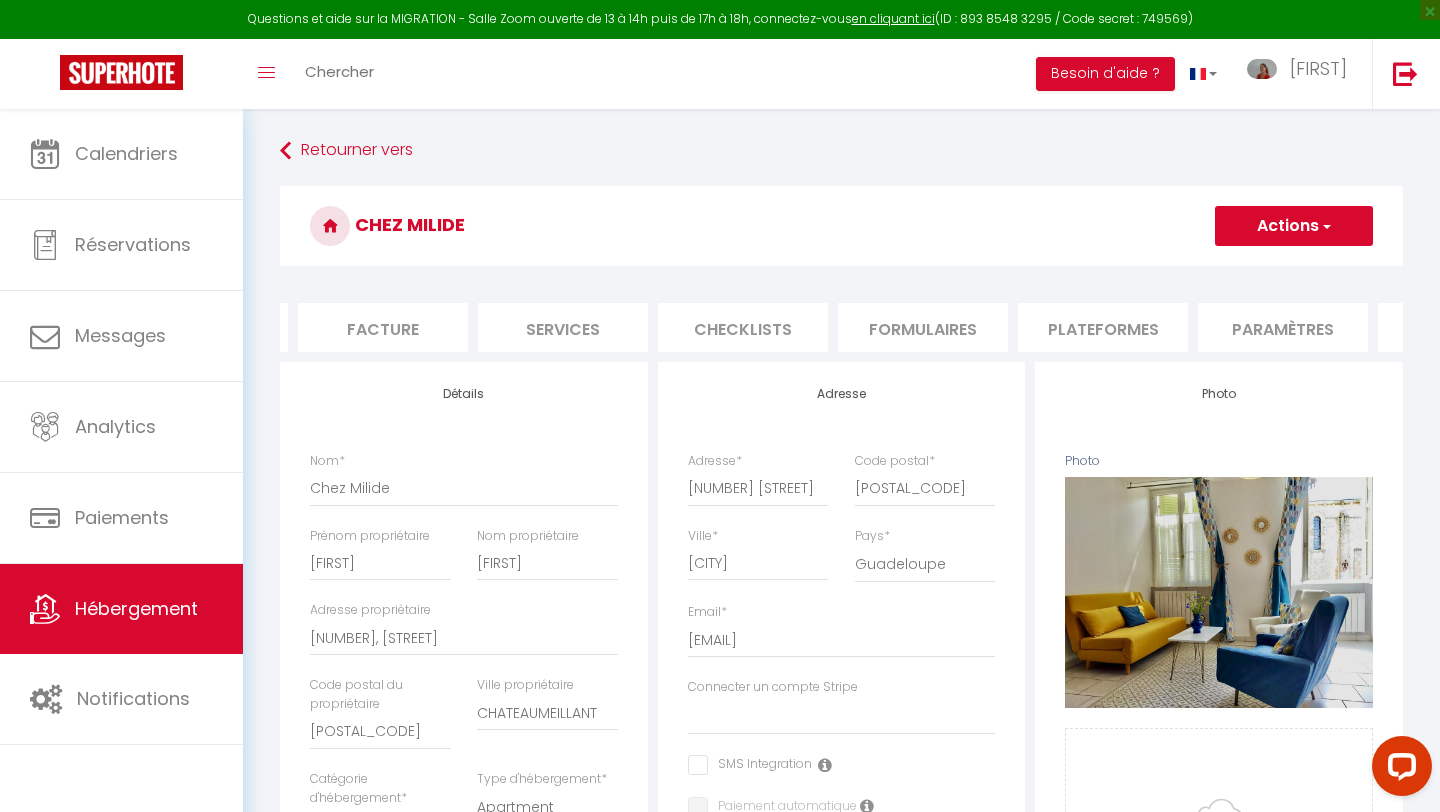 scroll, scrollTop: 0, scrollLeft: 376, axis: horizontal 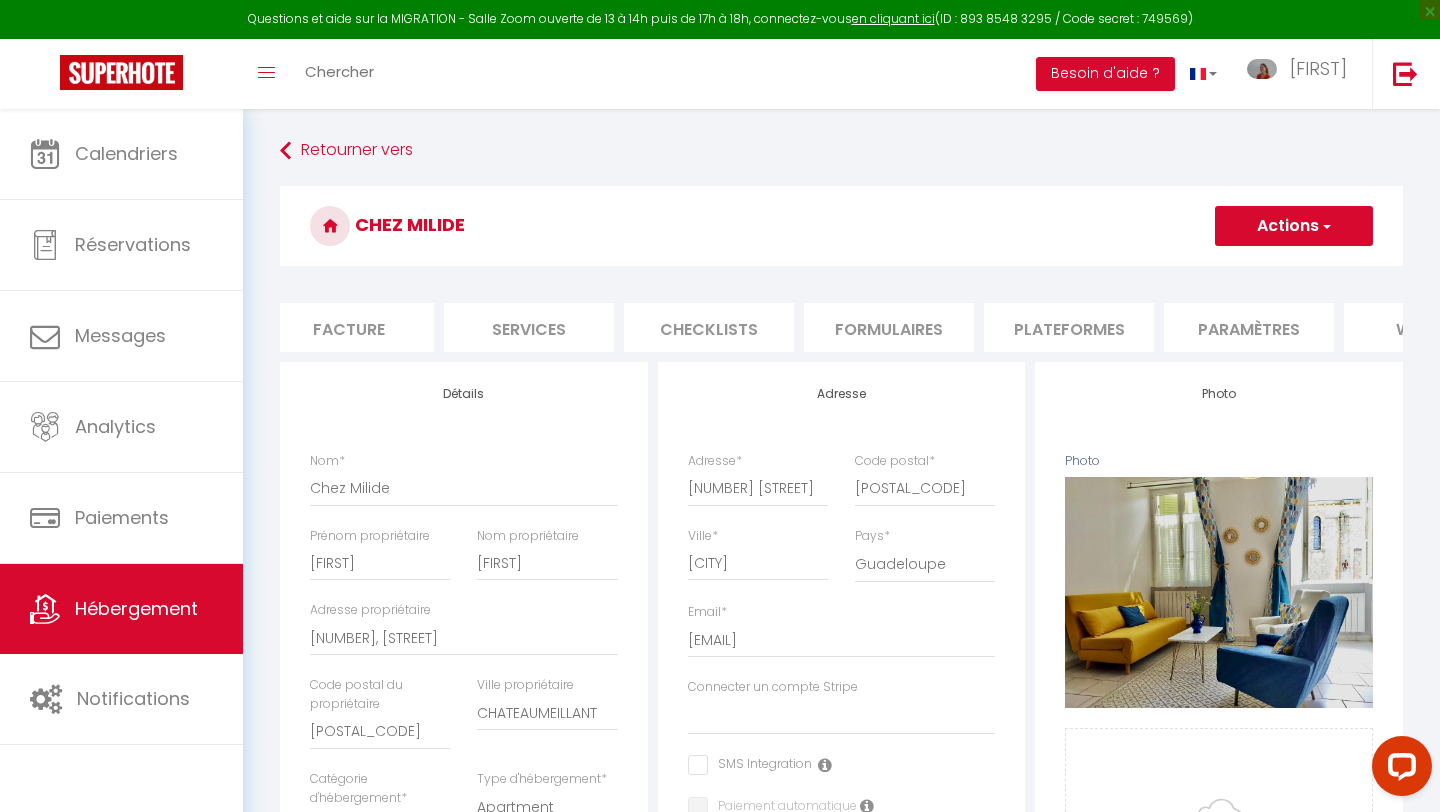 click on "Checklists" at bounding box center [709, 327] 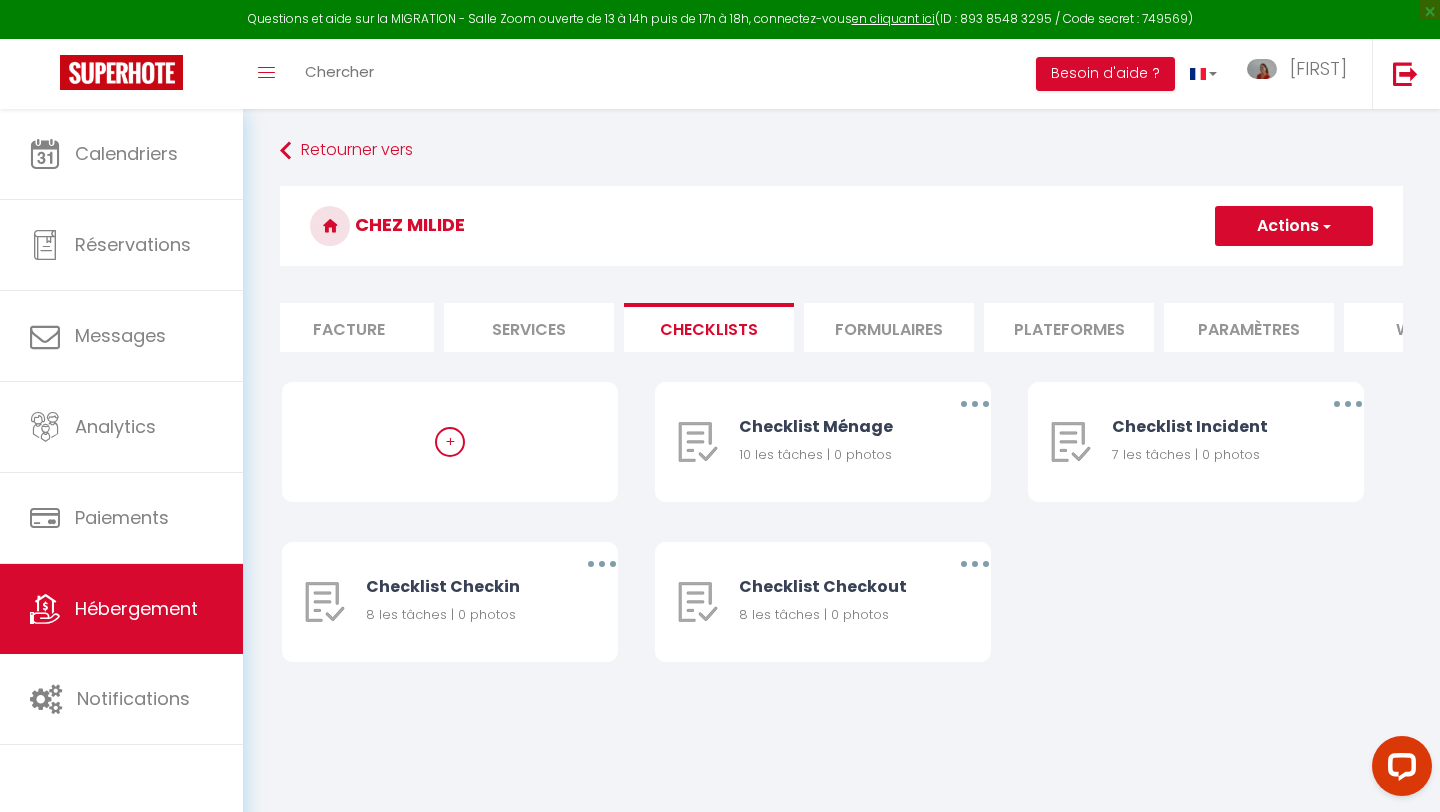 click on "Formulaires" at bounding box center [889, 327] 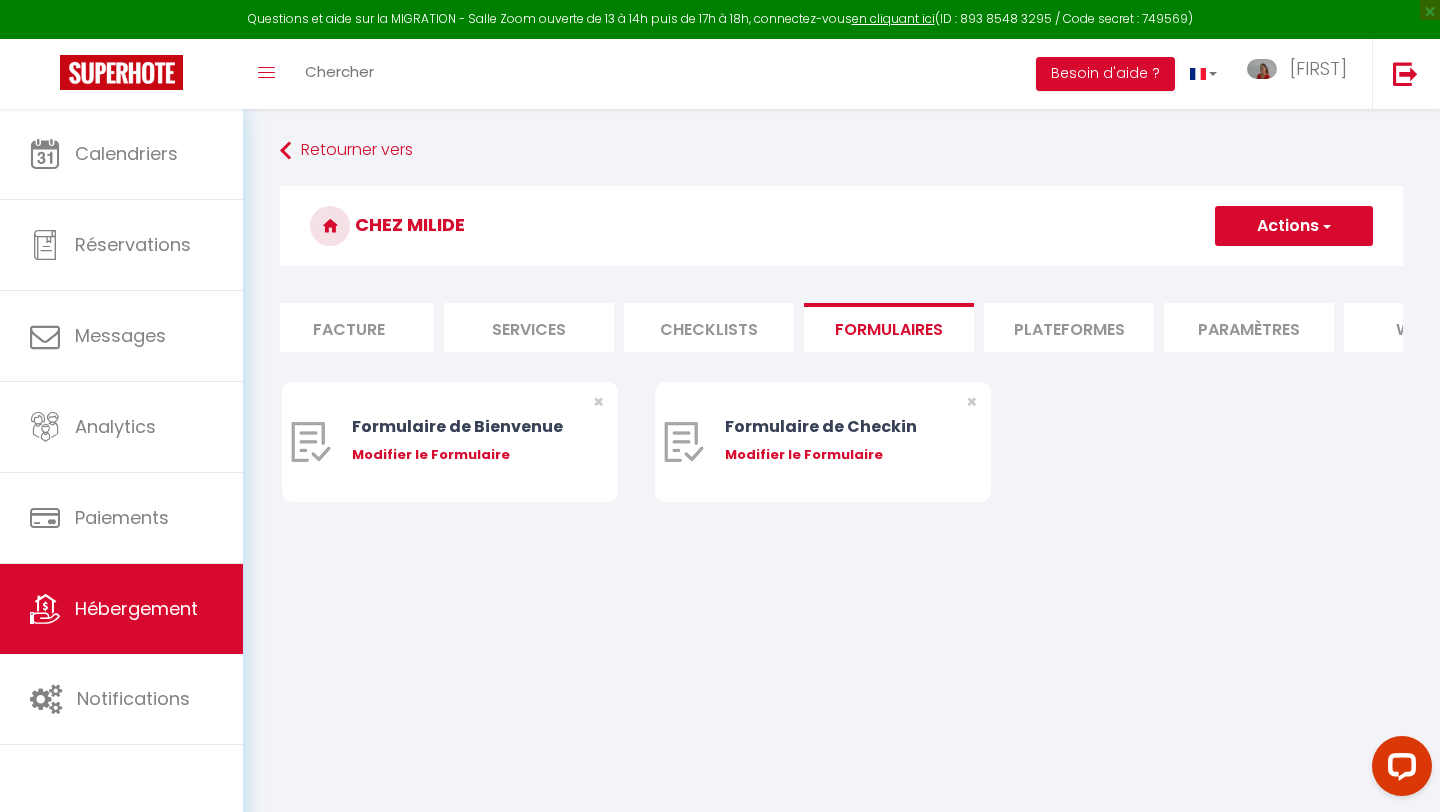 click on "Plateformes" at bounding box center [1069, 327] 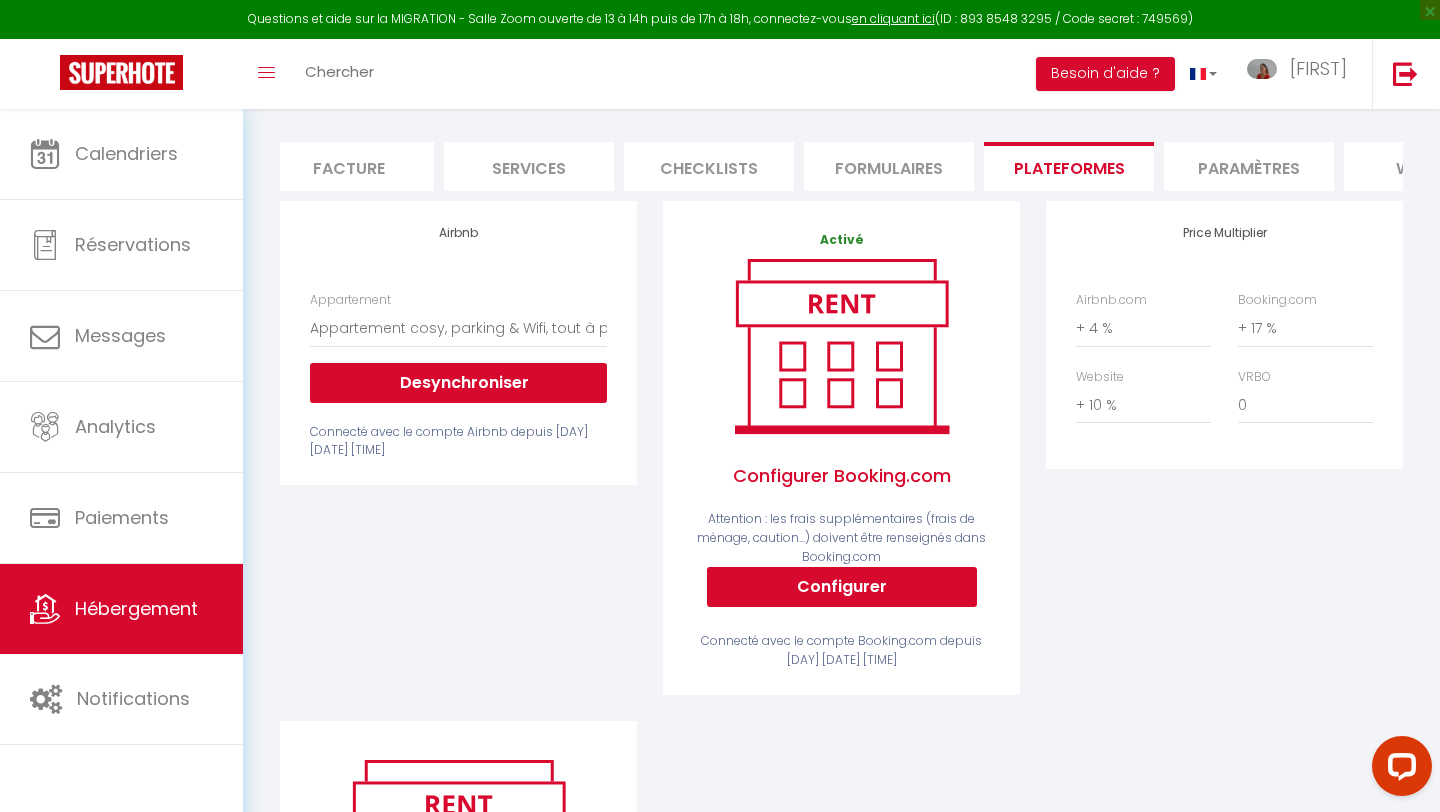 scroll, scrollTop: 0, scrollLeft: 0, axis: both 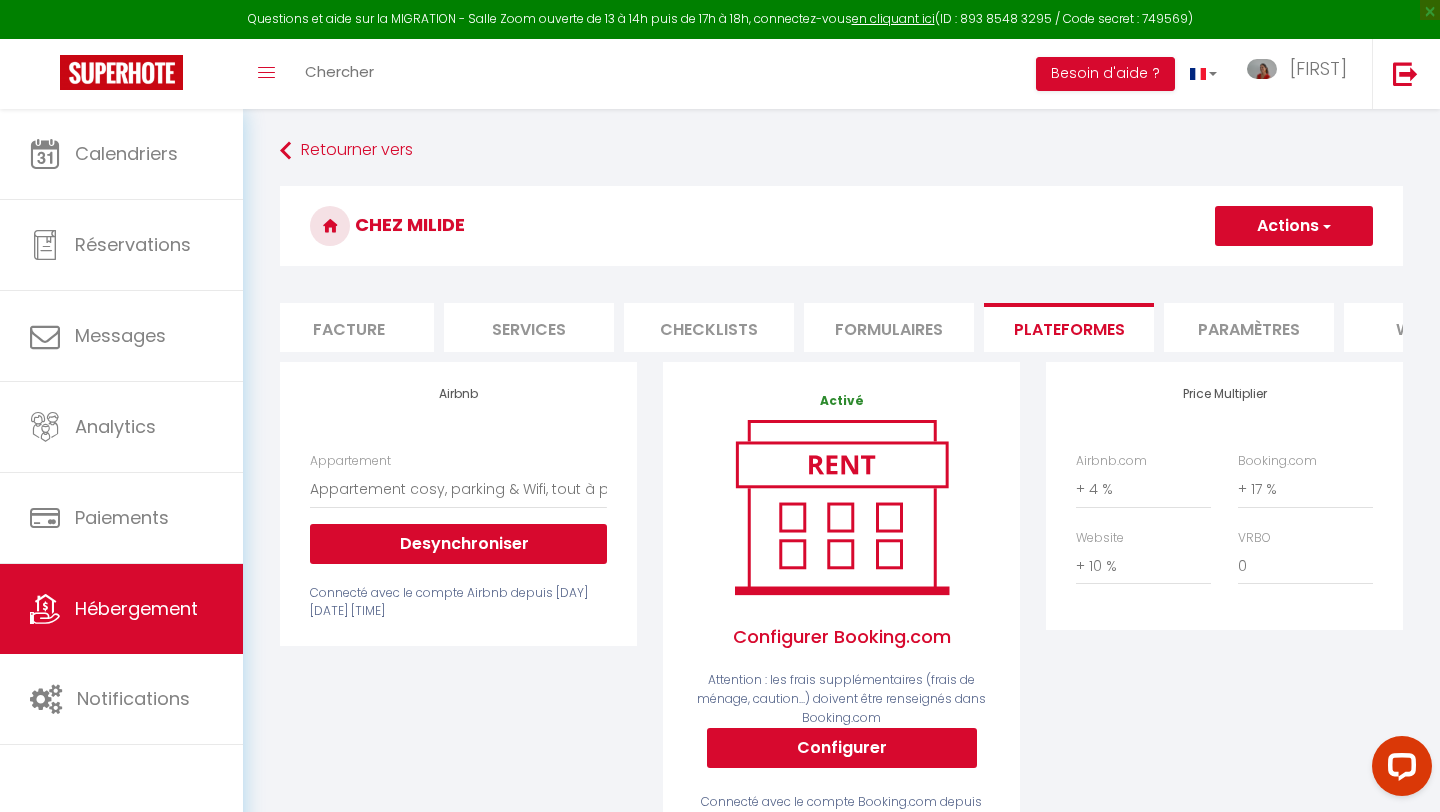 click on "Paramètres" at bounding box center [1249, 327] 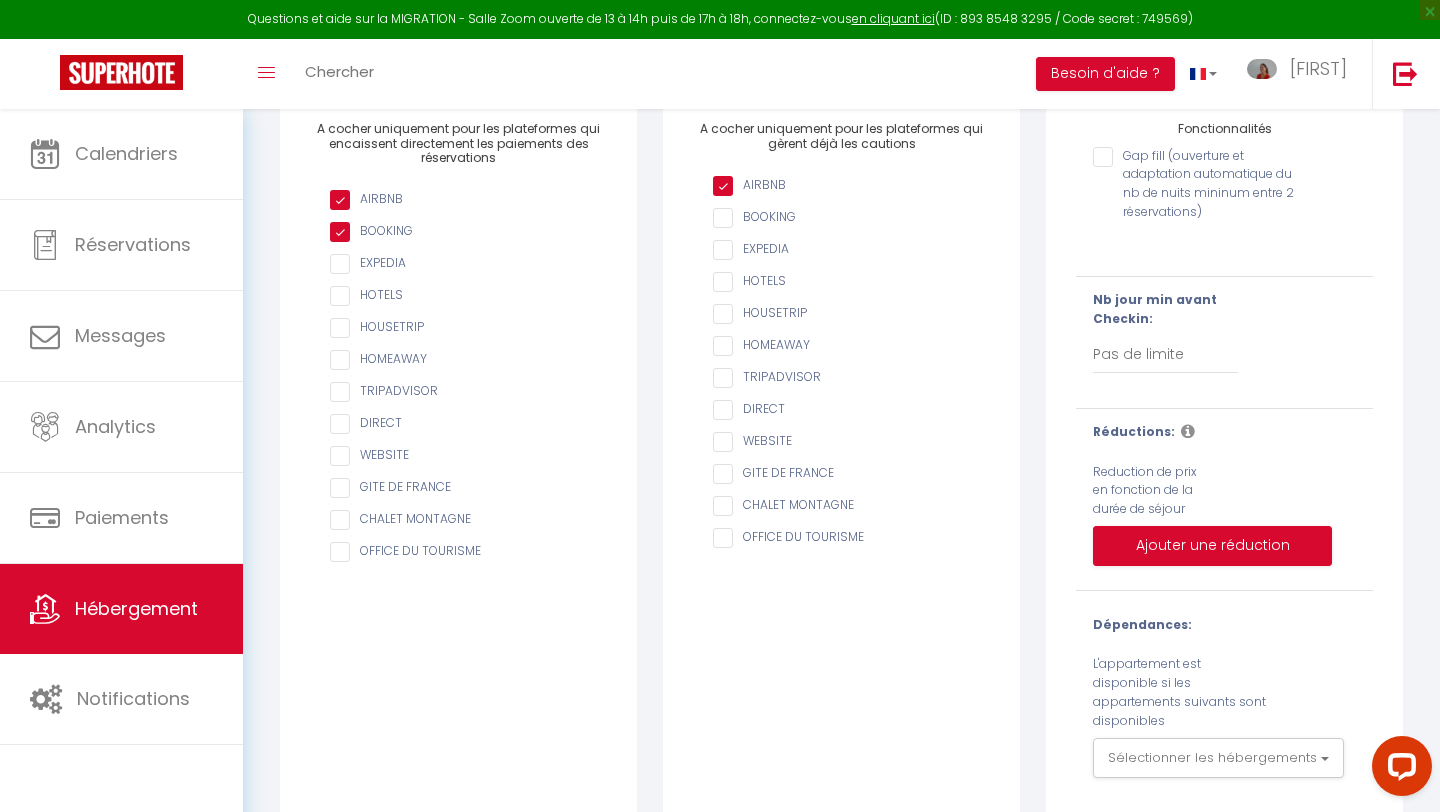 scroll, scrollTop: 0, scrollLeft: 0, axis: both 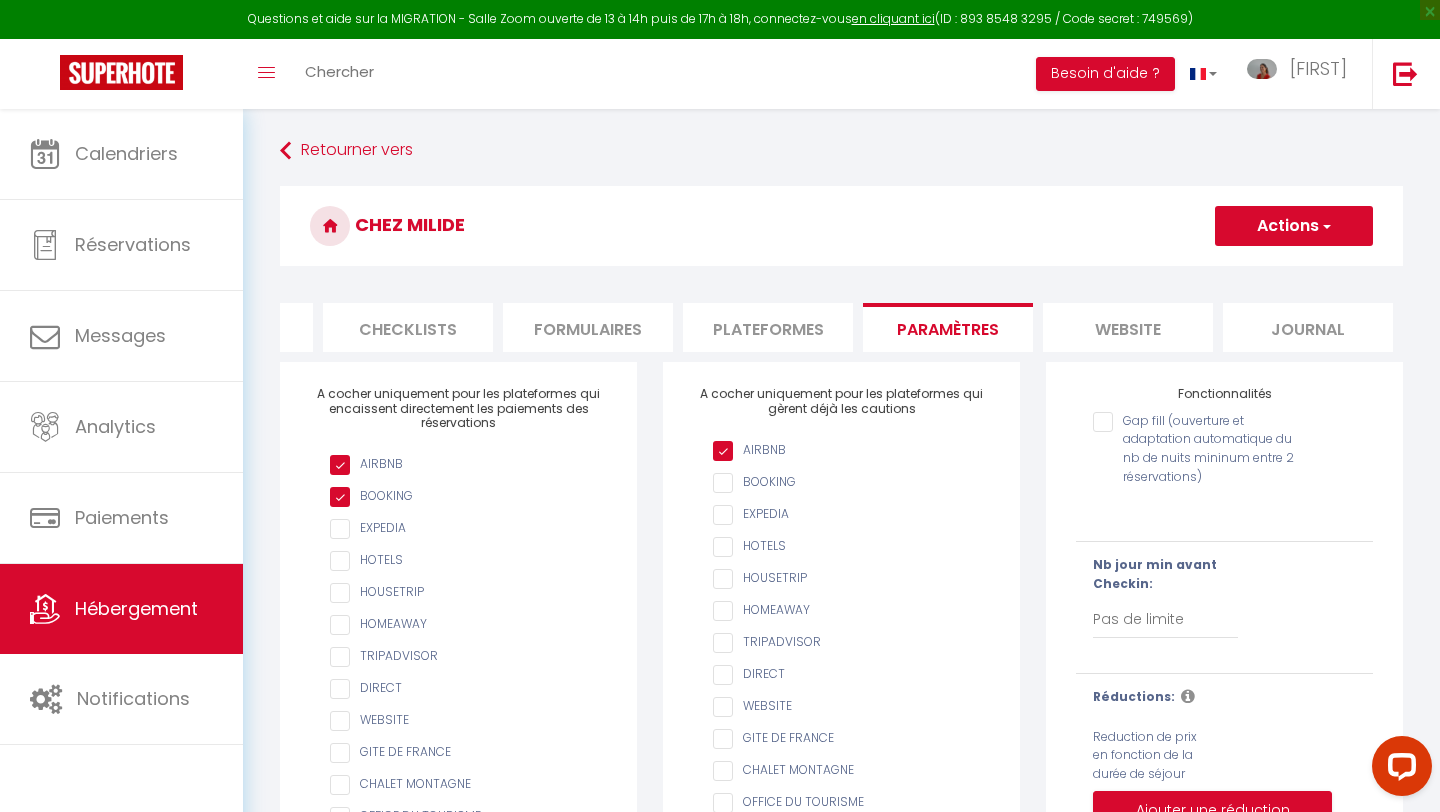 click on "Plateformes" at bounding box center (768, 327) 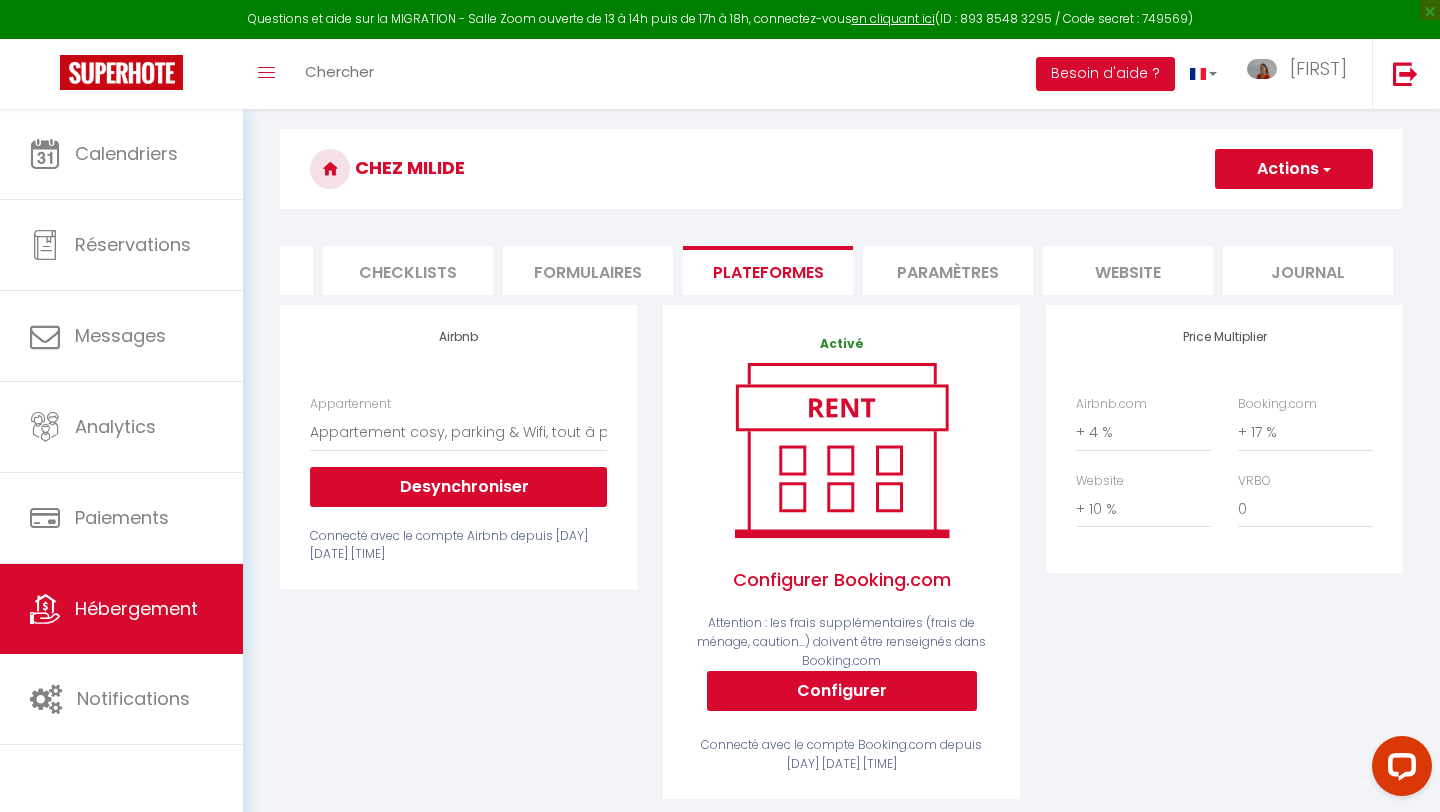 scroll, scrollTop: 55, scrollLeft: 0, axis: vertical 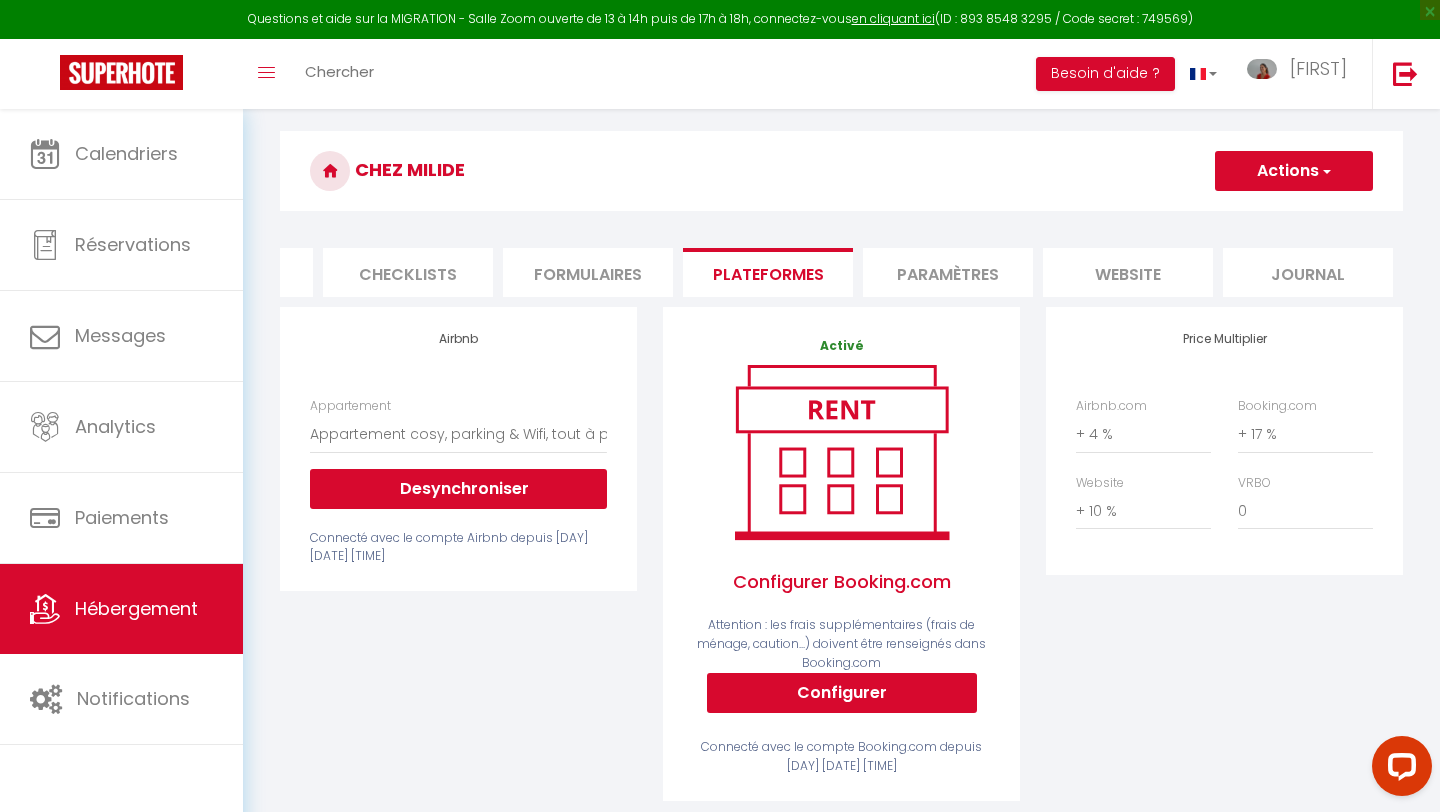 click on "Formulaires" at bounding box center [588, 272] 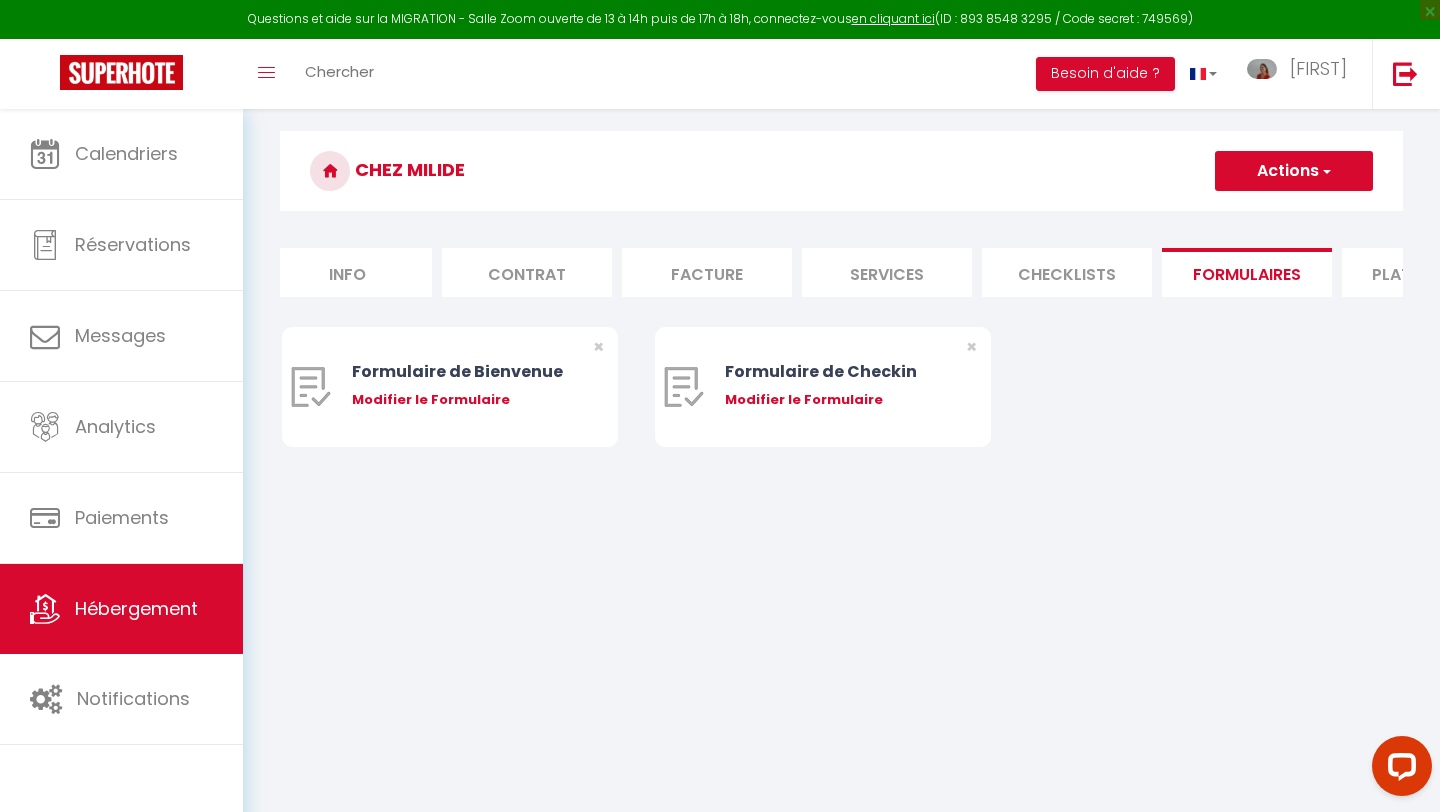 scroll, scrollTop: 0, scrollLeft: 0, axis: both 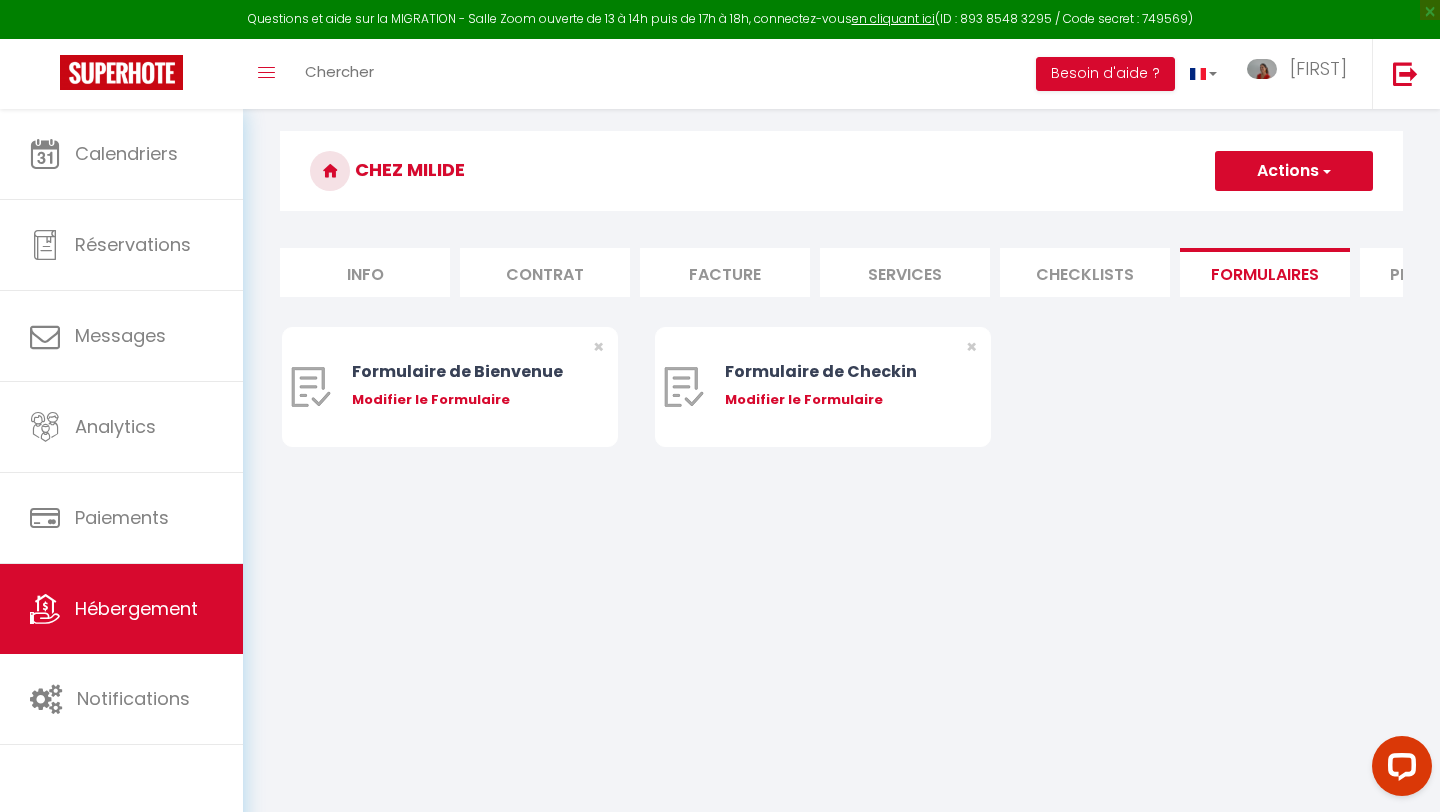 click on "Info" at bounding box center [365, 272] 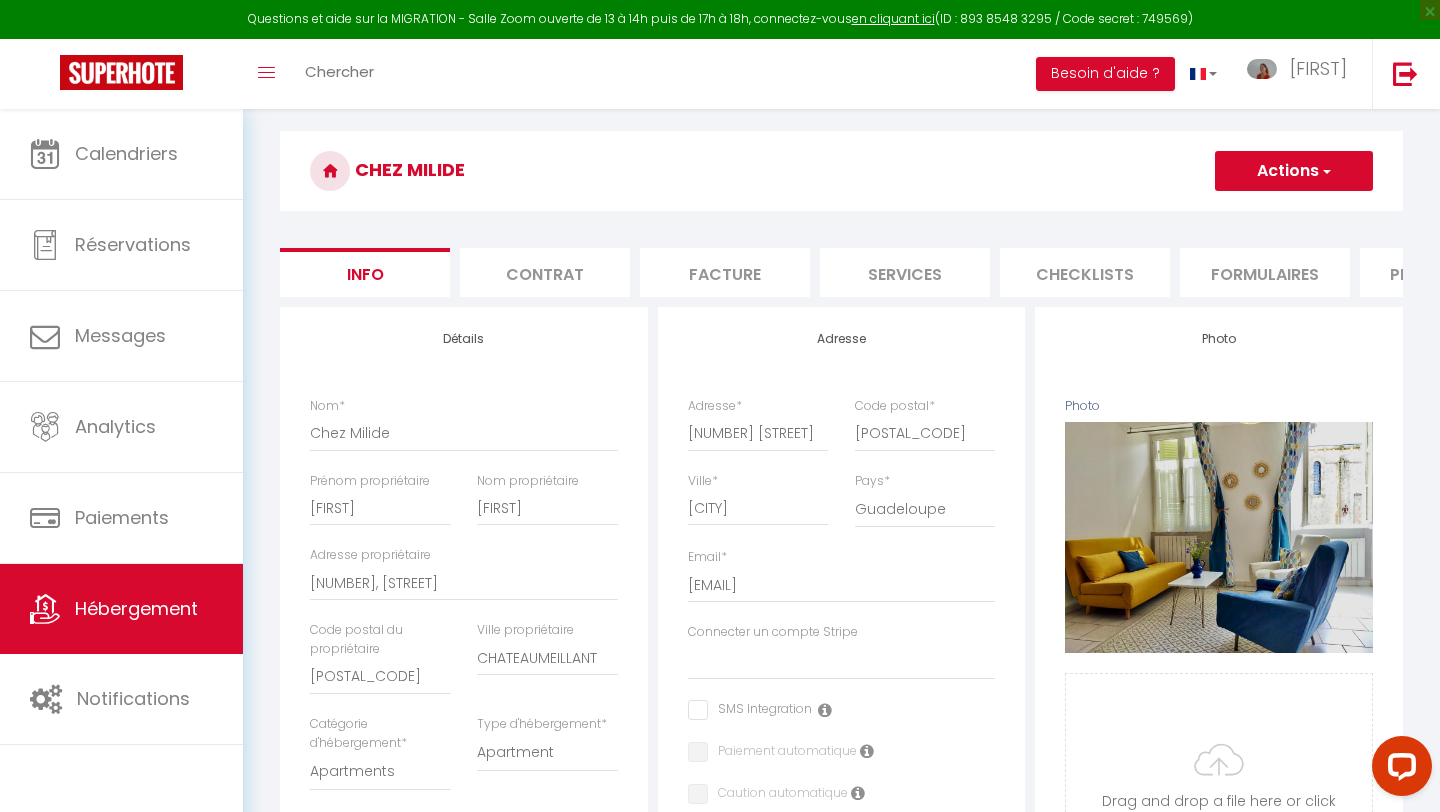 select 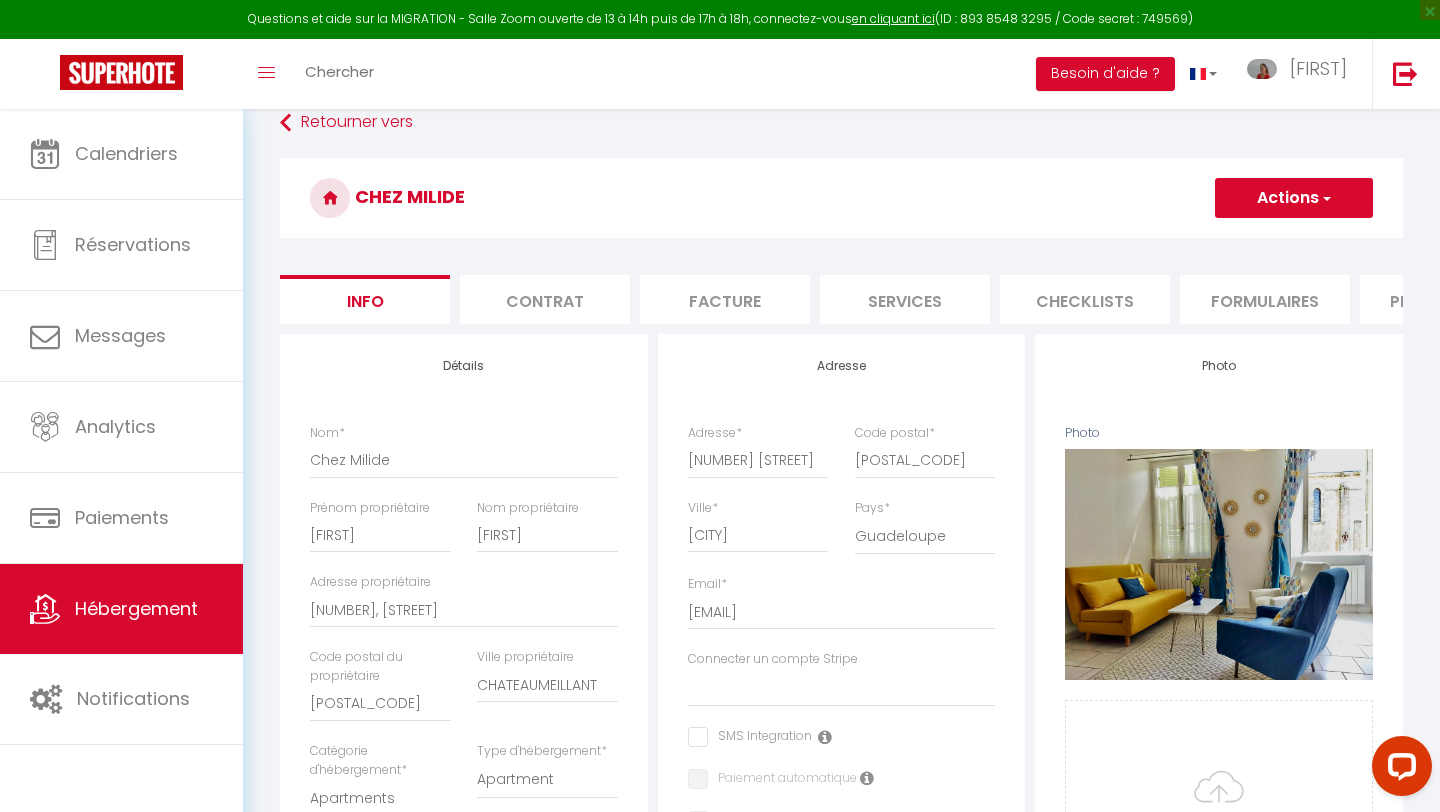 scroll, scrollTop: 0, scrollLeft: 0, axis: both 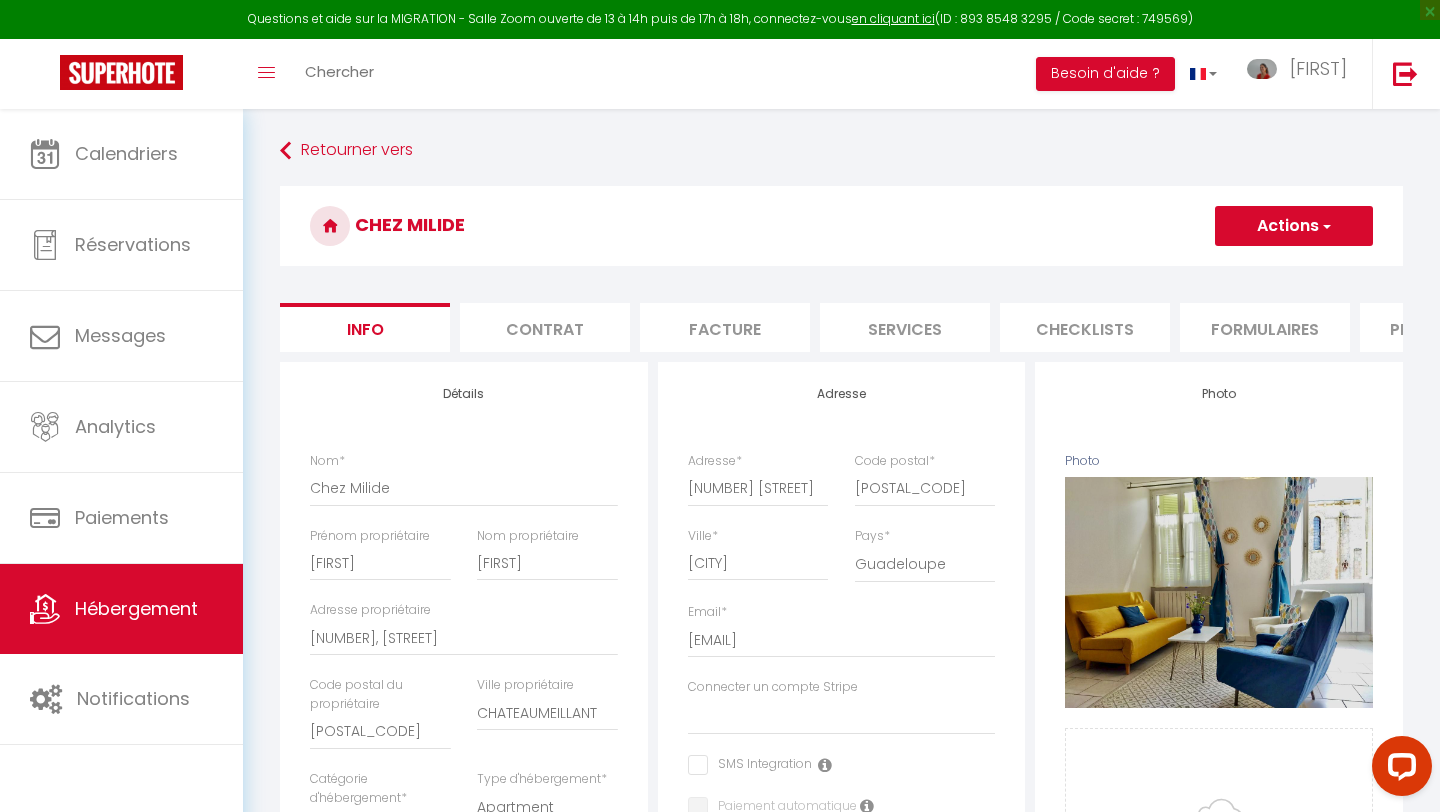 click on "Contrat" at bounding box center [545, 327] 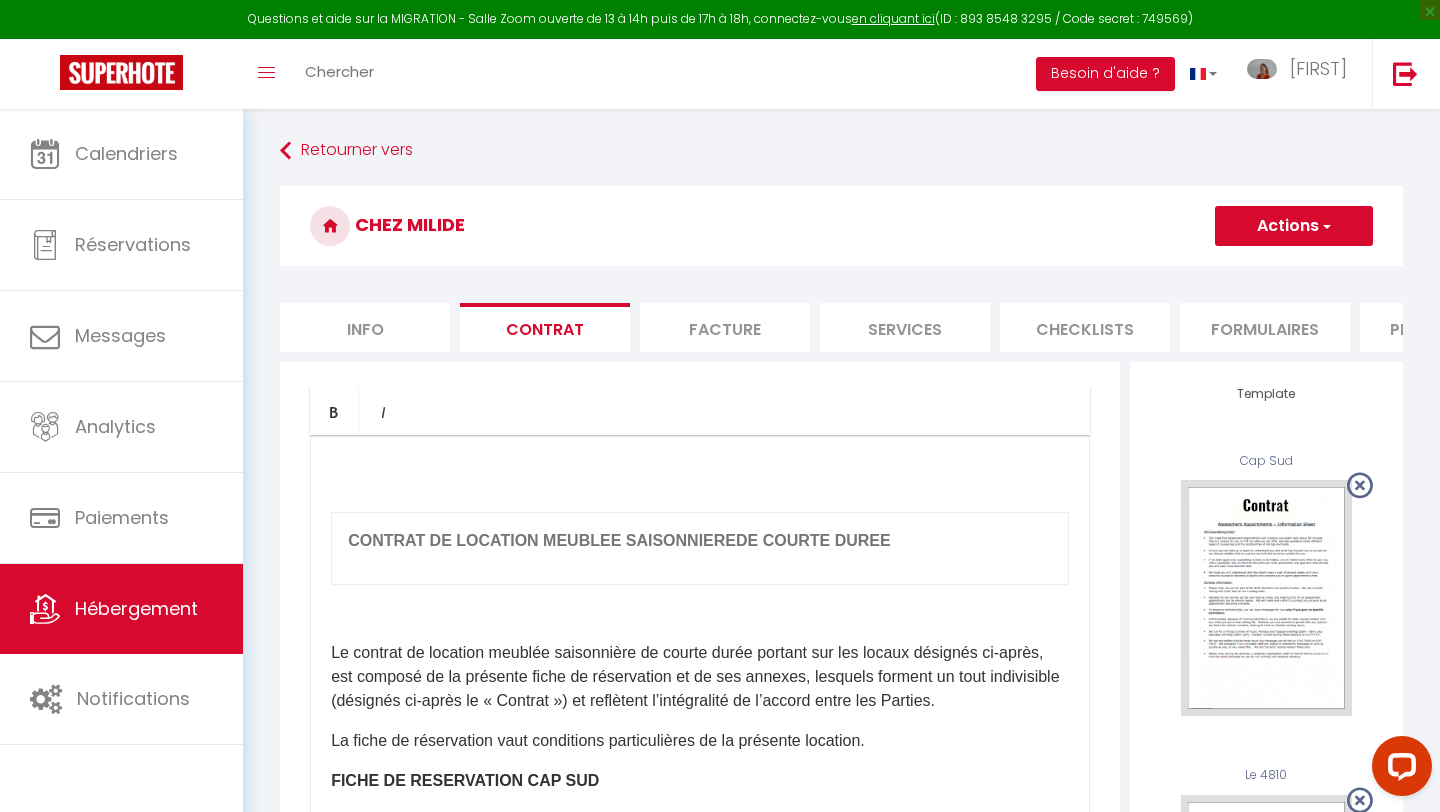 click on "Facture" at bounding box center [725, 327] 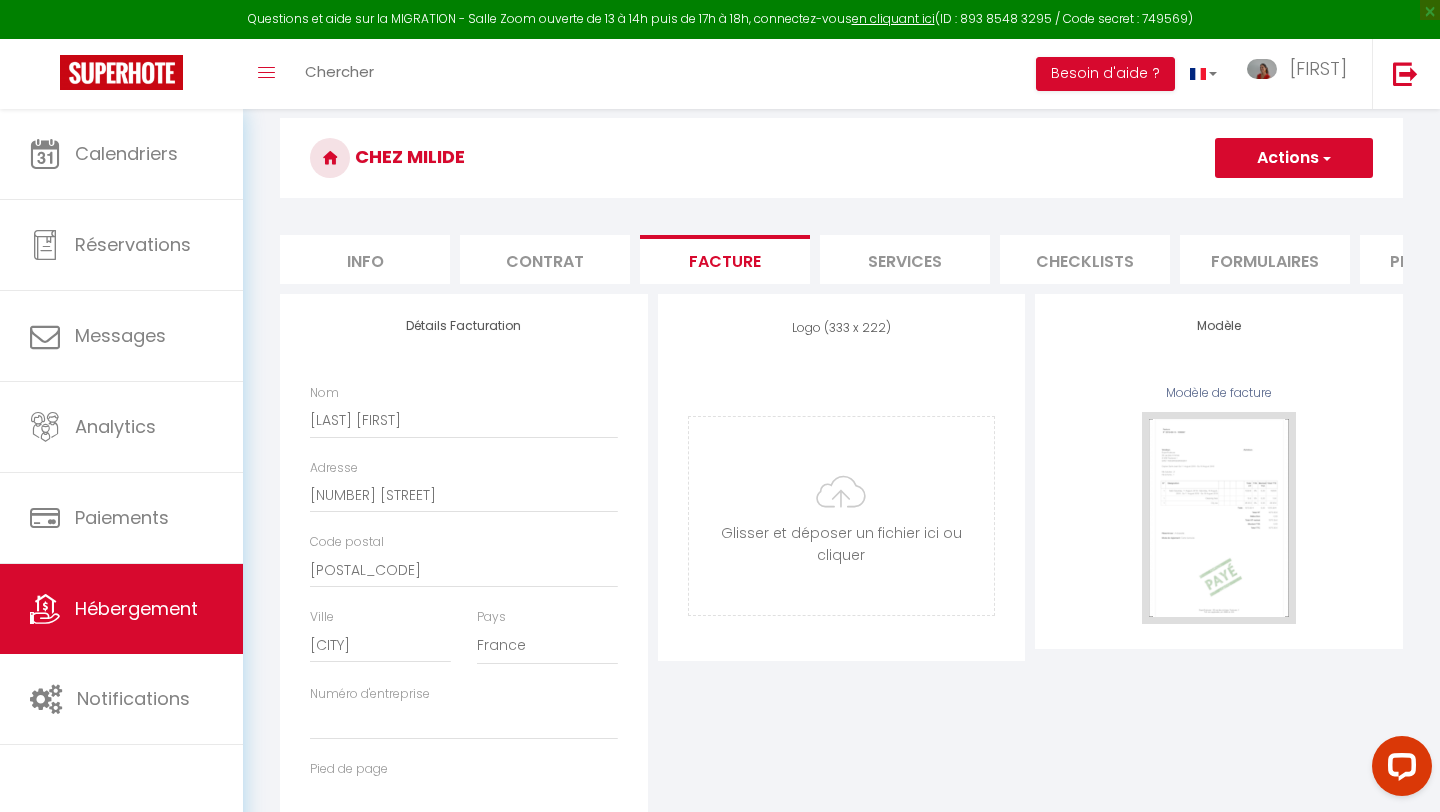 scroll, scrollTop: 0, scrollLeft: 0, axis: both 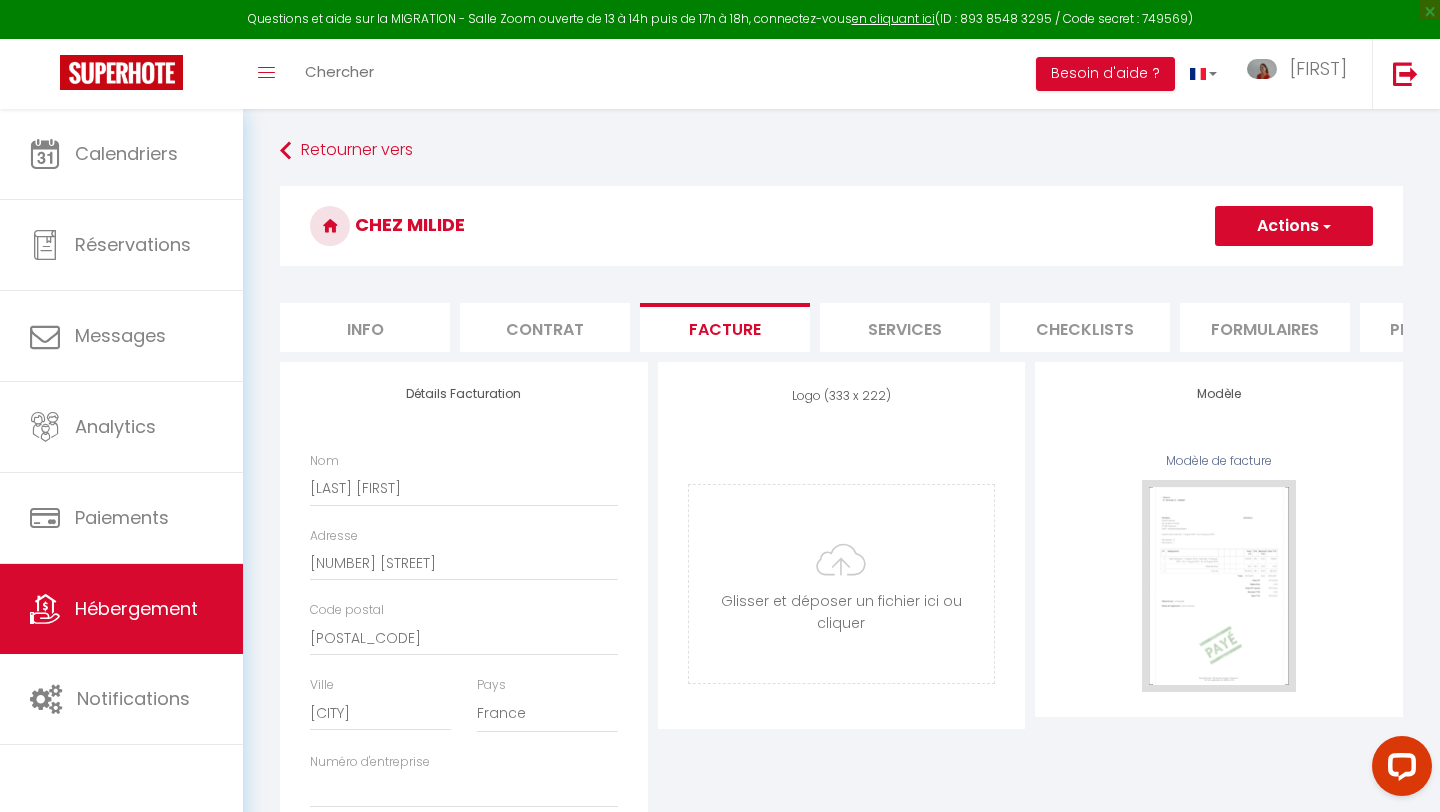 click on "Services" at bounding box center (905, 327) 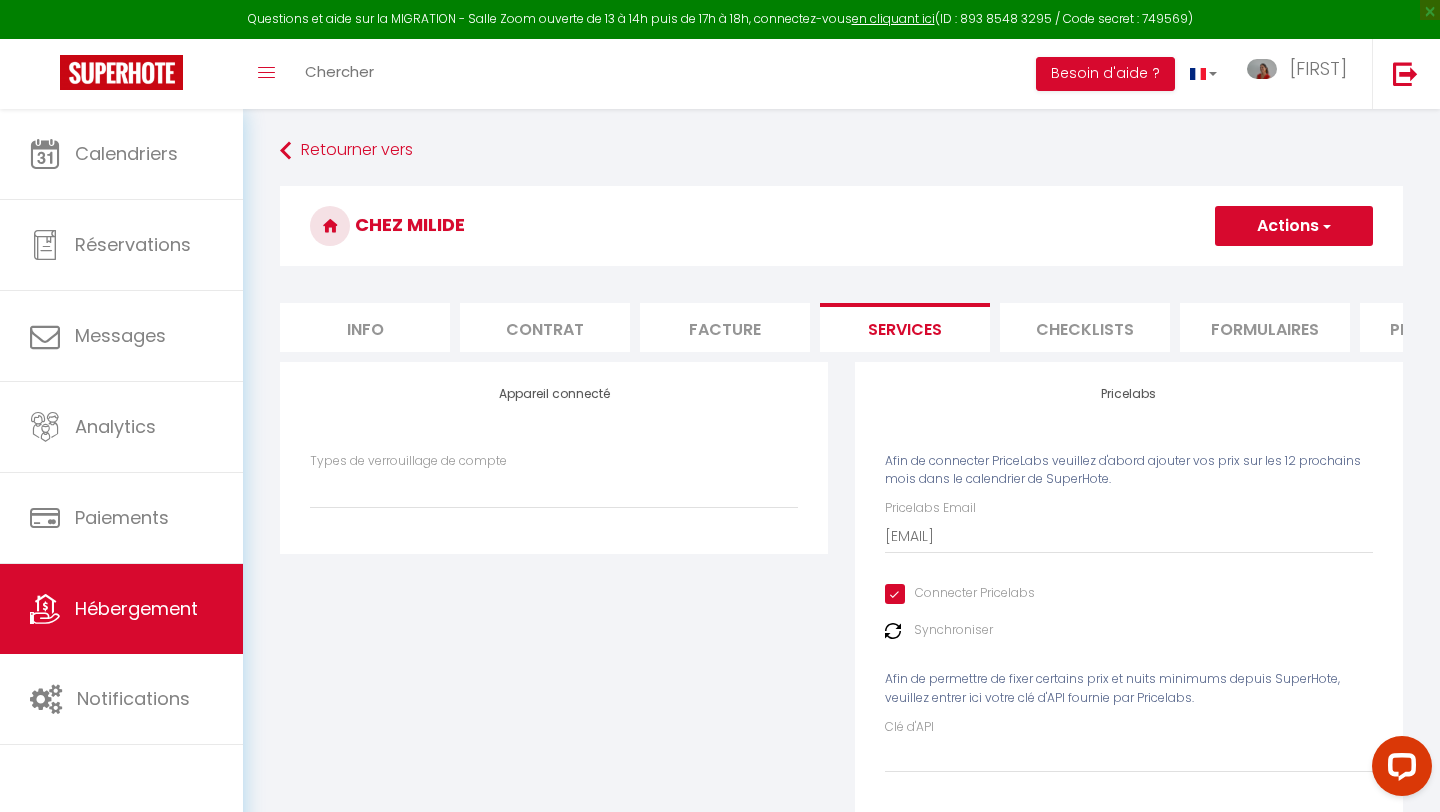 click on "Connecter Pricelabs" at bounding box center [960, 594] 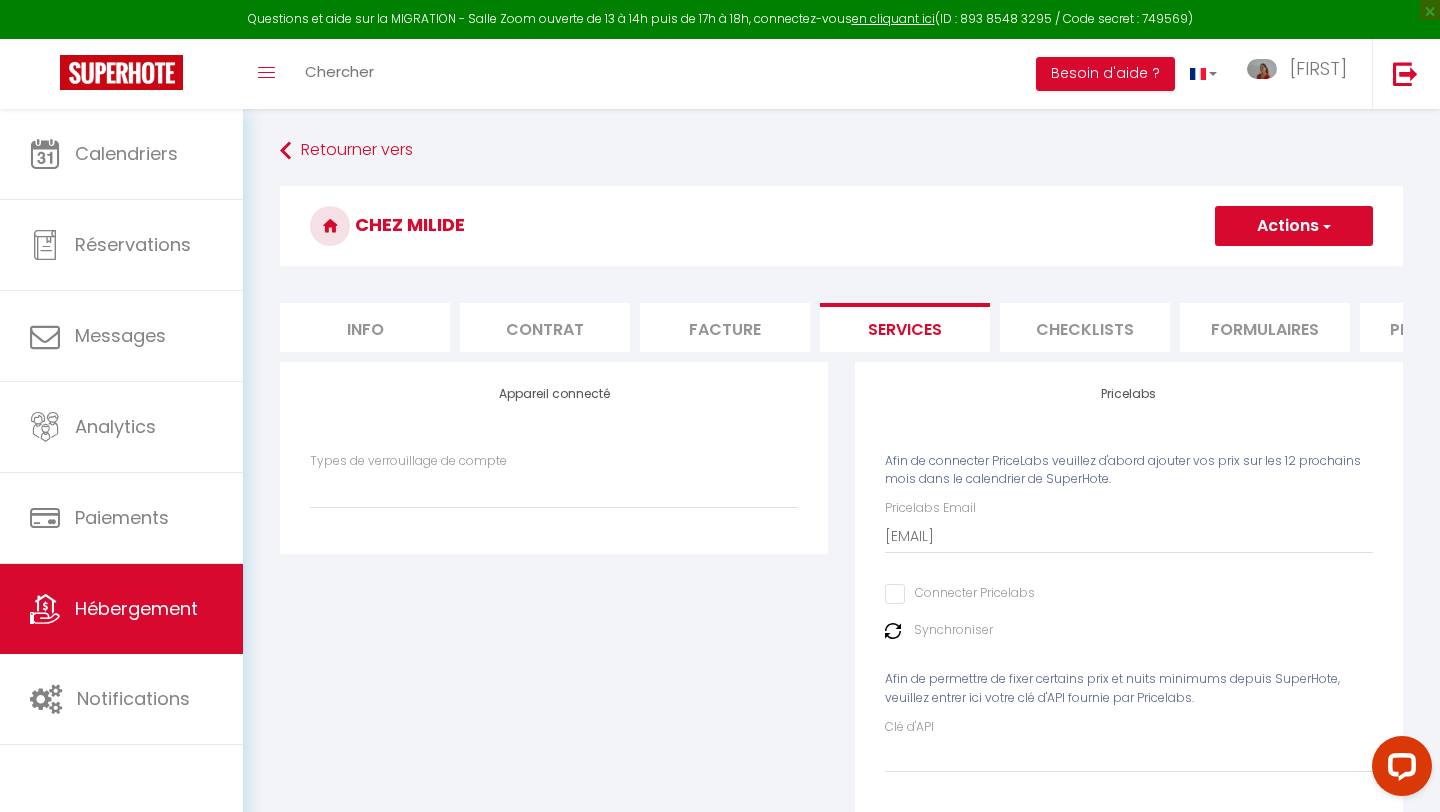 select 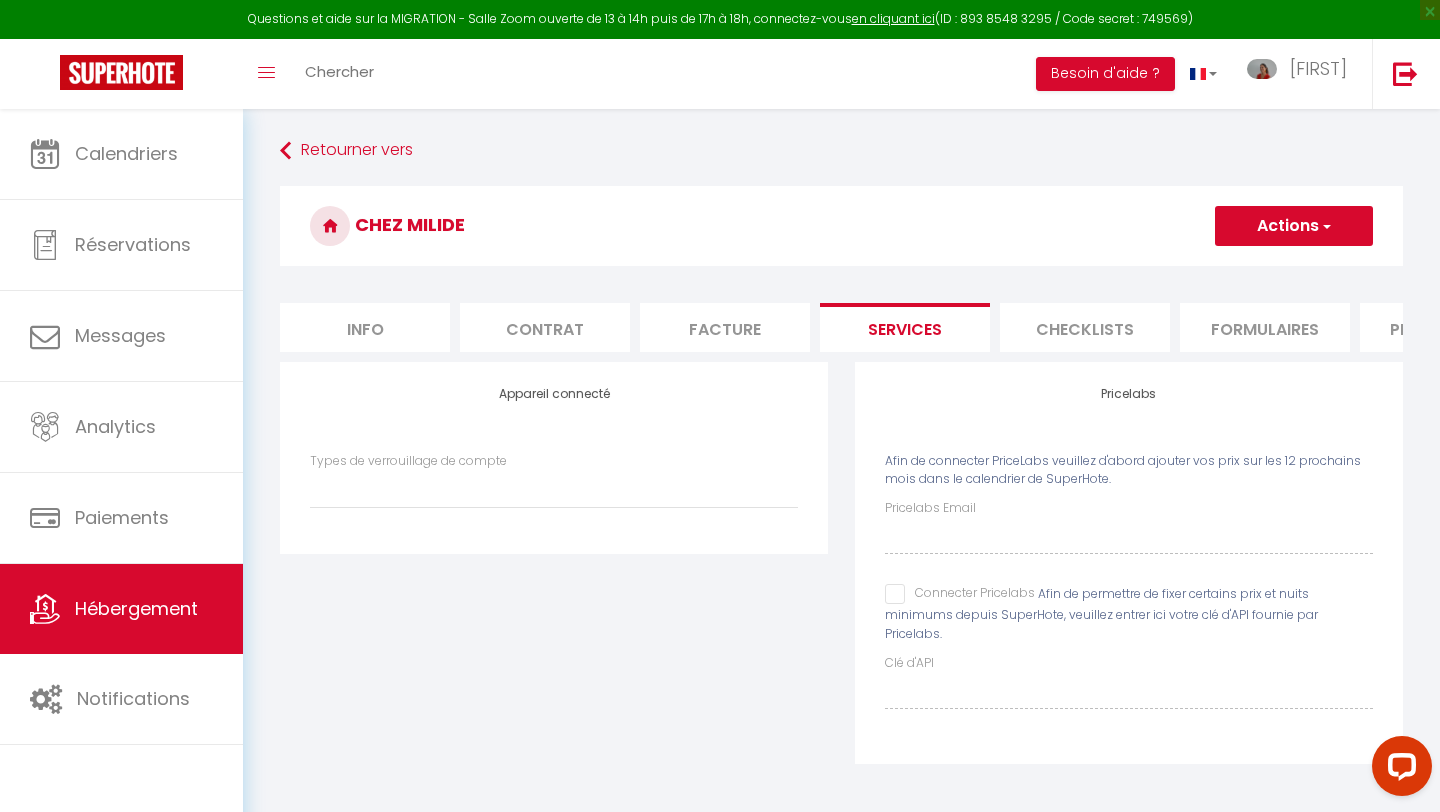 click on "Actions" at bounding box center [1294, 226] 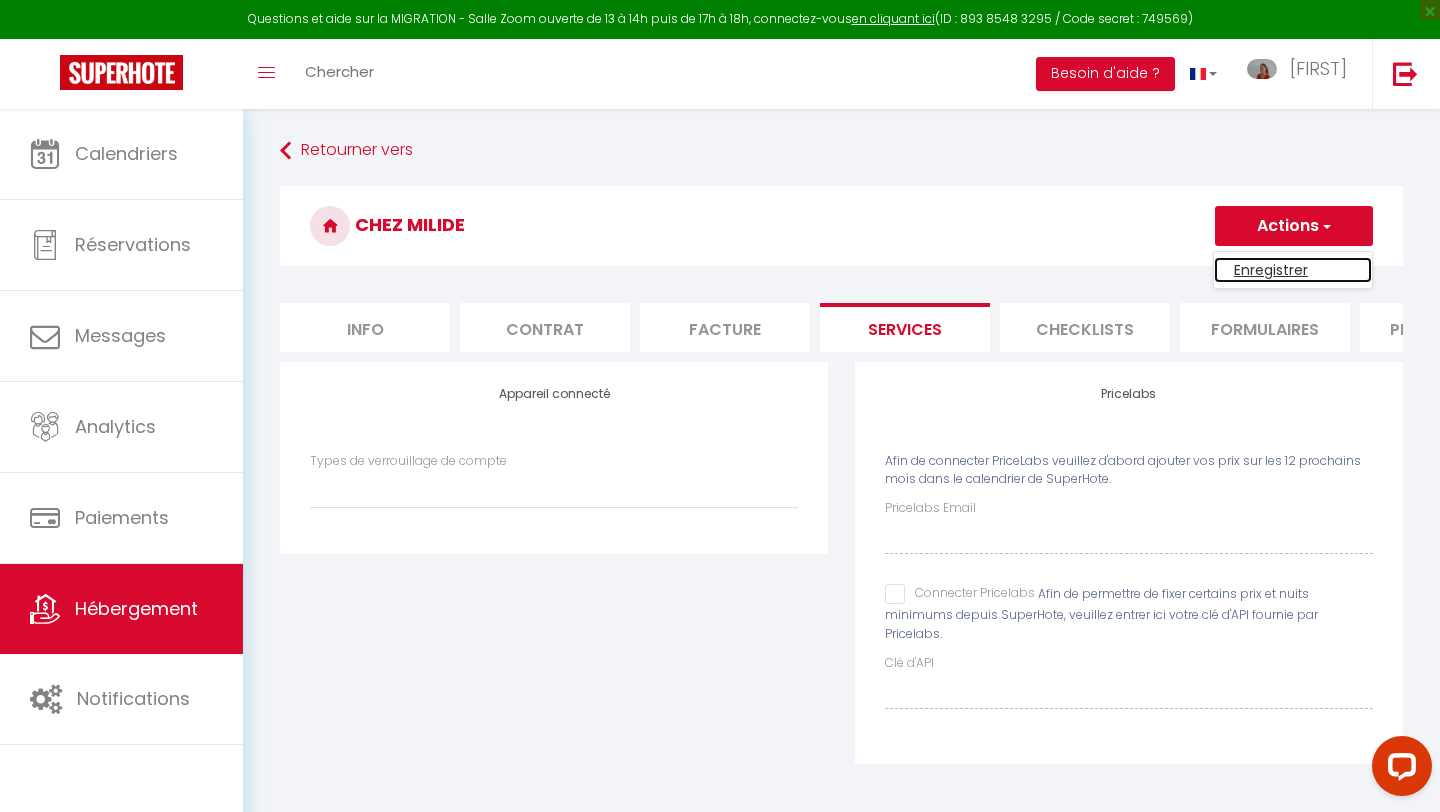 click on "Enregistrer" at bounding box center (1293, 270) 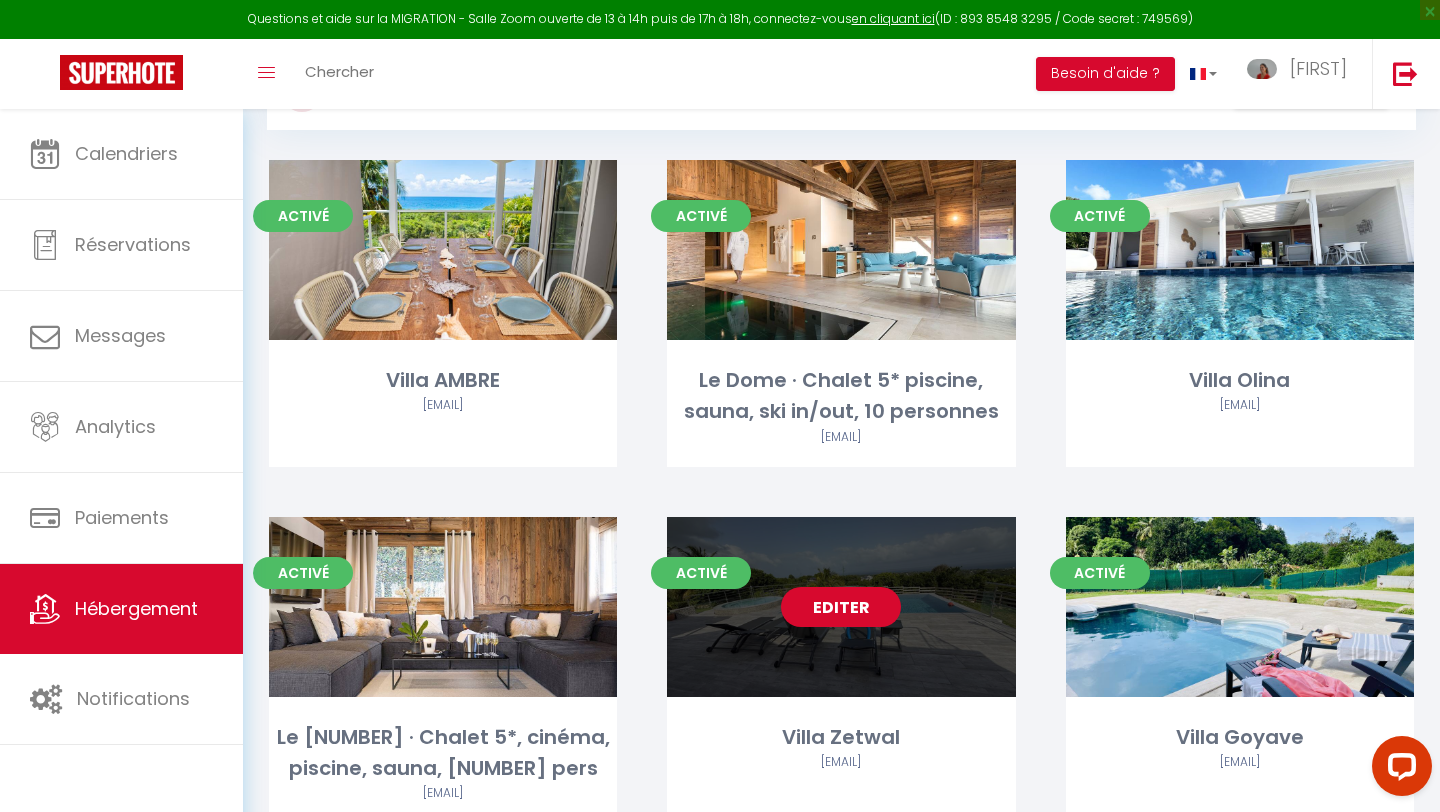scroll, scrollTop: 0, scrollLeft: 0, axis: both 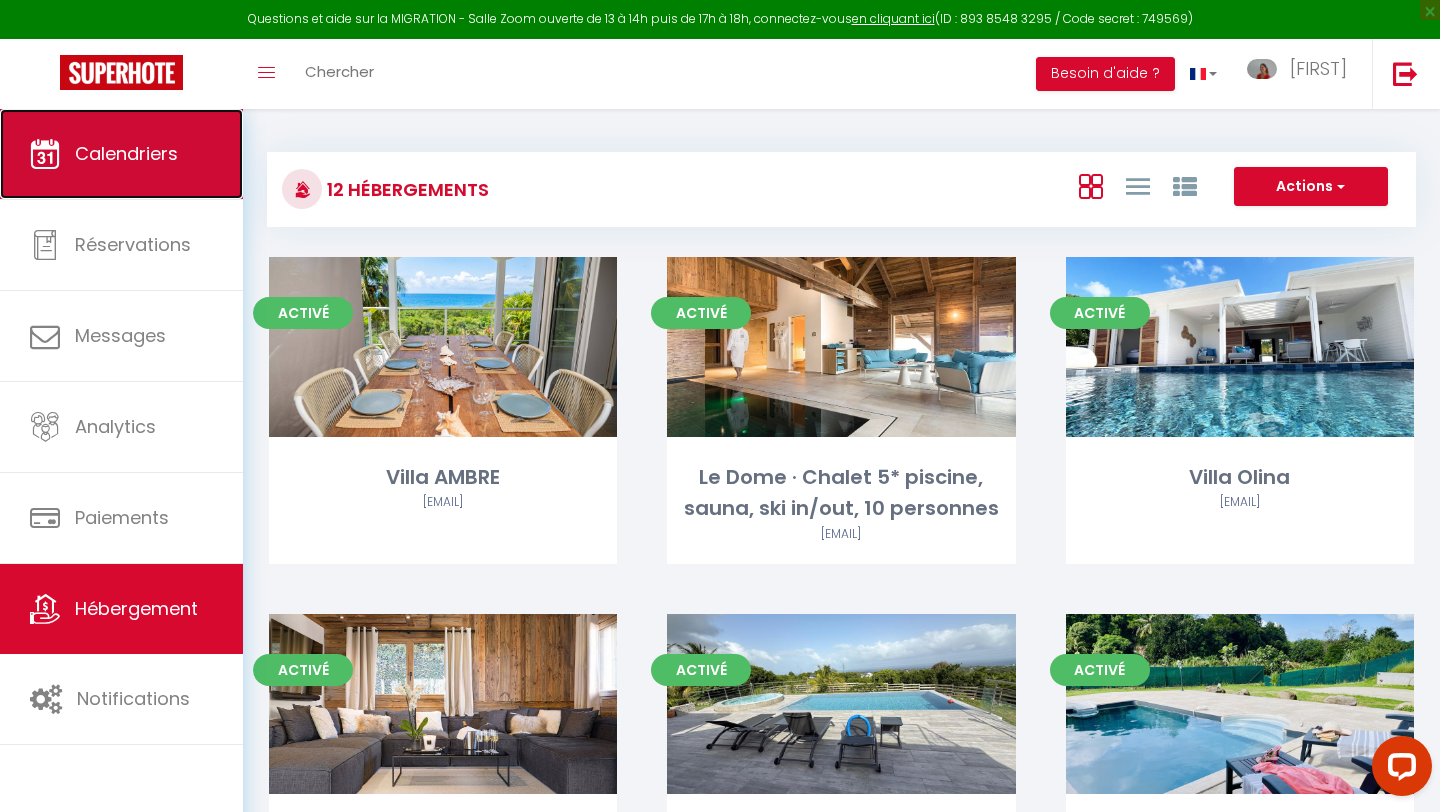 click on "Calendriers" at bounding box center (126, 153) 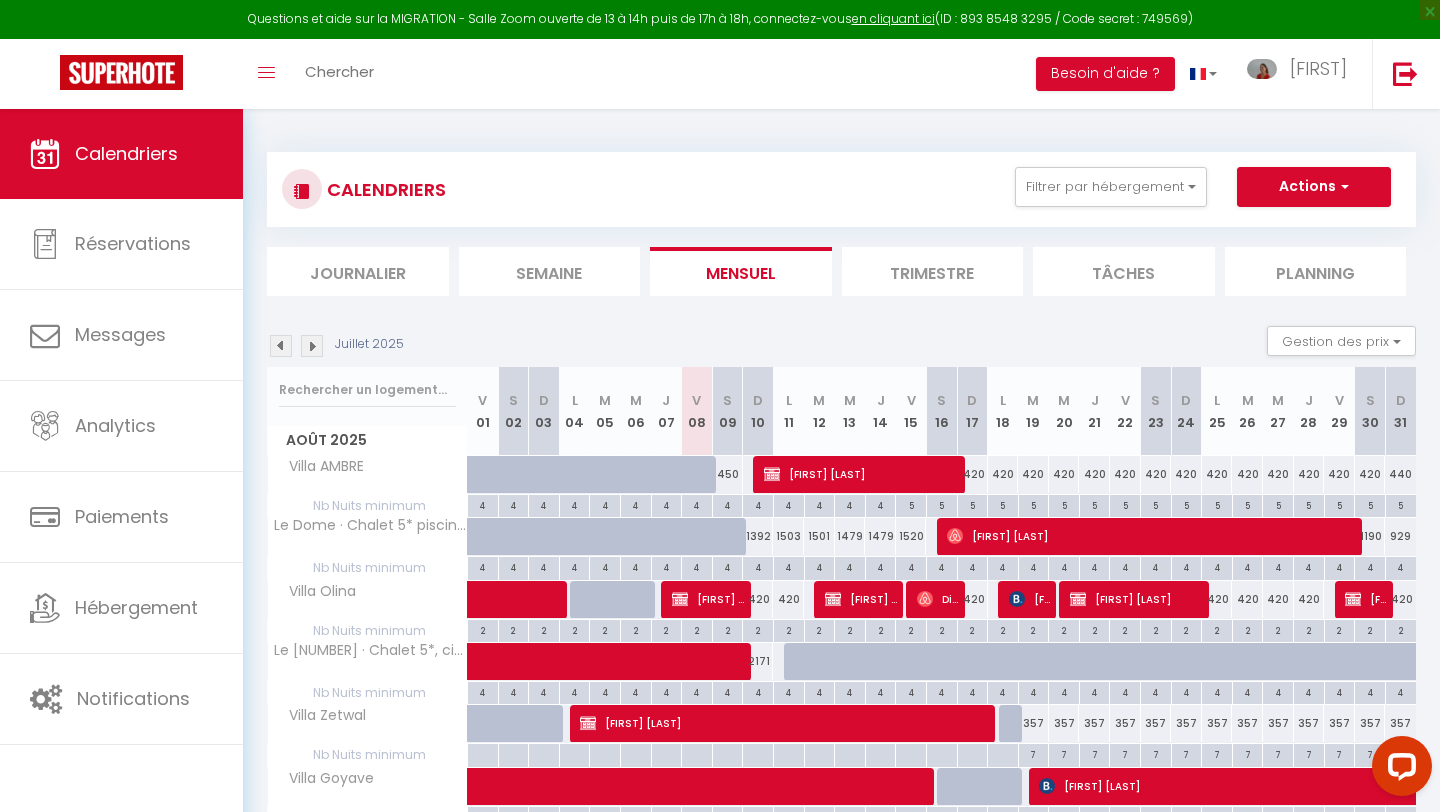 click on "Trimestre" at bounding box center (933, 271) 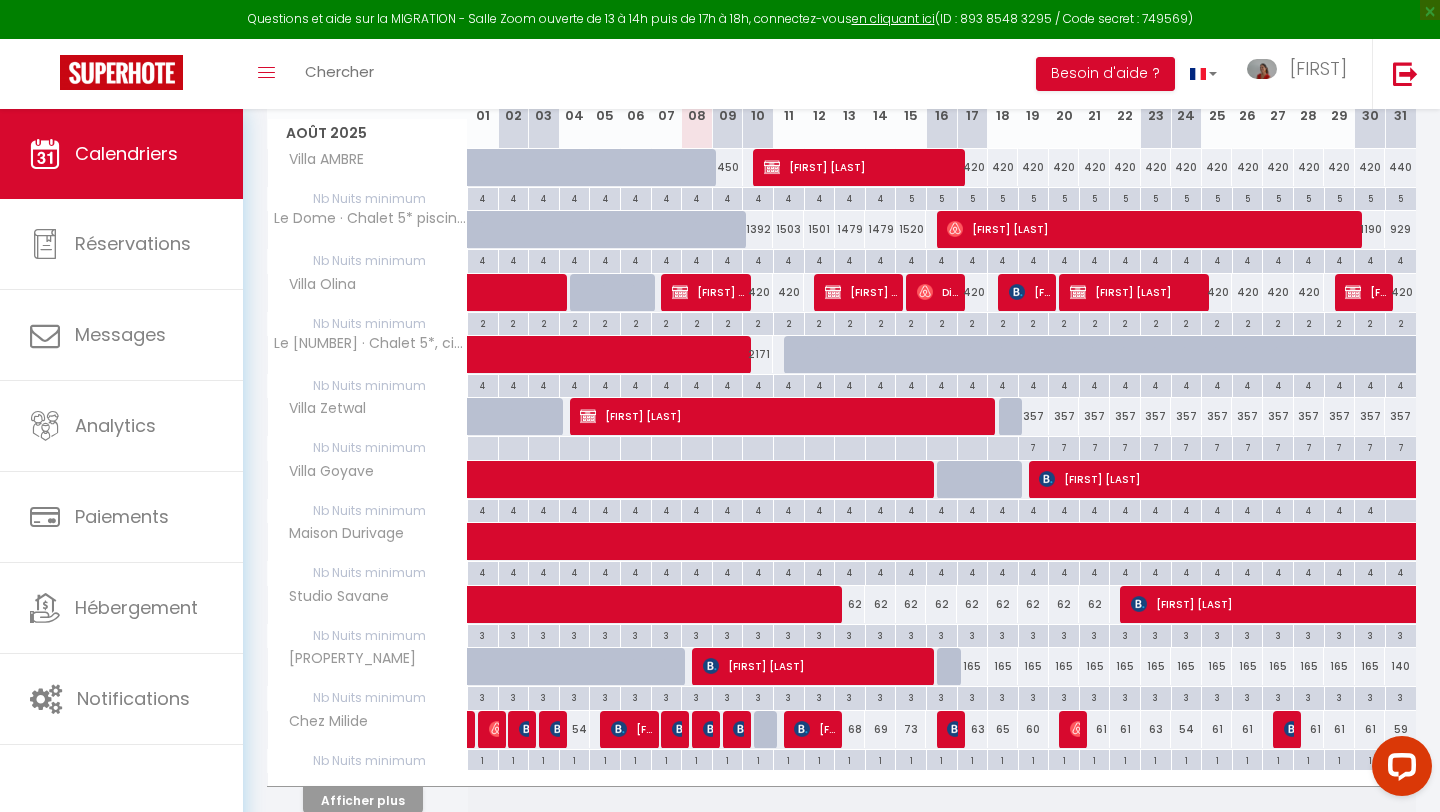 scroll, scrollTop: 310, scrollLeft: 0, axis: vertical 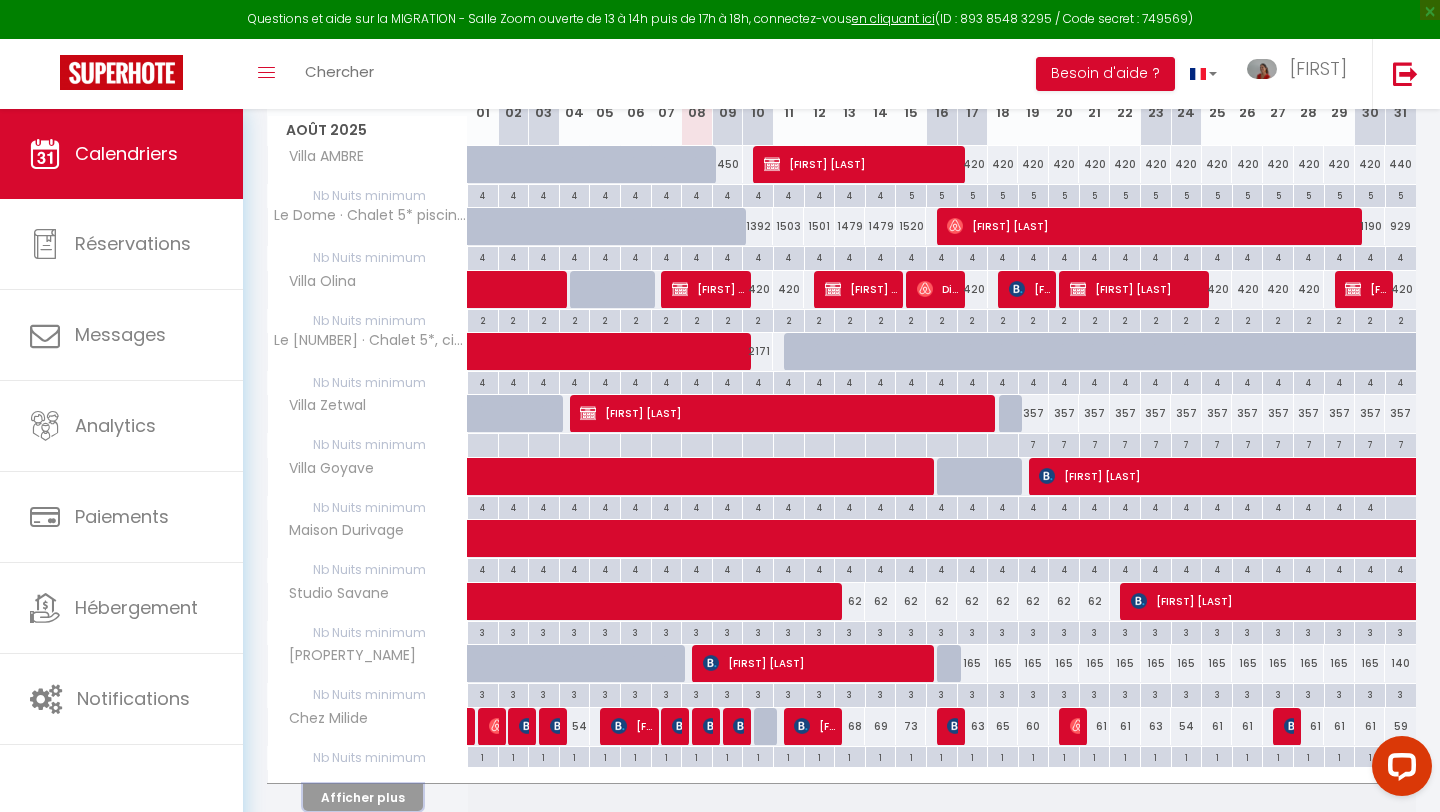 click on "Afficher plus" at bounding box center [363, 797] 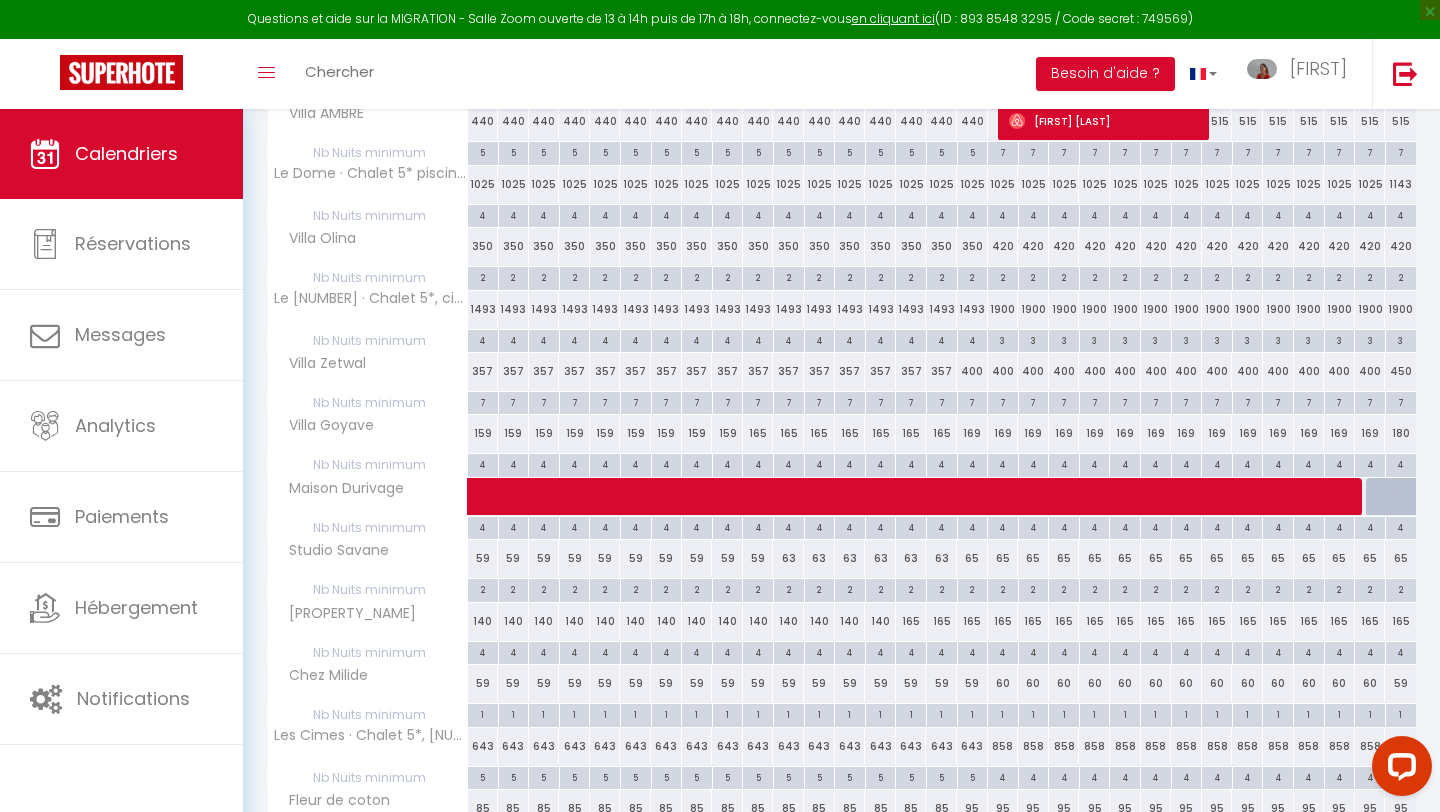 scroll, scrollTop: 2095, scrollLeft: 0, axis: vertical 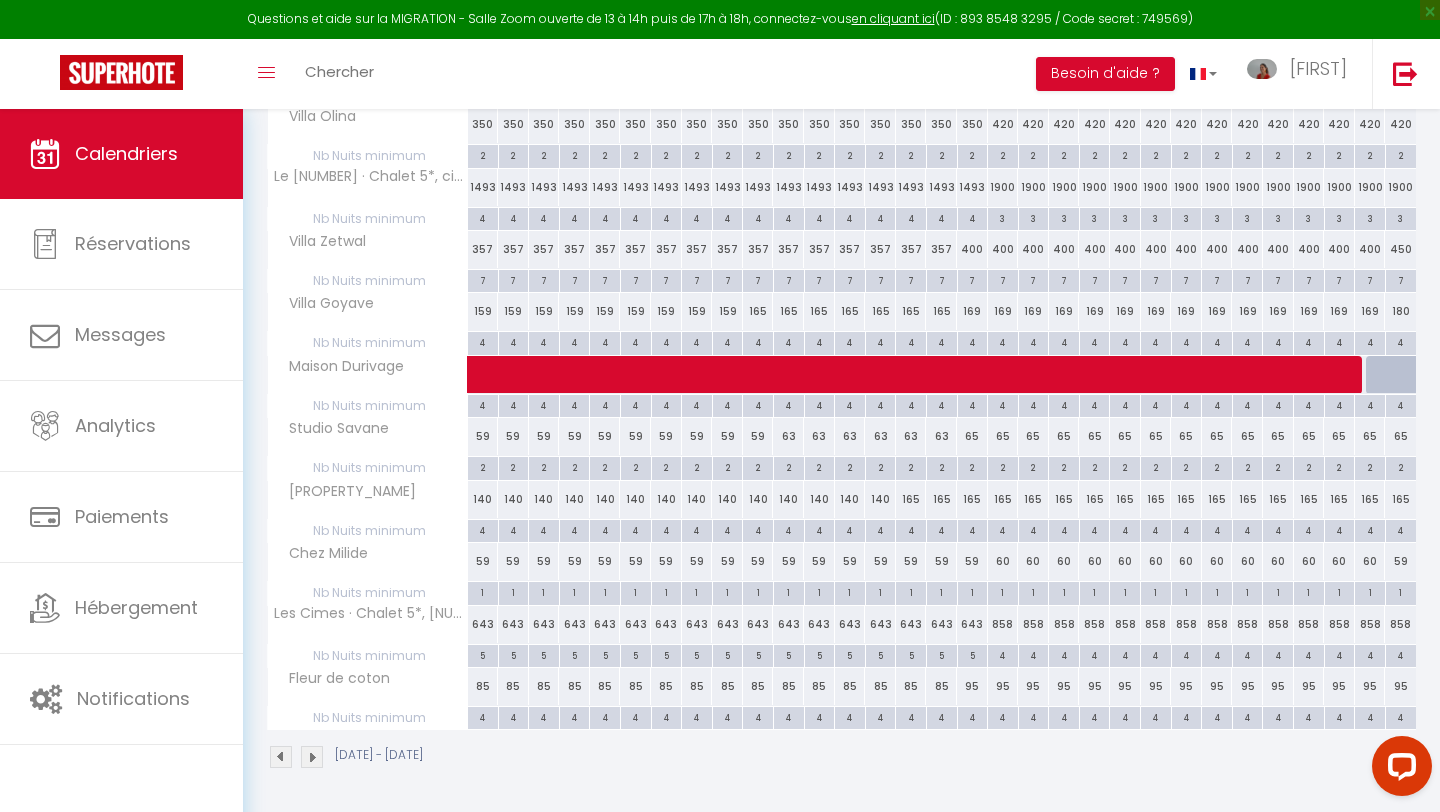 click at bounding box center (312, 757) 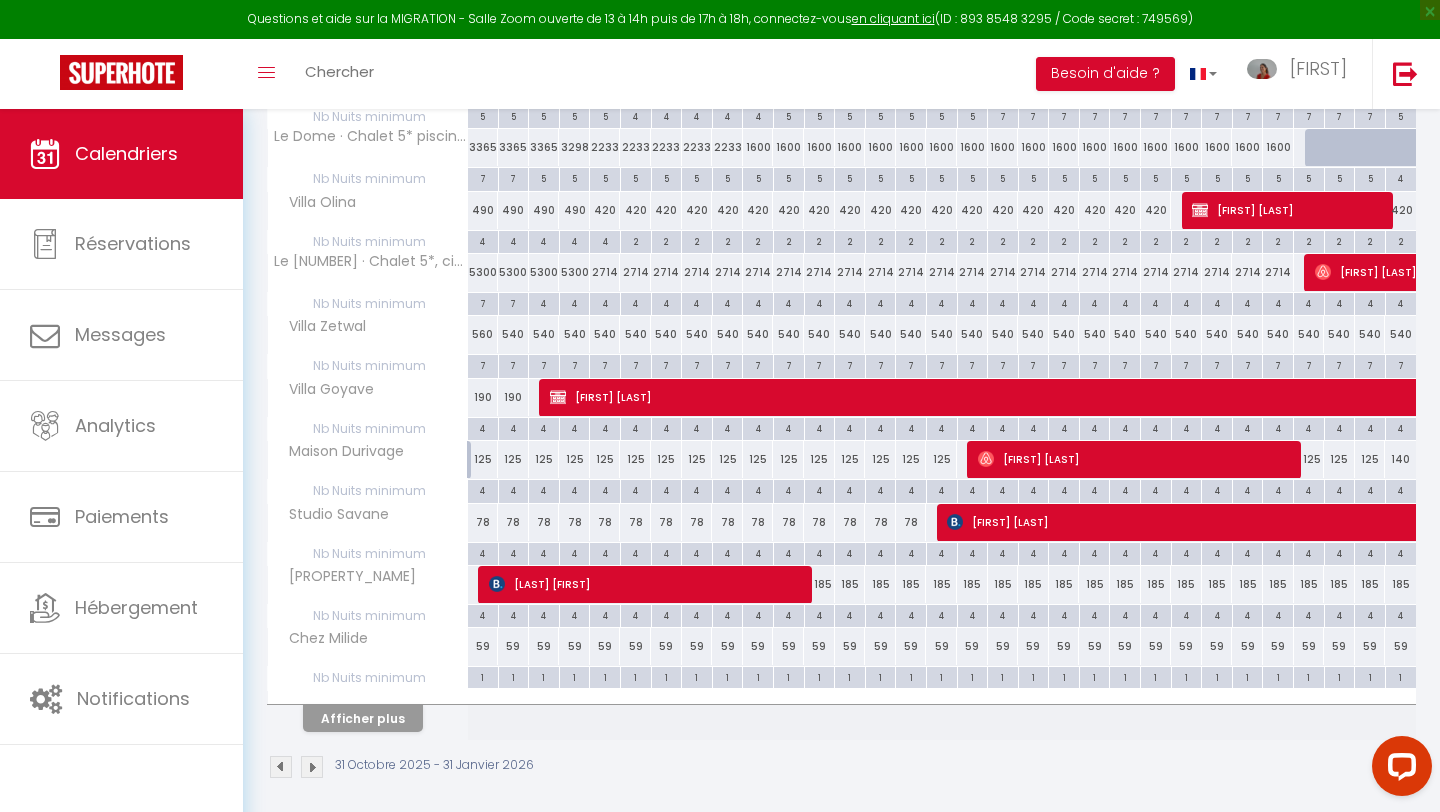 scroll, scrollTop: 1864, scrollLeft: 0, axis: vertical 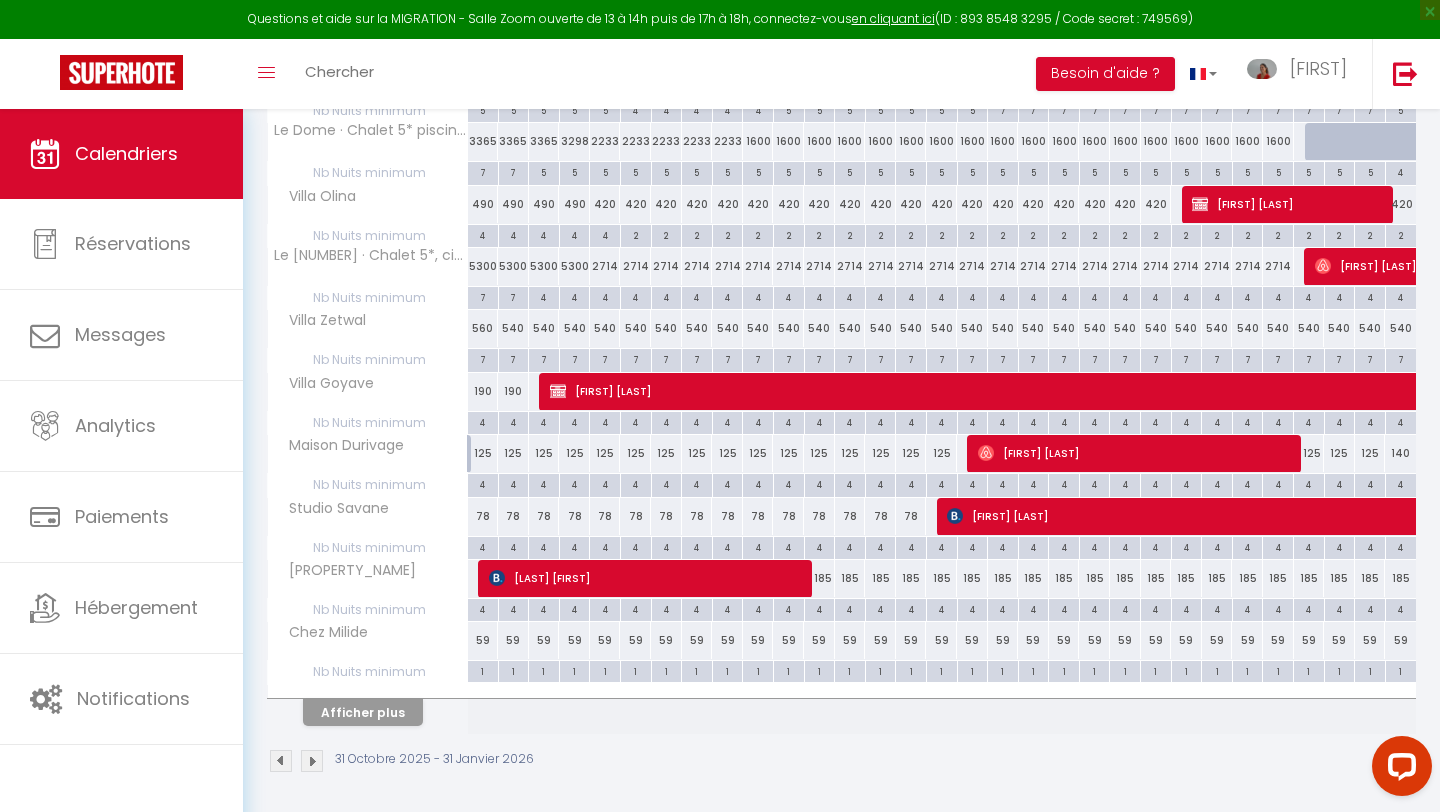 click at bounding box center (312, 761) 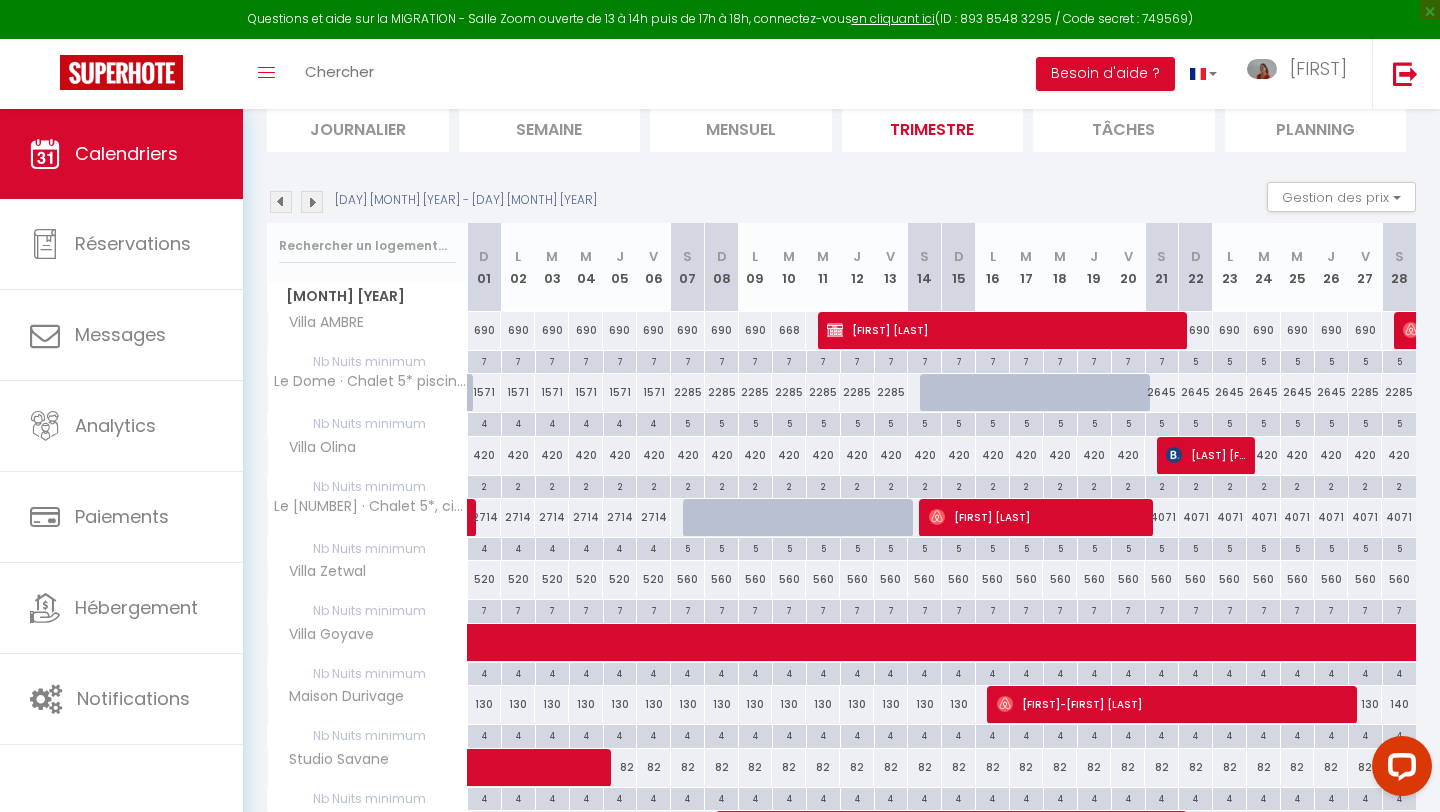 scroll, scrollTop: 145, scrollLeft: 0, axis: vertical 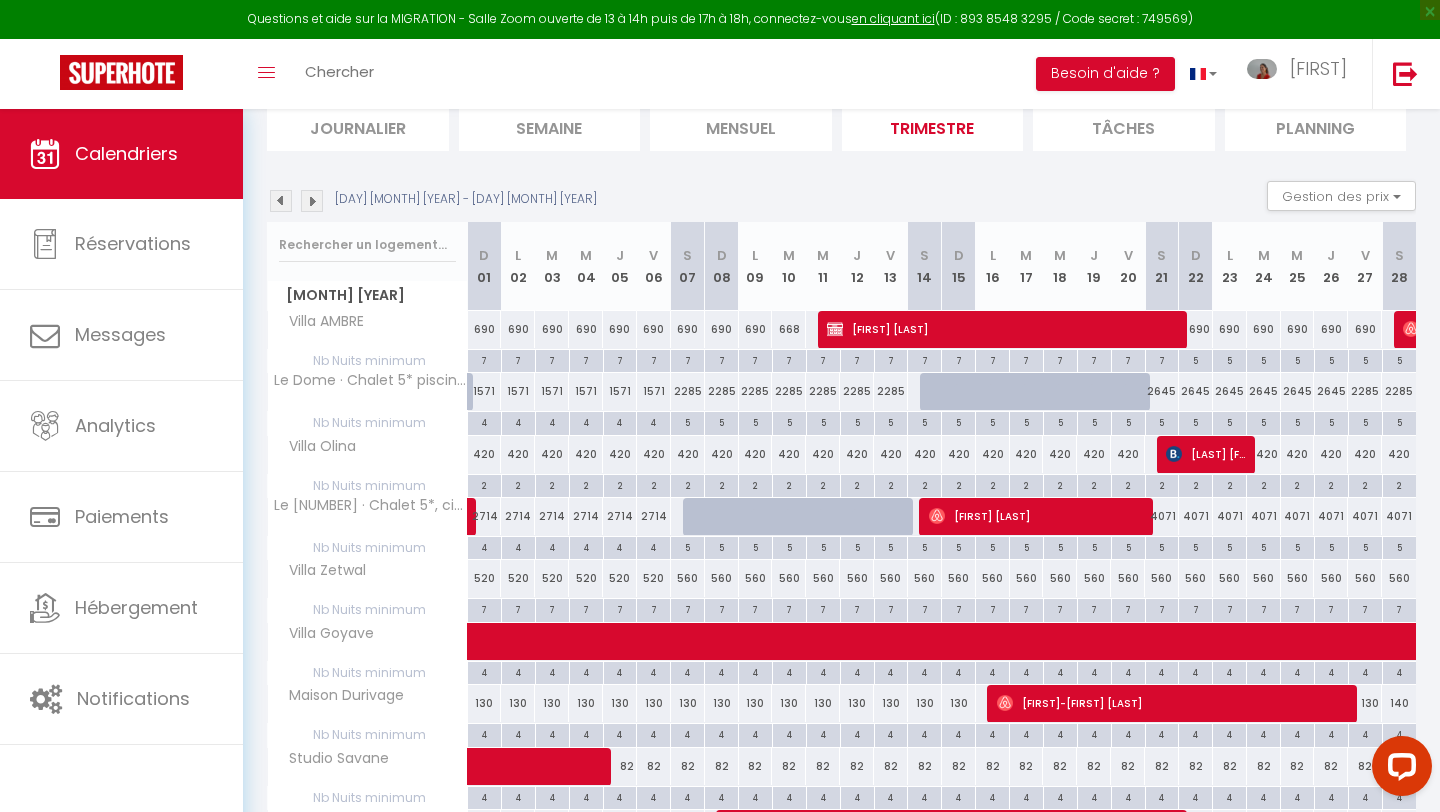 click at bounding box center [281, 201] 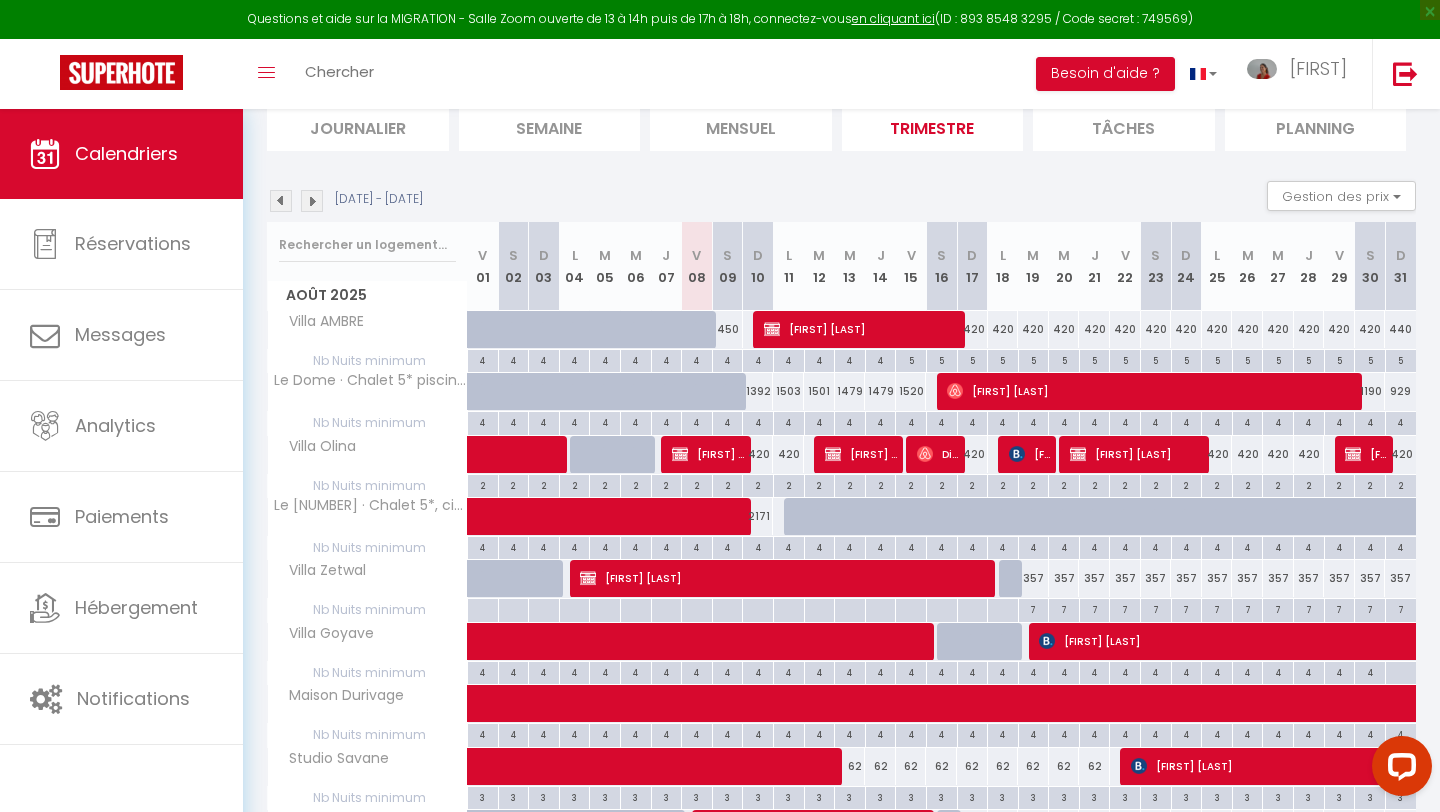 click at bounding box center (281, 201) 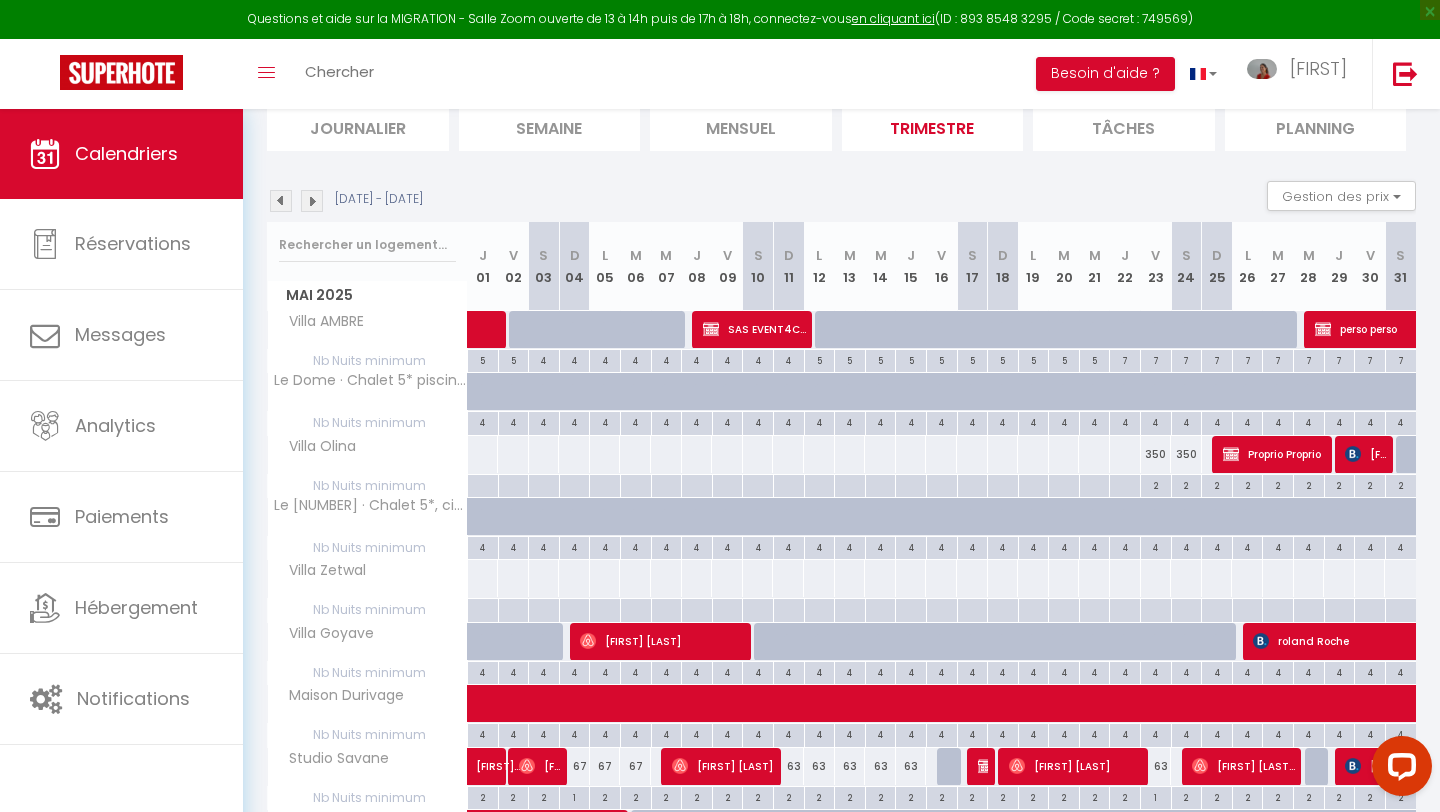 click at bounding box center [312, 201] 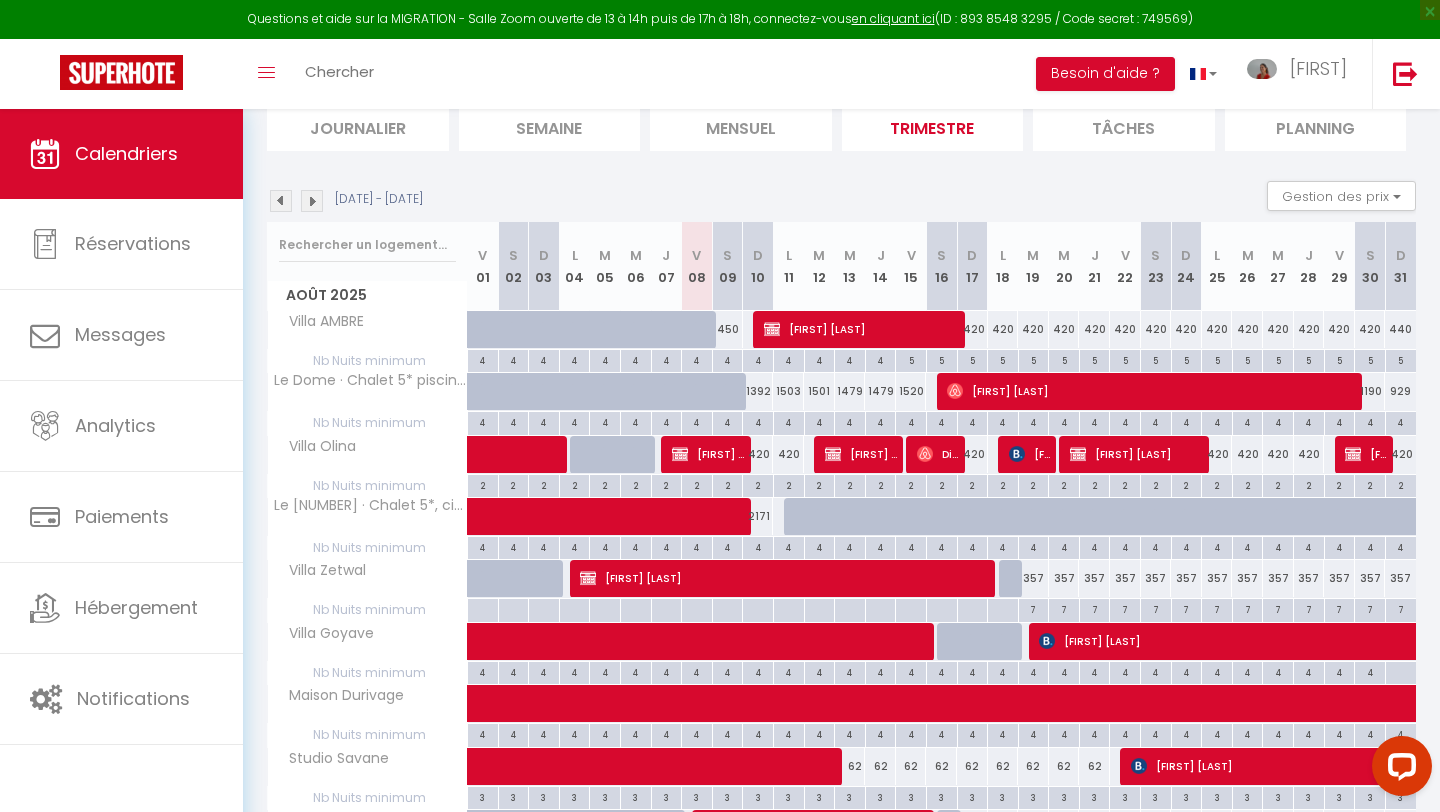 scroll, scrollTop: 153, scrollLeft: 0, axis: vertical 